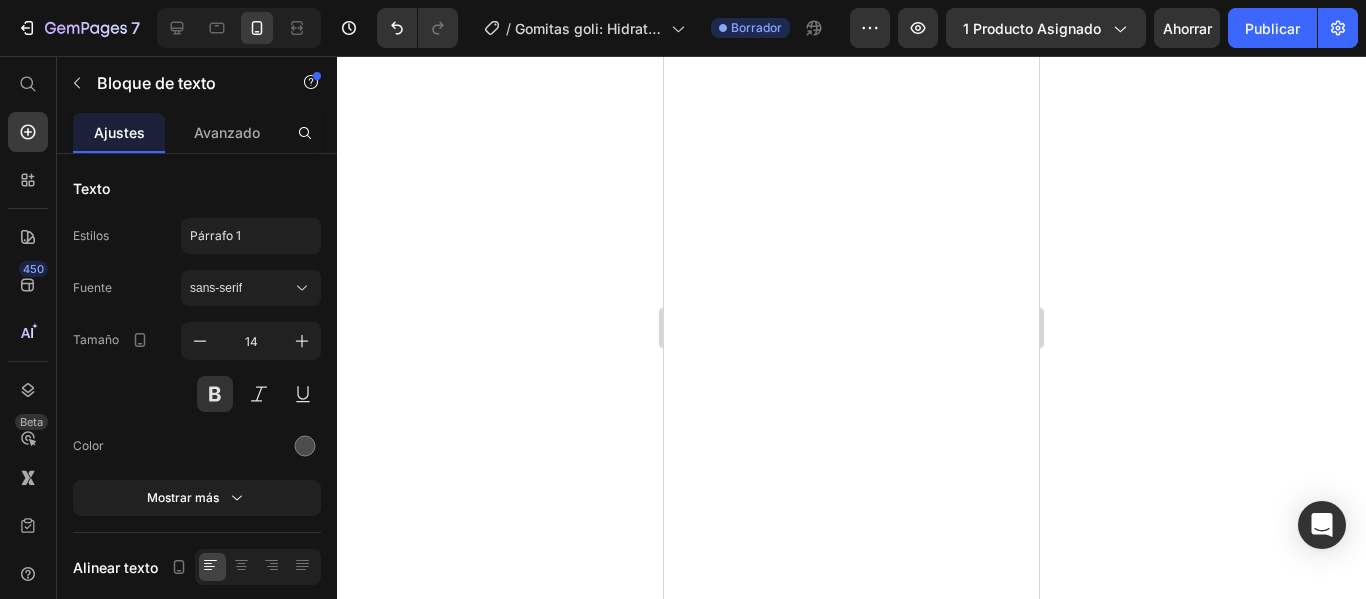 scroll, scrollTop: 0, scrollLeft: 0, axis: both 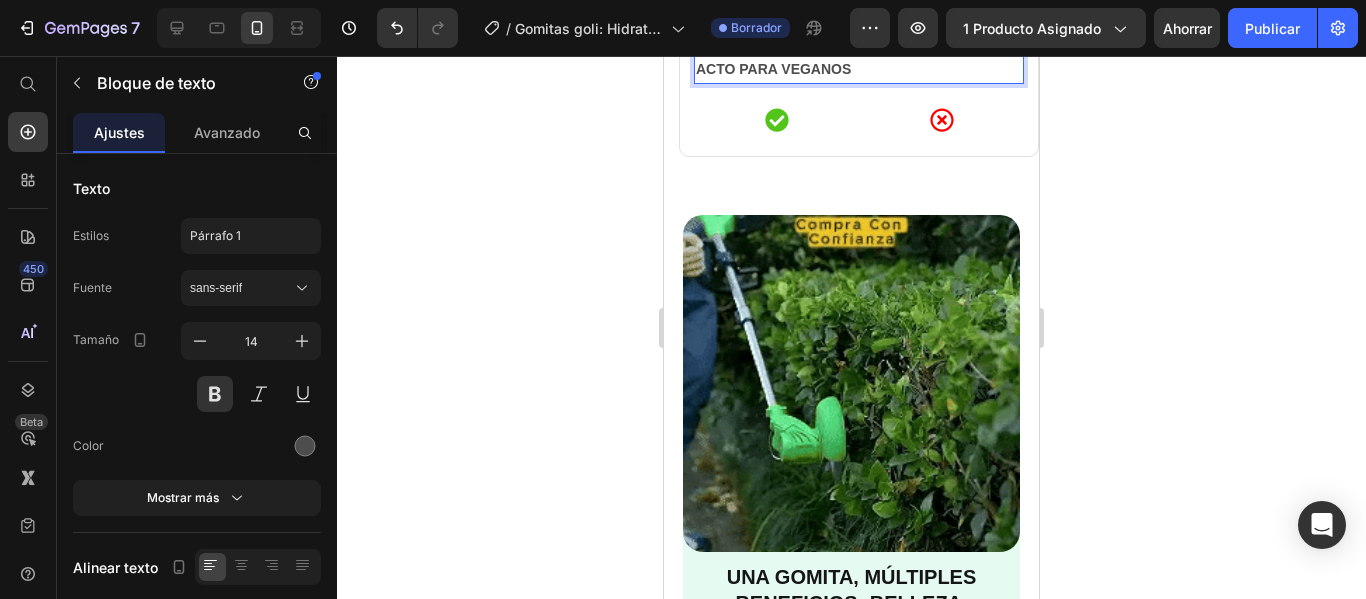 click 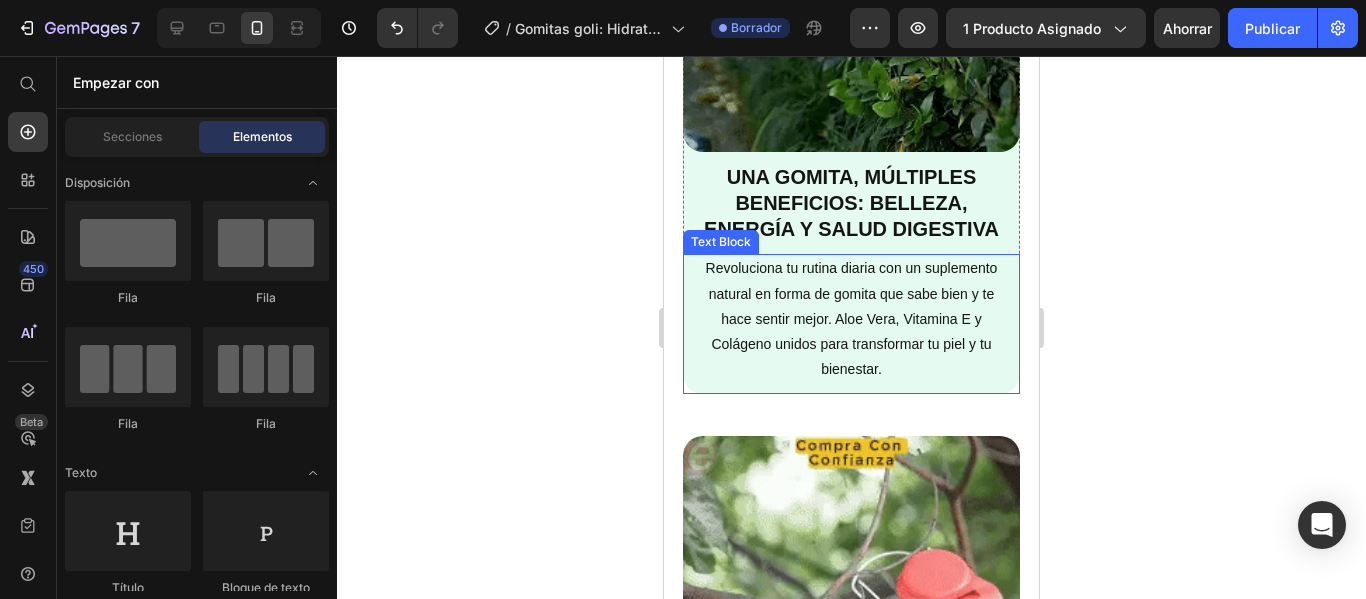 scroll, scrollTop: 3600, scrollLeft: 0, axis: vertical 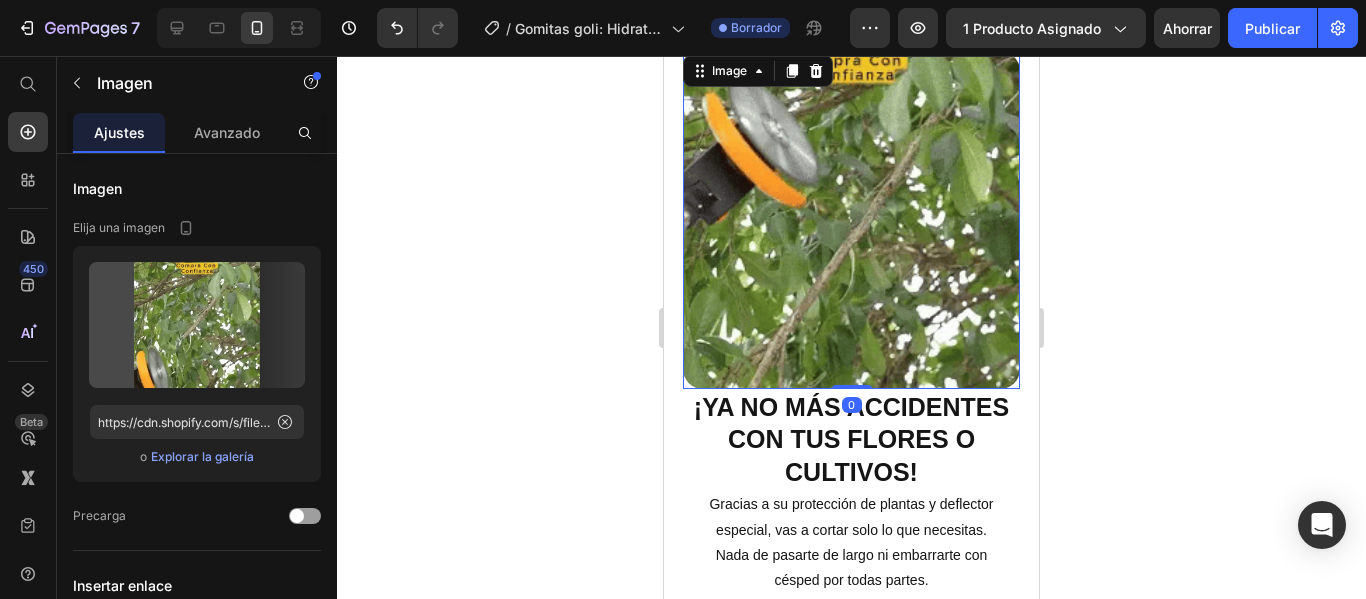 click at bounding box center [852, 220] 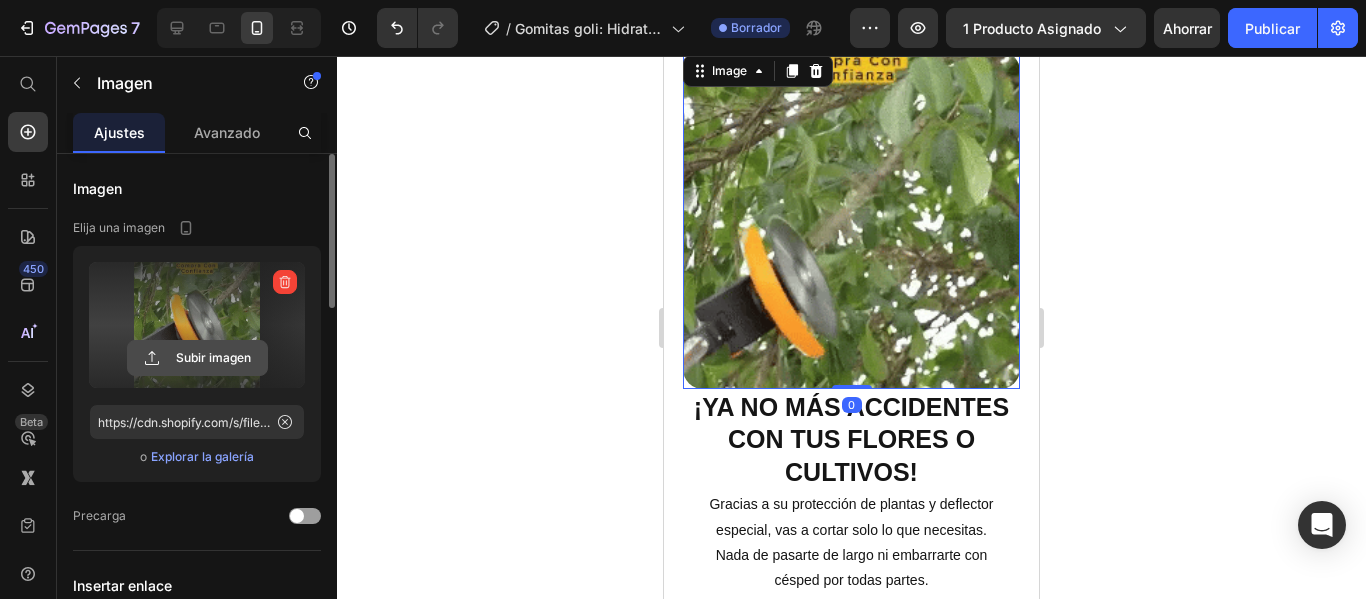 click 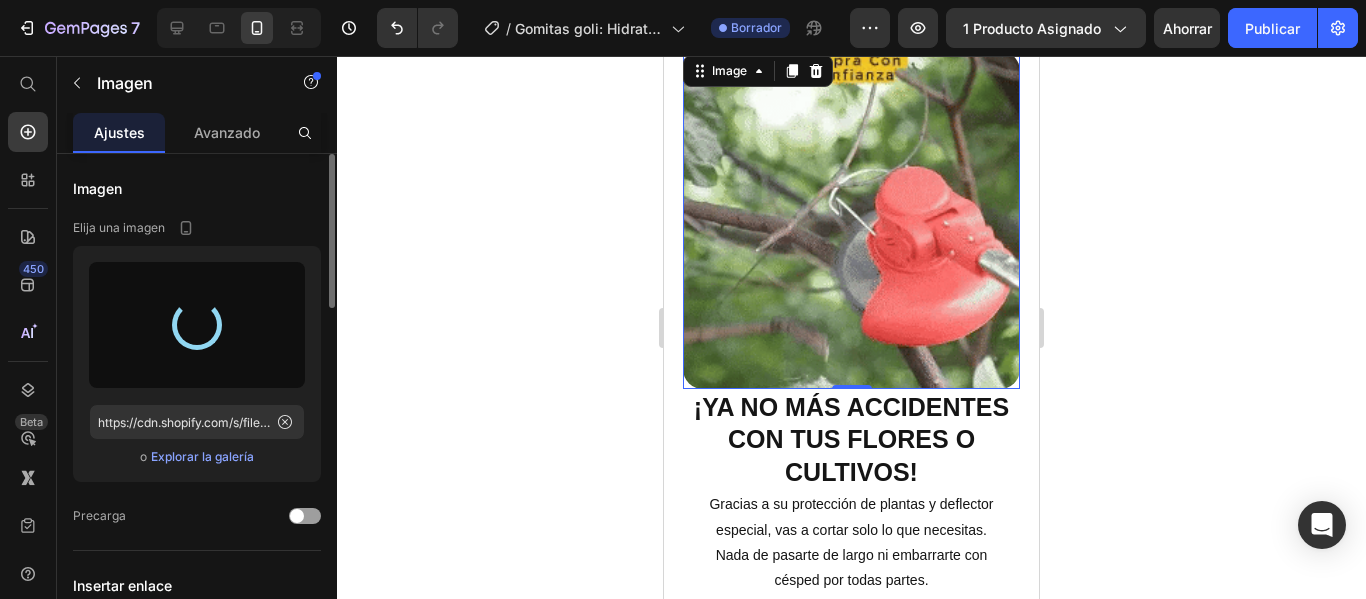 type on "https://cdn.shopify.com/s/files/1/0714/8571/8759/files/gempages_547003309001540832-2805b8d6-490f-4934-a70f-f13d427eb223.webp" 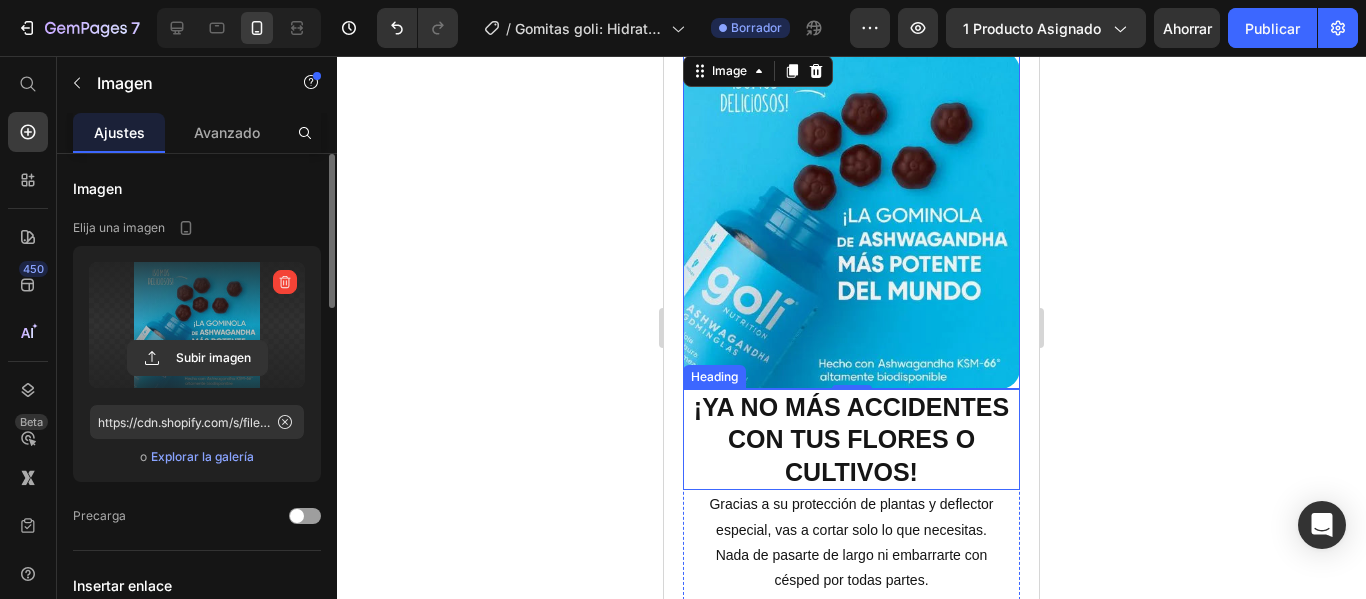 click on "¡Ya no más accidentes con tus flores o cultivos!" at bounding box center (852, 440) 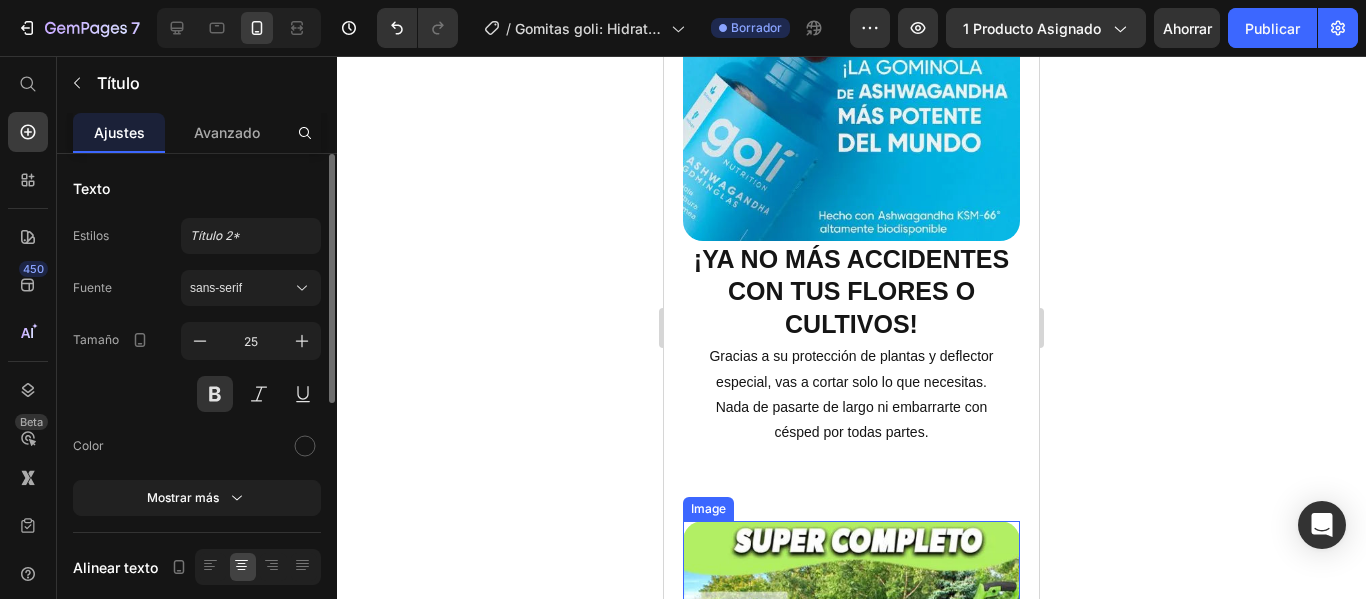 scroll, scrollTop: 3700, scrollLeft: 0, axis: vertical 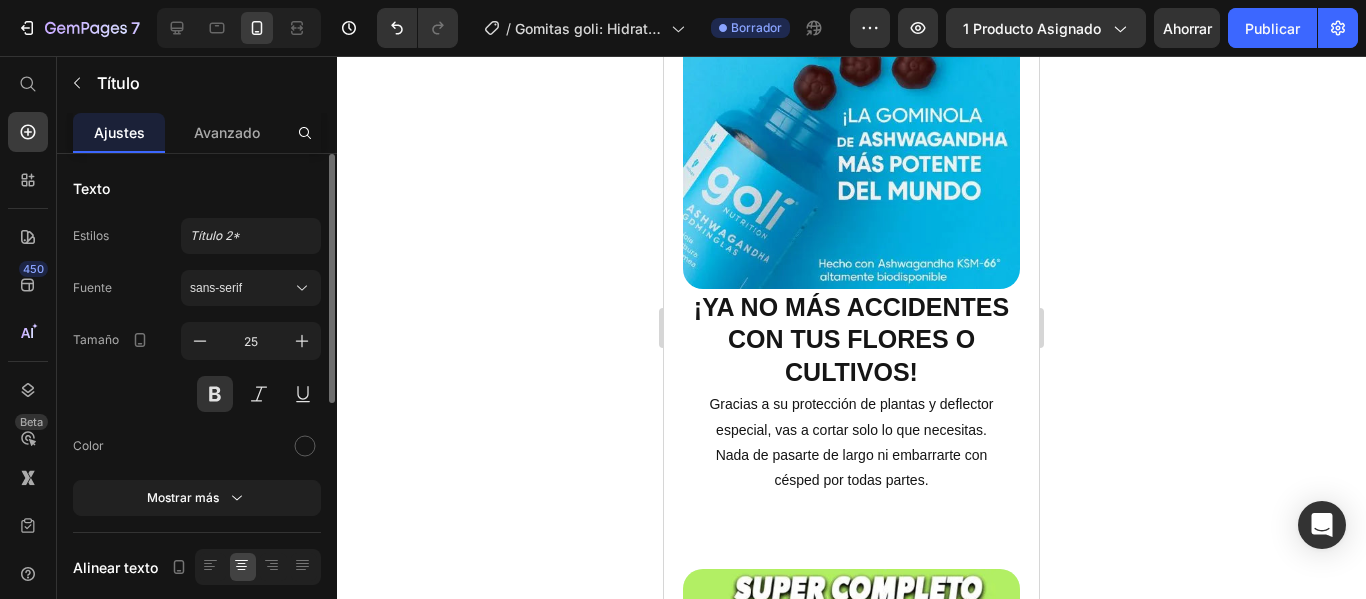 click on "¡Ya no más accidentes con tus flores o cultivos!" at bounding box center [852, 340] 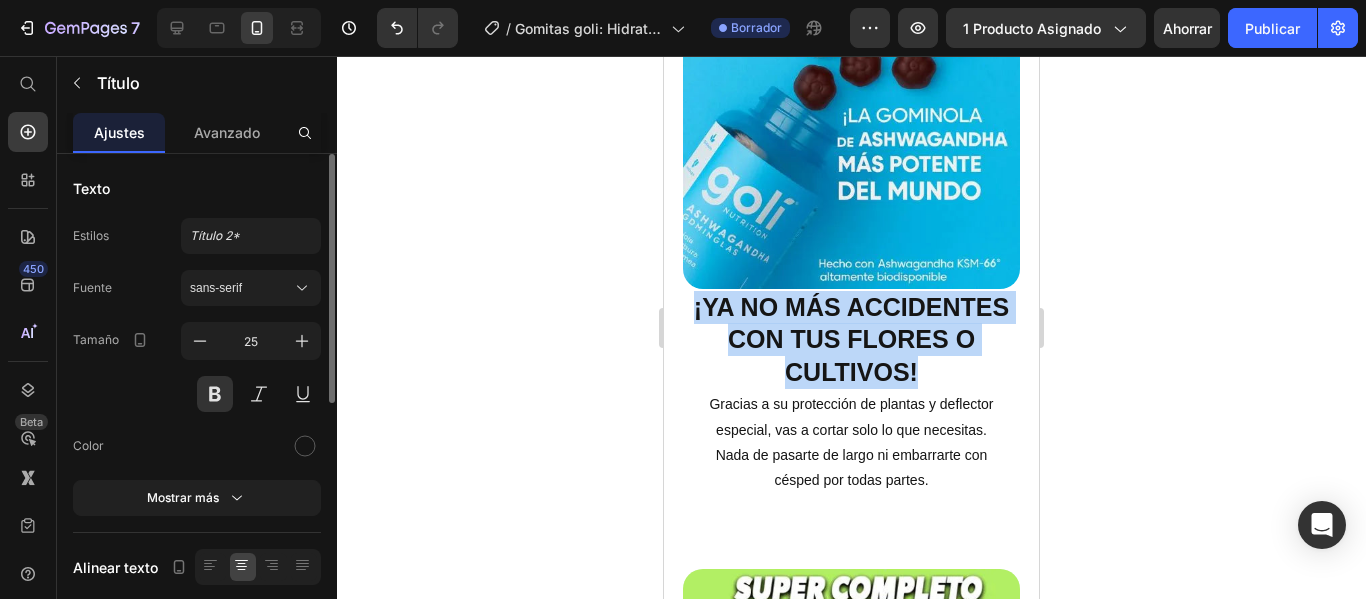 click on "¡Ya no más accidentes con tus flores o cultivos!" at bounding box center (852, 340) 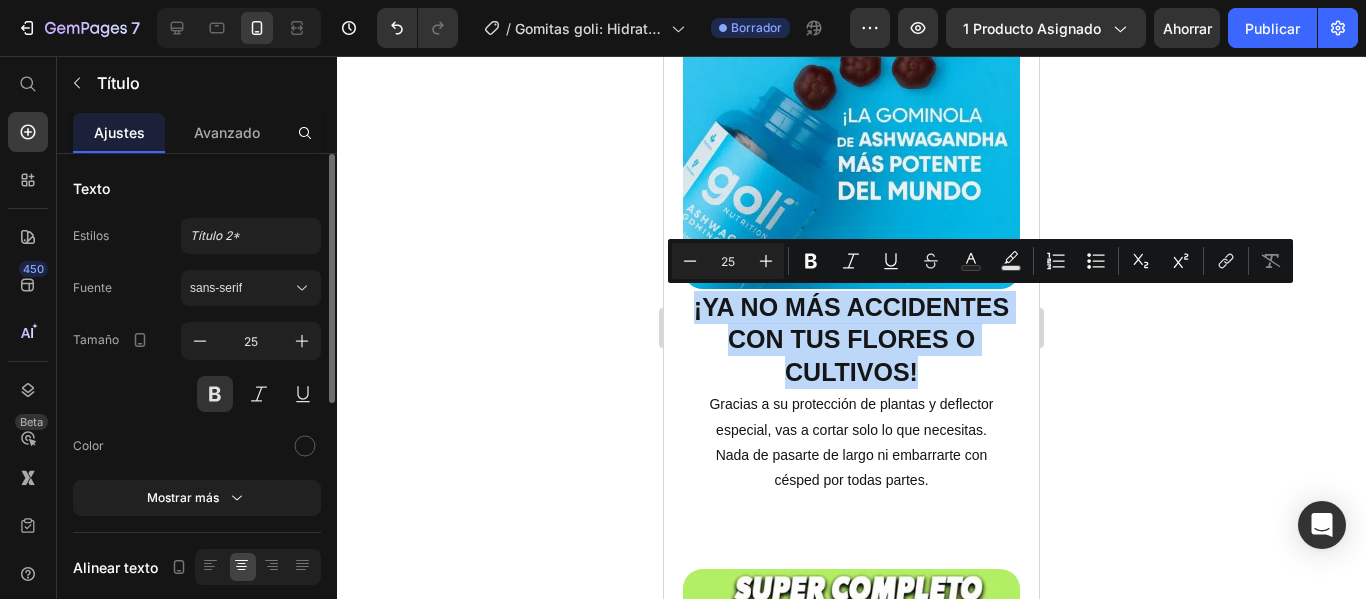 click on "¡Ya no más accidentes con tus flores o cultivos!" at bounding box center (852, 340) 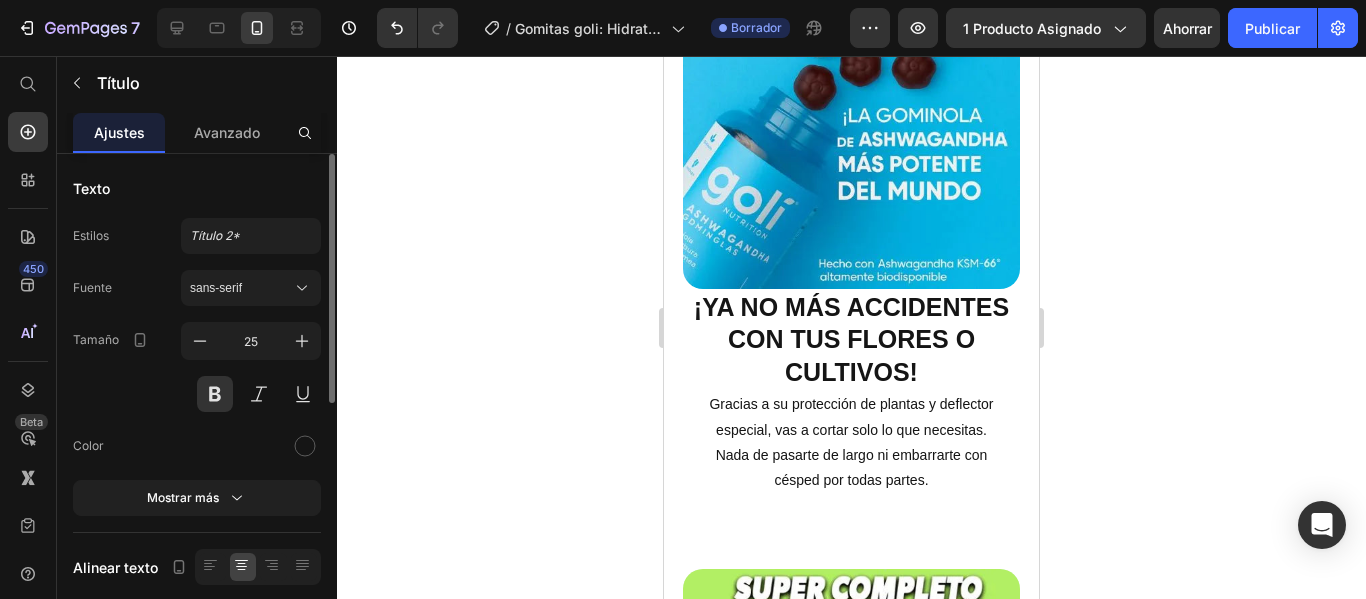 click on "¡Ya no más accidentes con tus flores o cultivos!" at bounding box center (852, 340) 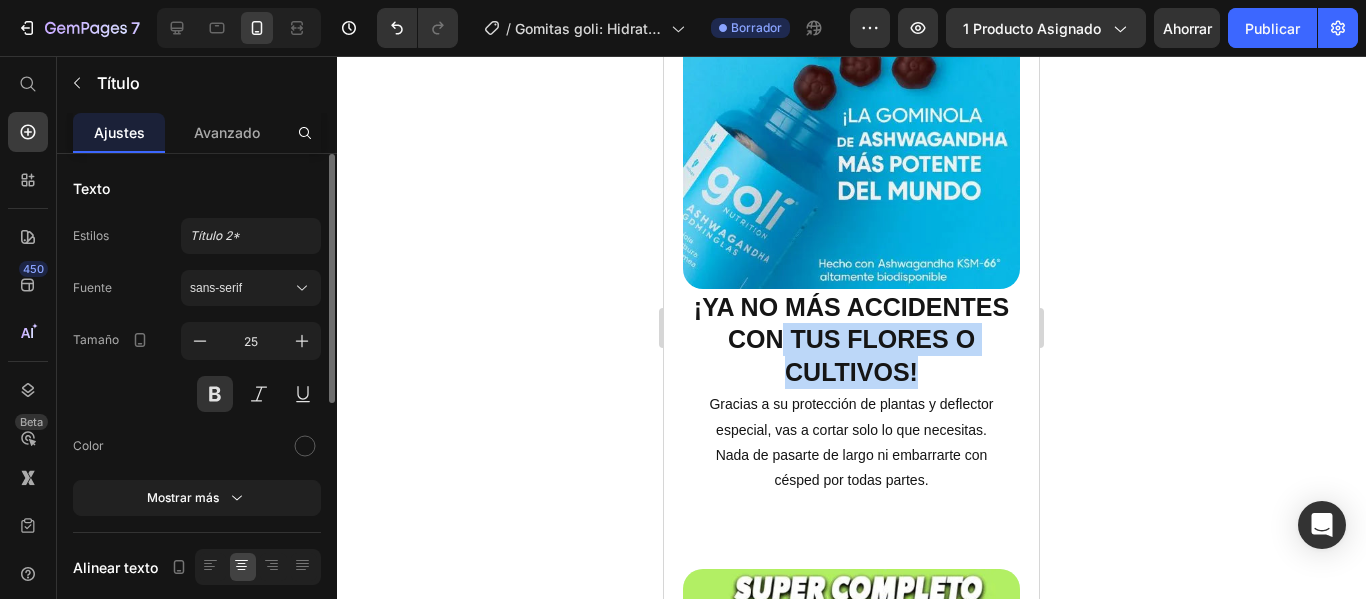 click on "¡Ya no más accidentes con tus flores o cultivos!" at bounding box center (852, 340) 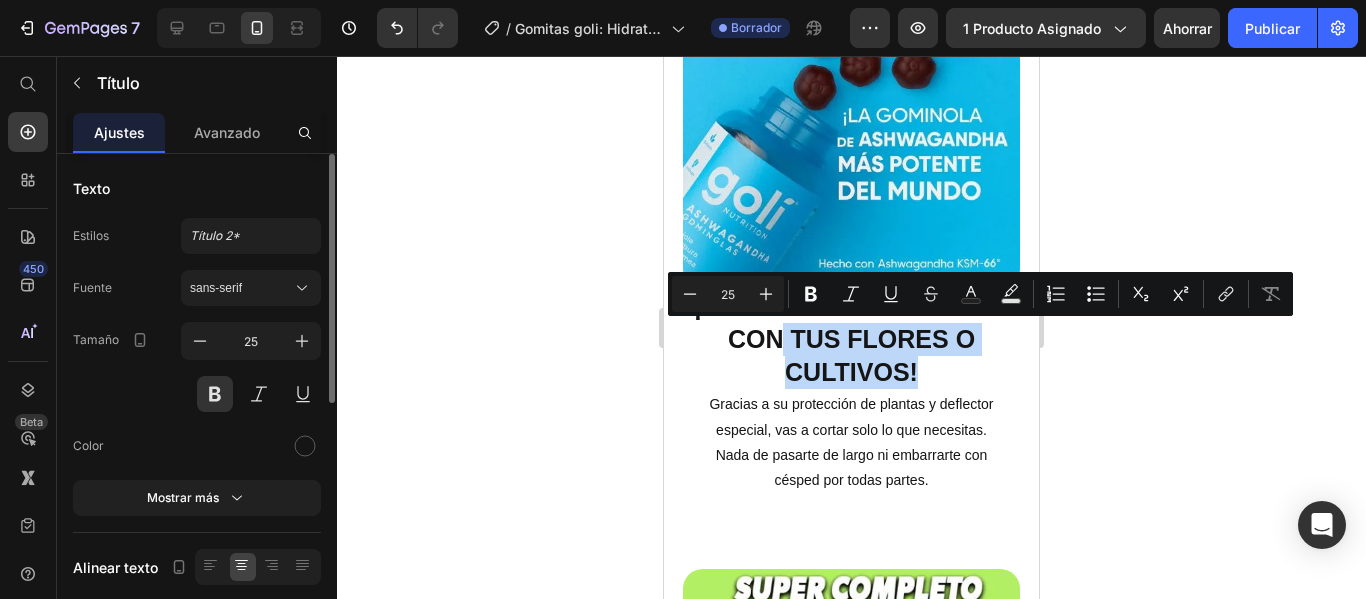 click on "¡Ya no más accidentes con tus flores o cultivos!" at bounding box center [852, 340] 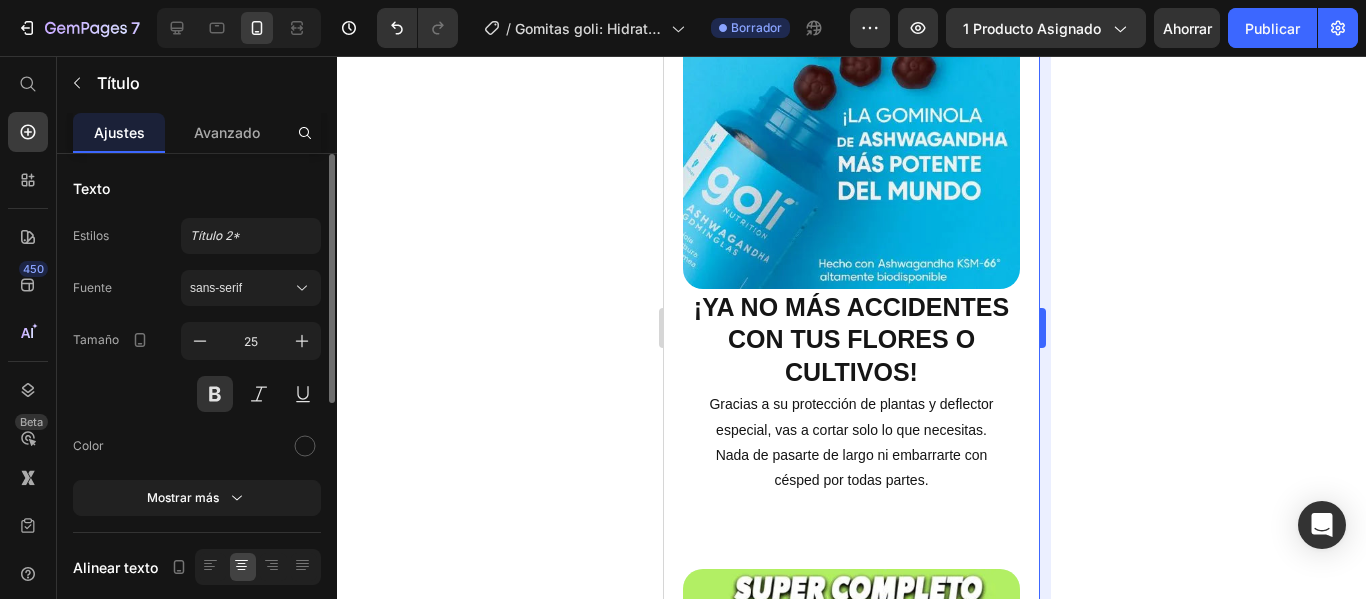 drag, startPoint x: 1223, startPoint y: 446, endPoint x: 1042, endPoint y: 411, distance: 184.35292 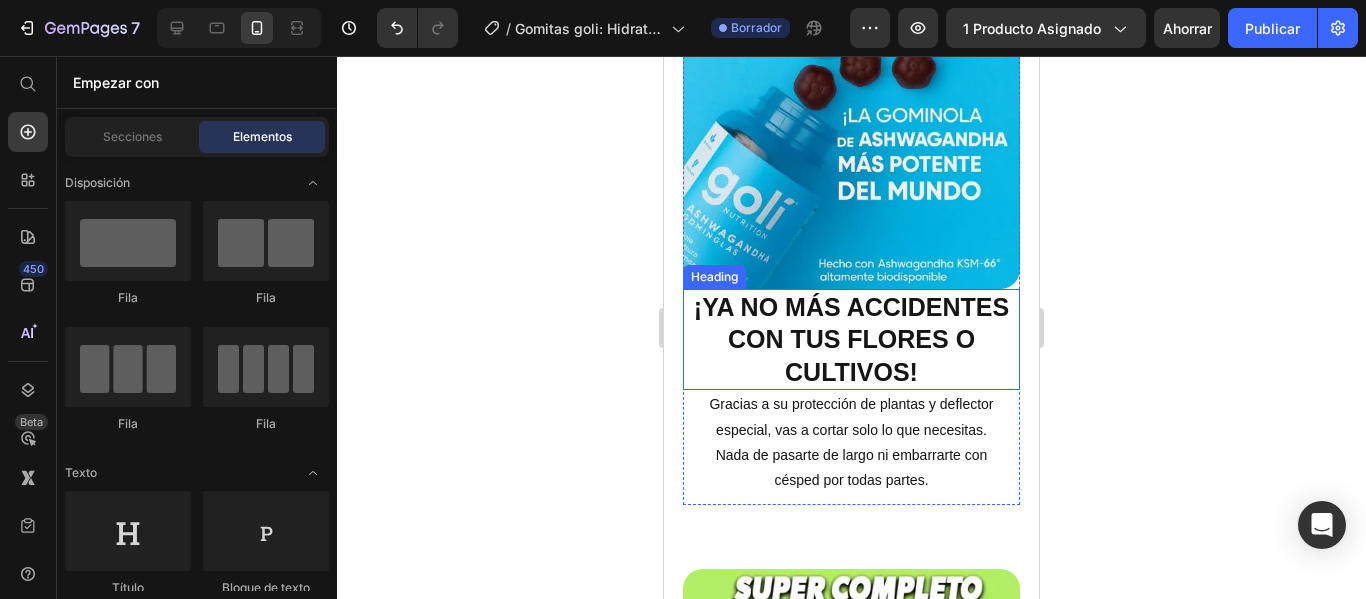 click on "¡Ya no más accidentes con tus flores o cultivos!" at bounding box center (852, 340) 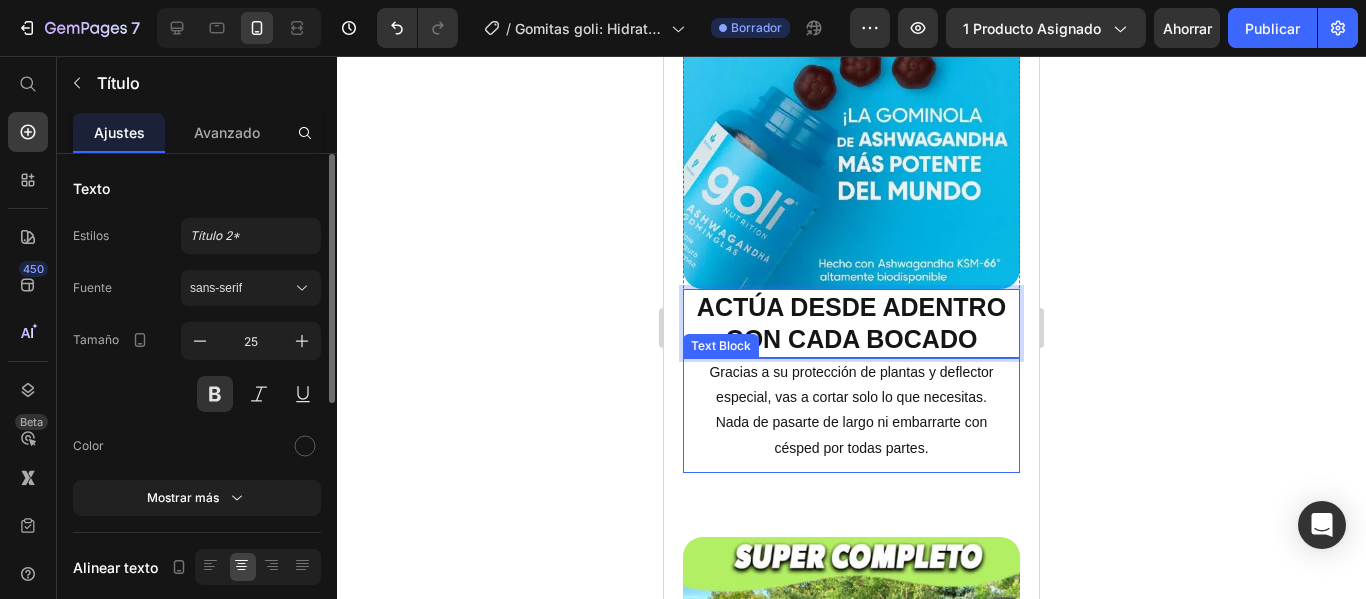 click on "Gracias a su protección de plantas y deflector especial, vas a cortar solo lo que necesitas. Nada de pasarte de largo ni embarrarte con césped por todas partes." at bounding box center (852, 410) 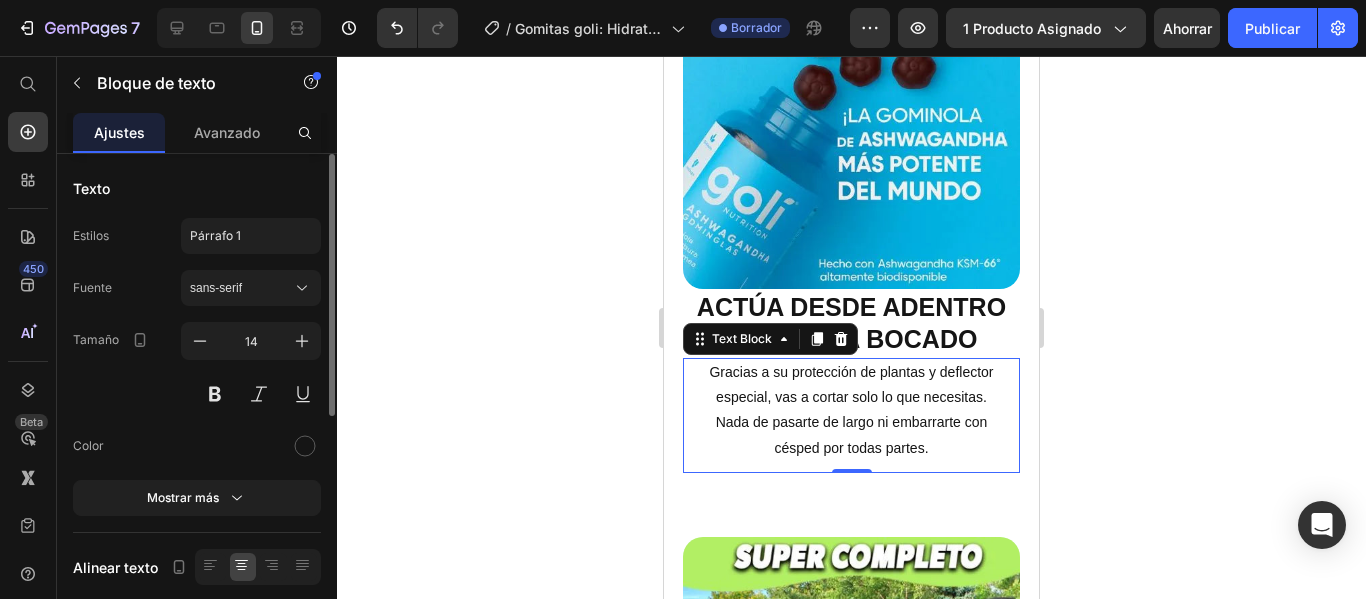 click on "Gracias a su protección de plantas y deflector especial, vas a cortar solo lo que necesitas. Nada de pasarte de largo ni embarrarte con césped por todas partes." at bounding box center (852, 410) 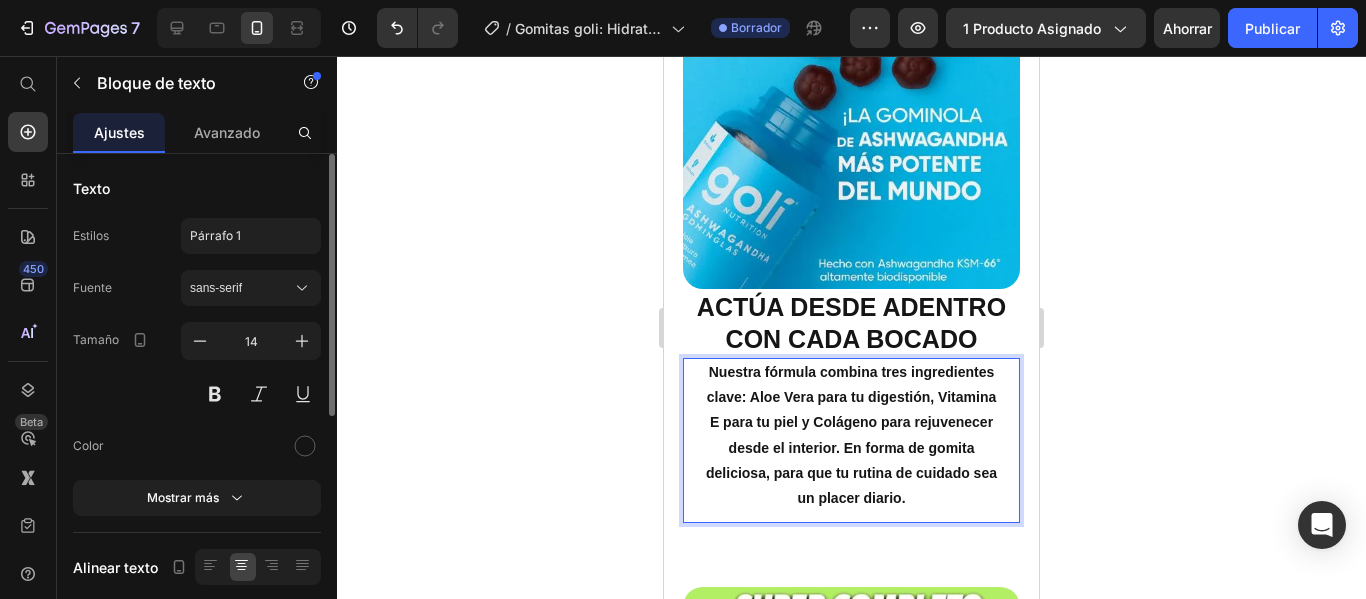click on "Nuestra fórmula combina tres ingredientes clave: Aloe Vera para tu digestión, Vitamina E para tu piel y Colágeno para rejuvenecer desde el interior. En forma de gomita deliciosa, para que tu rutina de cuidado sea un placer diario." at bounding box center (851, 435) 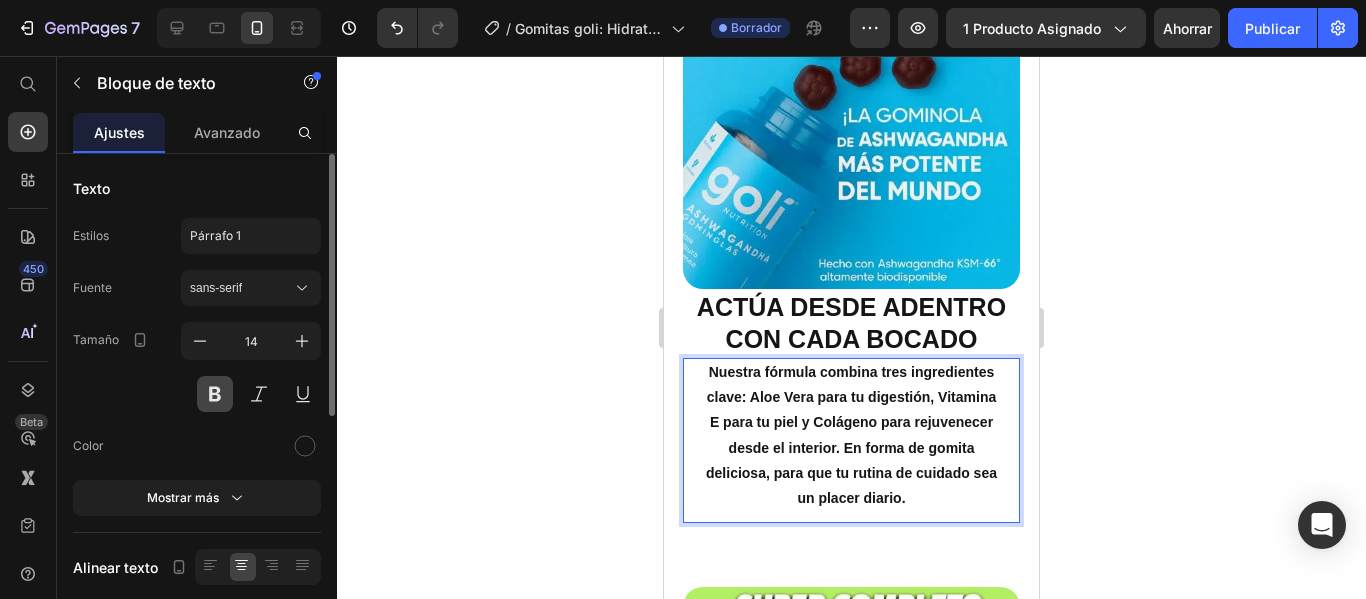 click at bounding box center (215, 394) 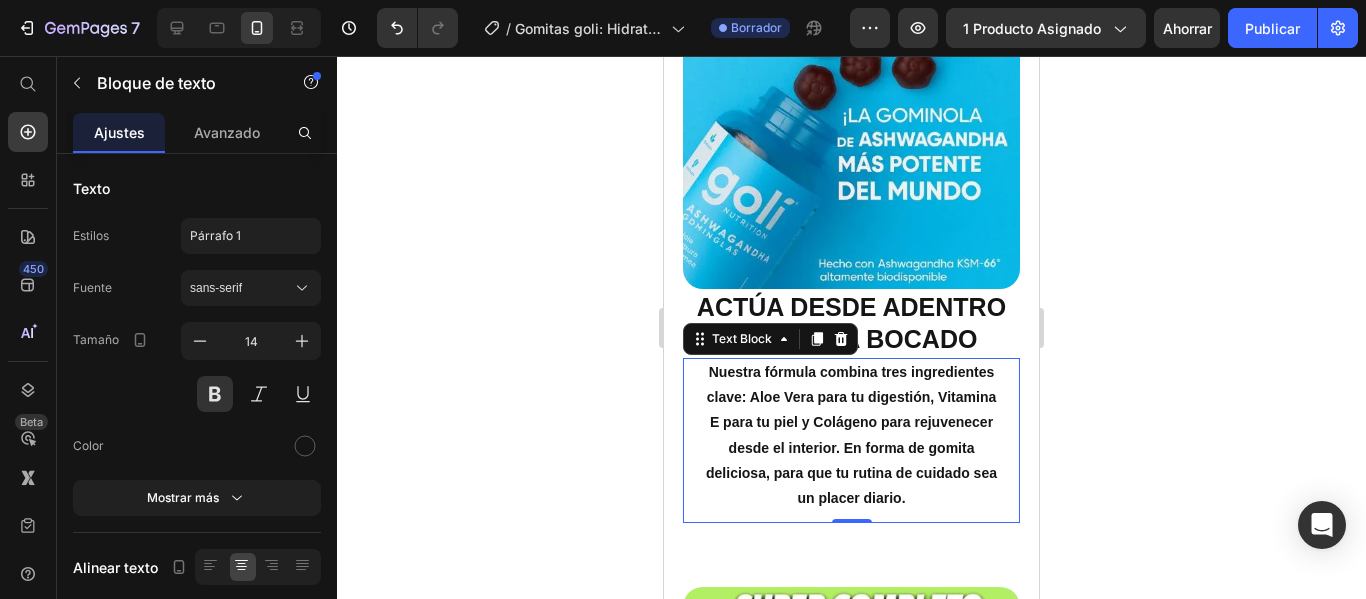 click on "Nuestra fórmula combina tres ingredientes clave: Aloe Vera para tu digestión, Vitamina E para tu piel y Colágeno para rejuvenecer desde el interior. En forma de gomita deliciosa, para que tu rutina de cuidado sea un placer diario." at bounding box center [852, 435] 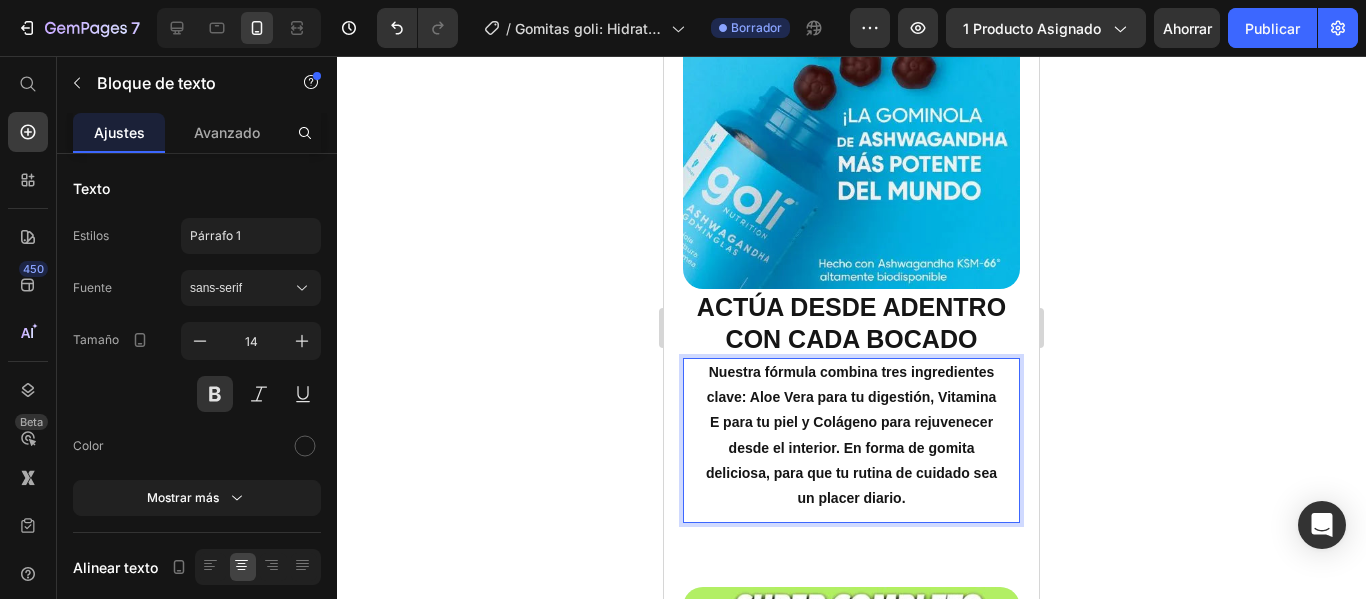 click on "Nuestra fórmula combina tres ingredientes clave: Aloe Vera para tu digestión, Vitamina E para tu piel y Colágeno para rejuvenecer desde el interior. En forma de gomita deliciosa, para que tu rutina de cuidado sea un placer diario." at bounding box center (852, 435) 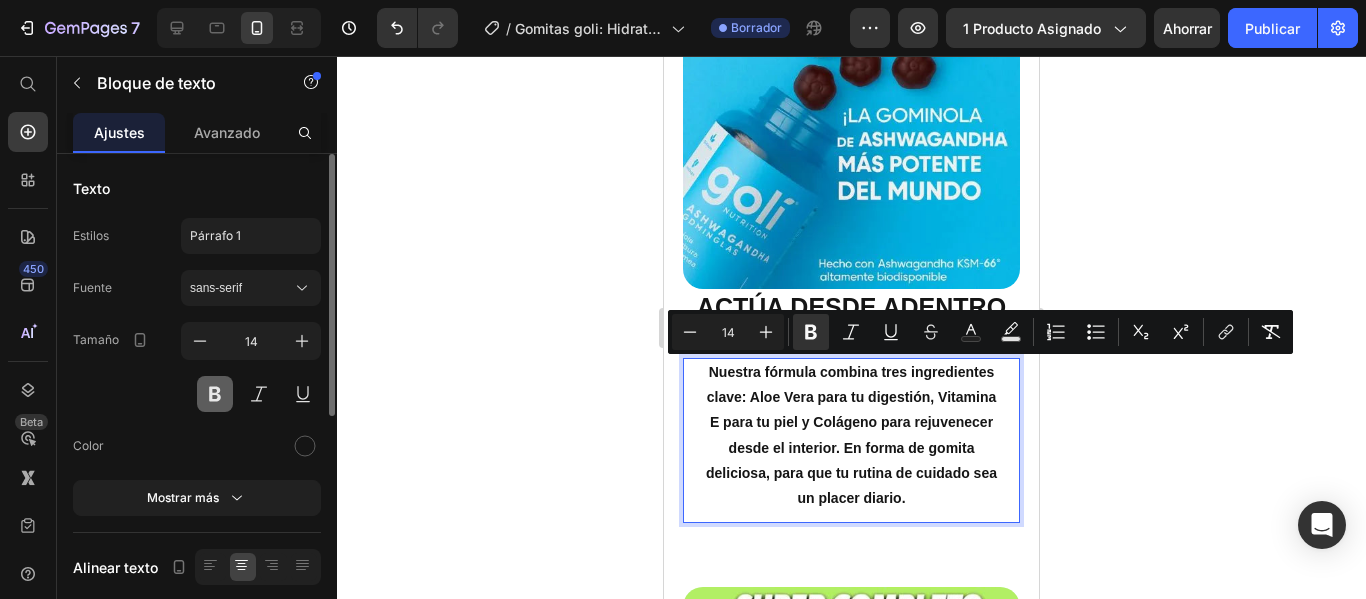 click at bounding box center [215, 394] 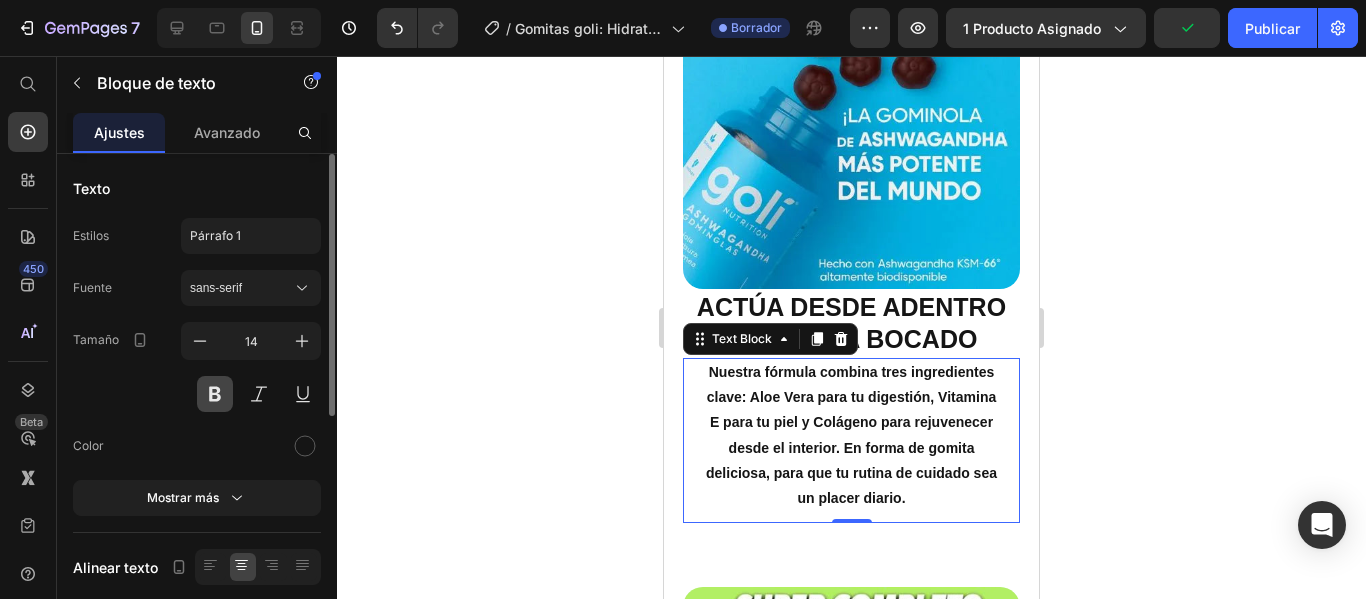 click at bounding box center (215, 394) 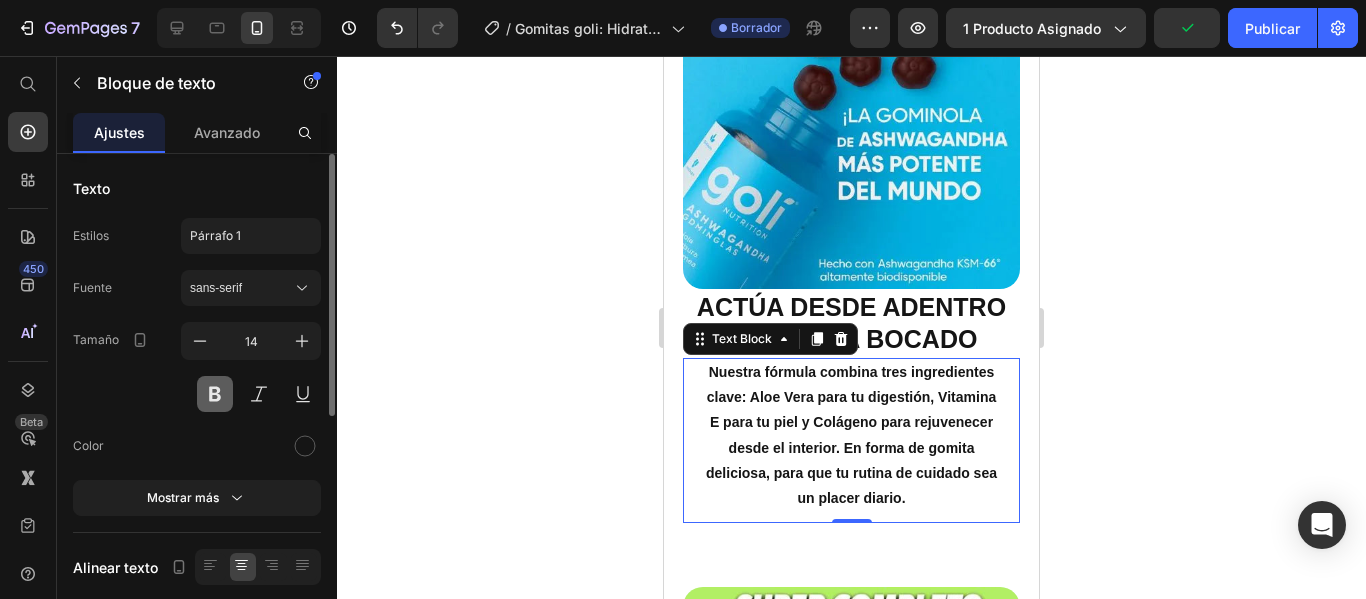 click at bounding box center (215, 394) 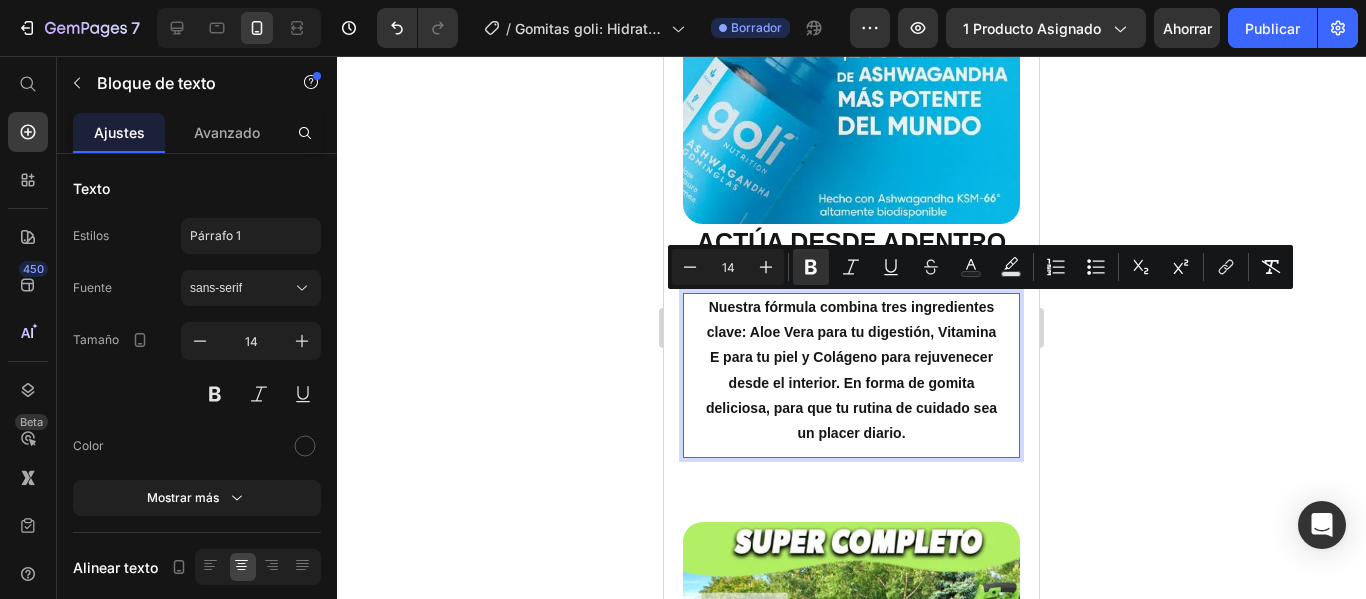 scroll, scrollTop: 3800, scrollLeft: 0, axis: vertical 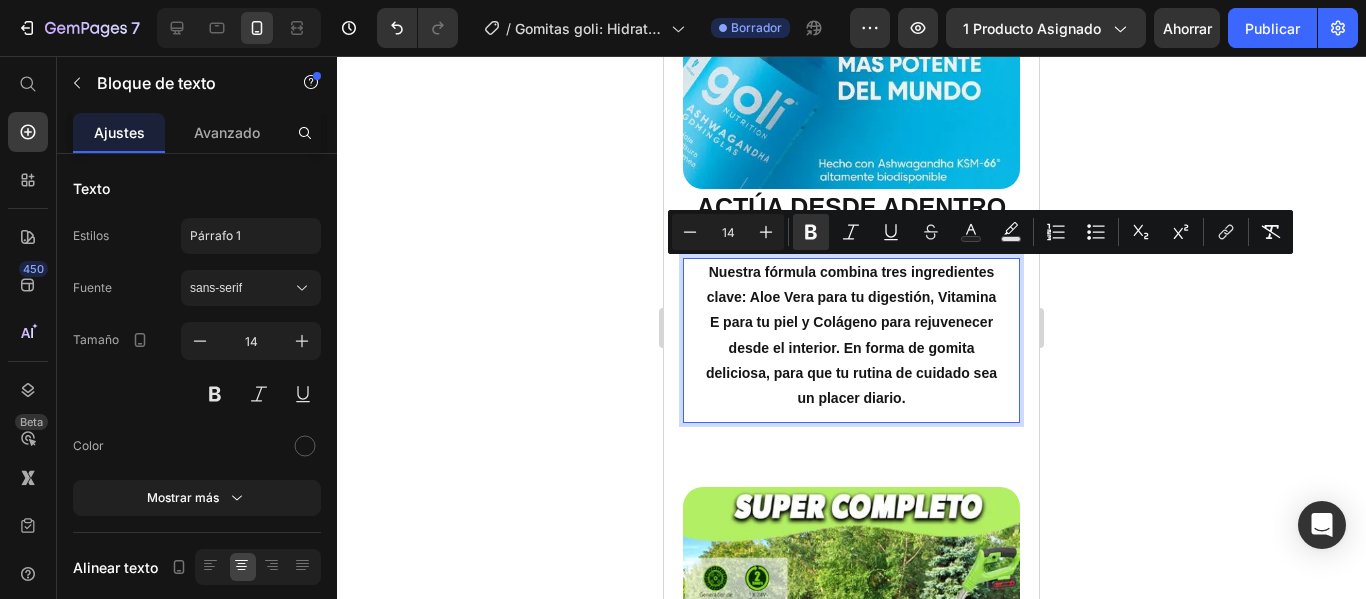 click on "Nuestra fórmula combina tres ingredientes clave: Aloe Vera para tu digestión, Vitamina E para tu piel y Colágeno para rejuvenecer desde el interior. En forma de gomita deliciosa, para que tu rutina de cuidado sea un placer diario." at bounding box center [851, 335] 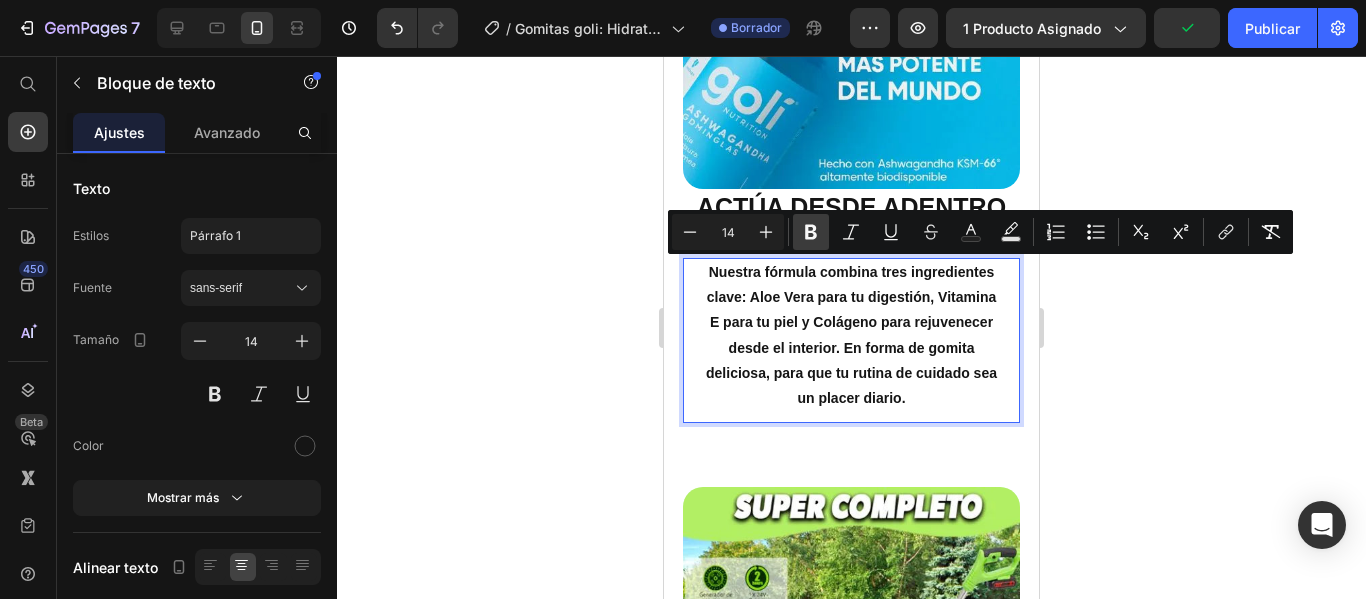 click 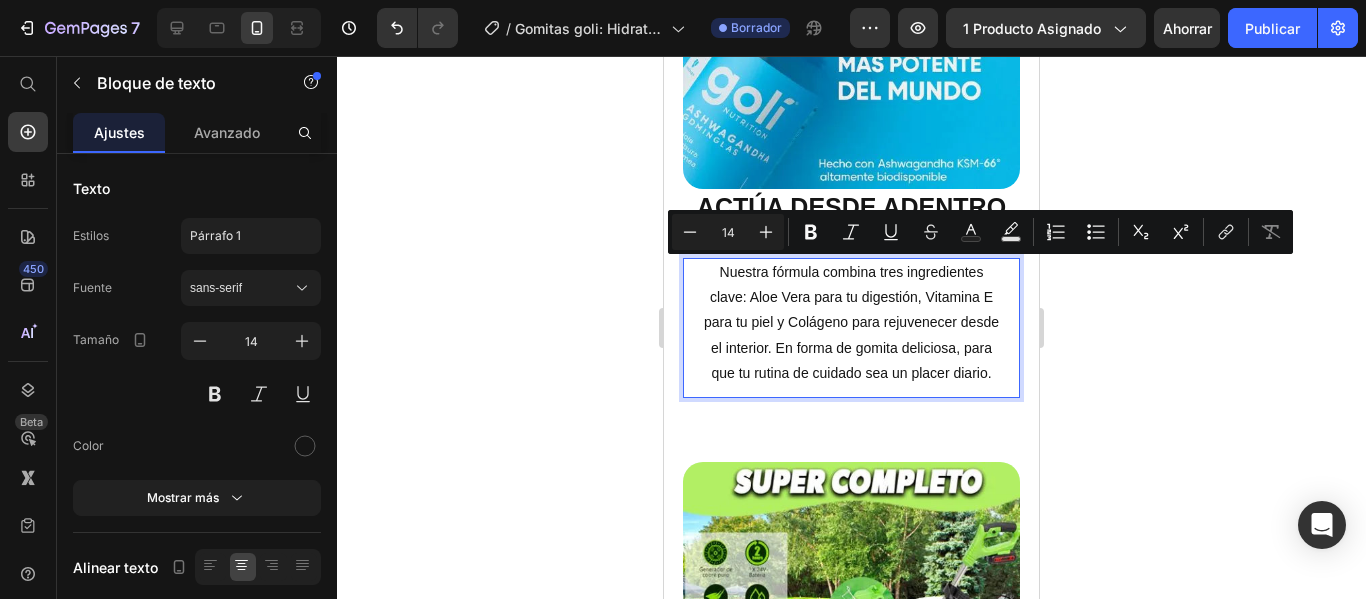 click 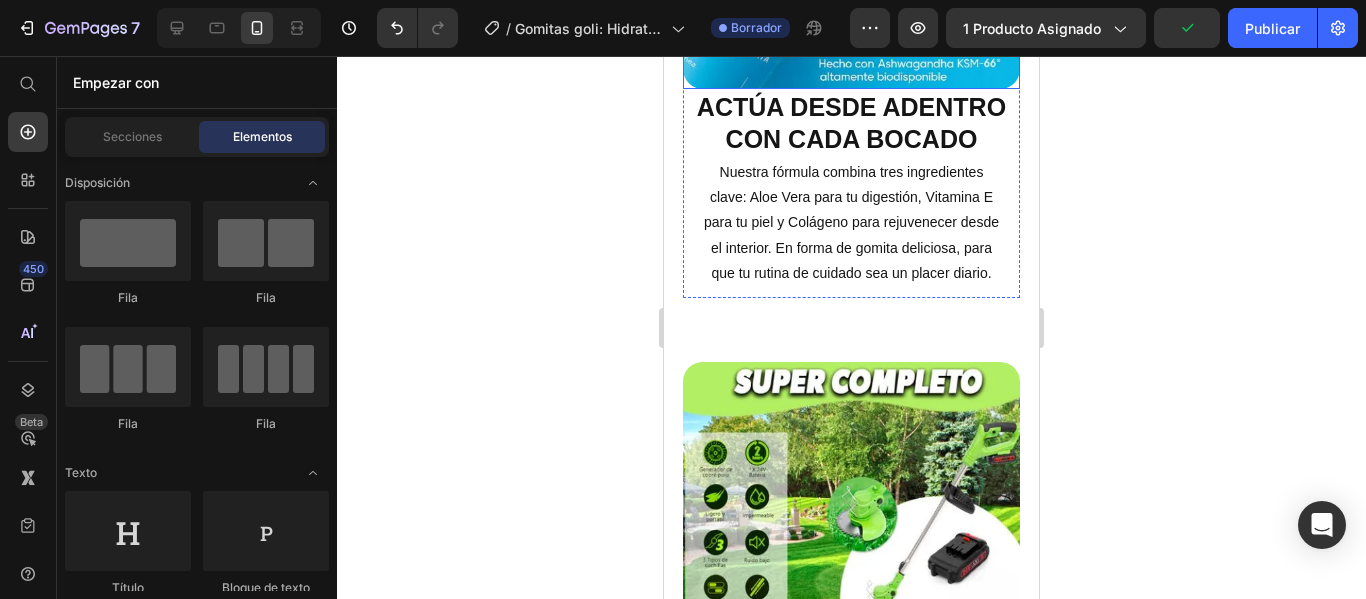 scroll, scrollTop: 4000, scrollLeft: 0, axis: vertical 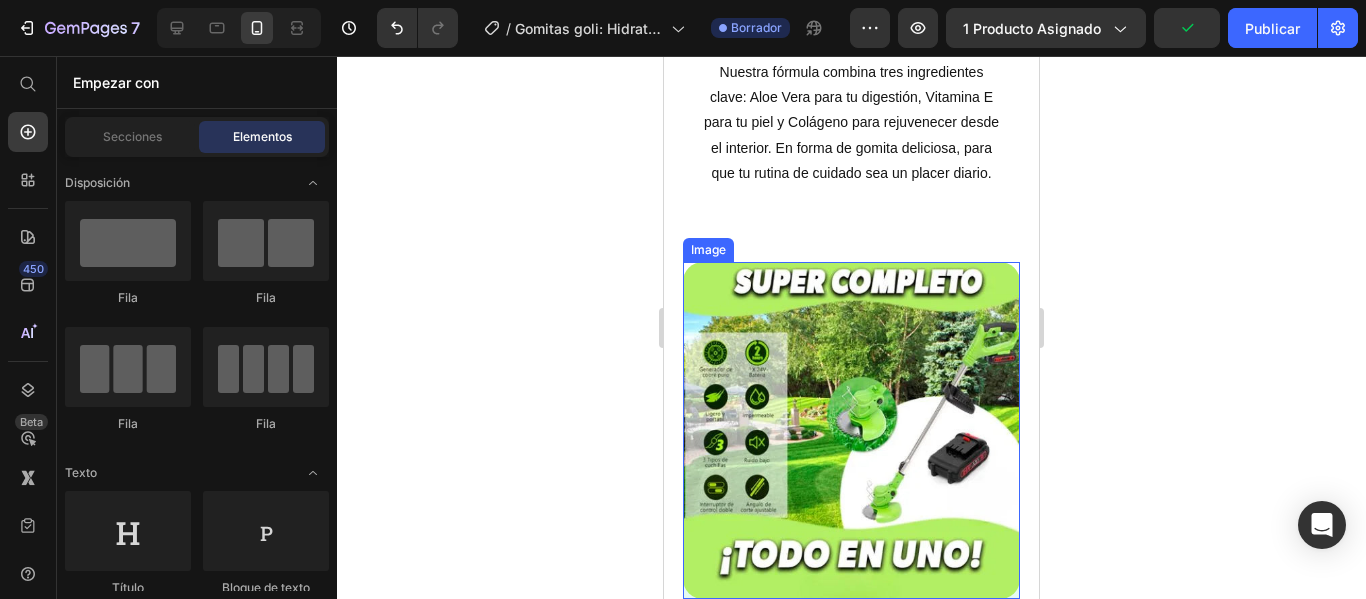 click at bounding box center [852, 431] 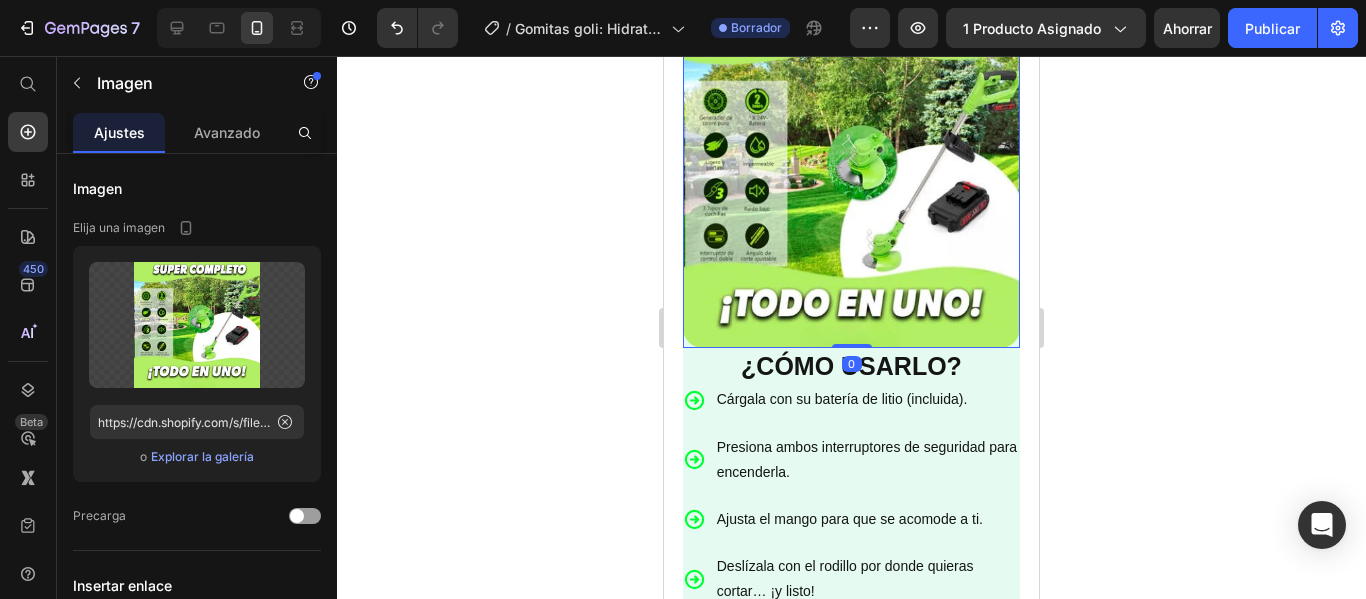 scroll, scrollTop: 4300, scrollLeft: 0, axis: vertical 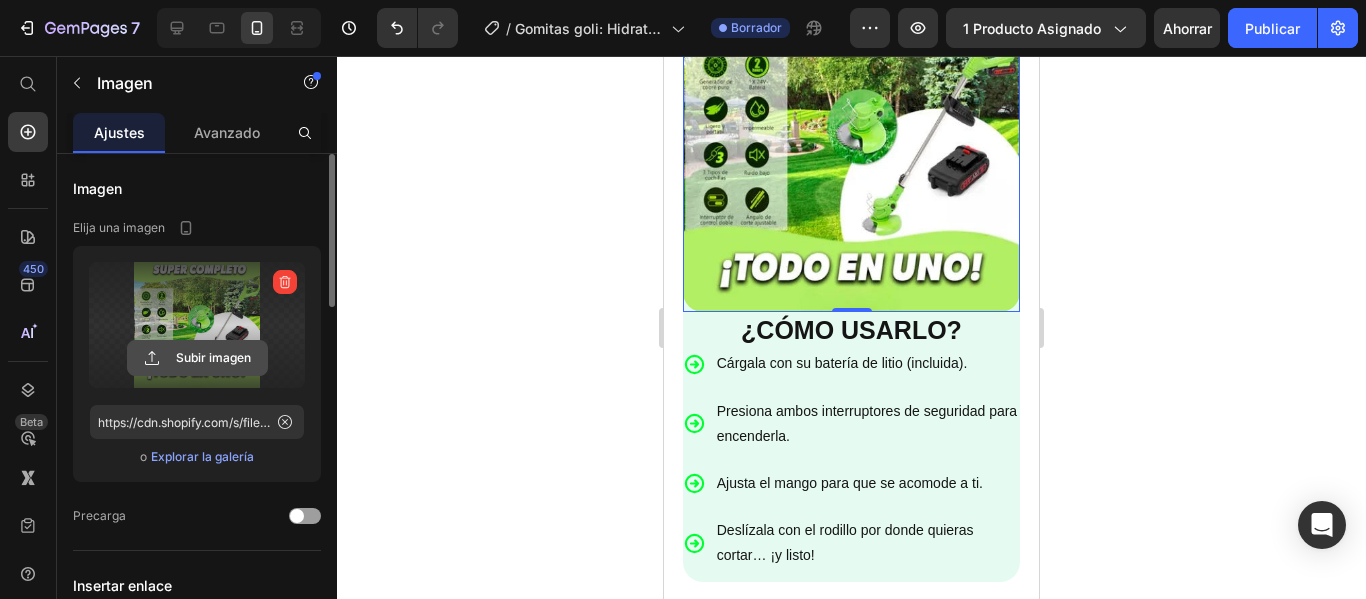 click 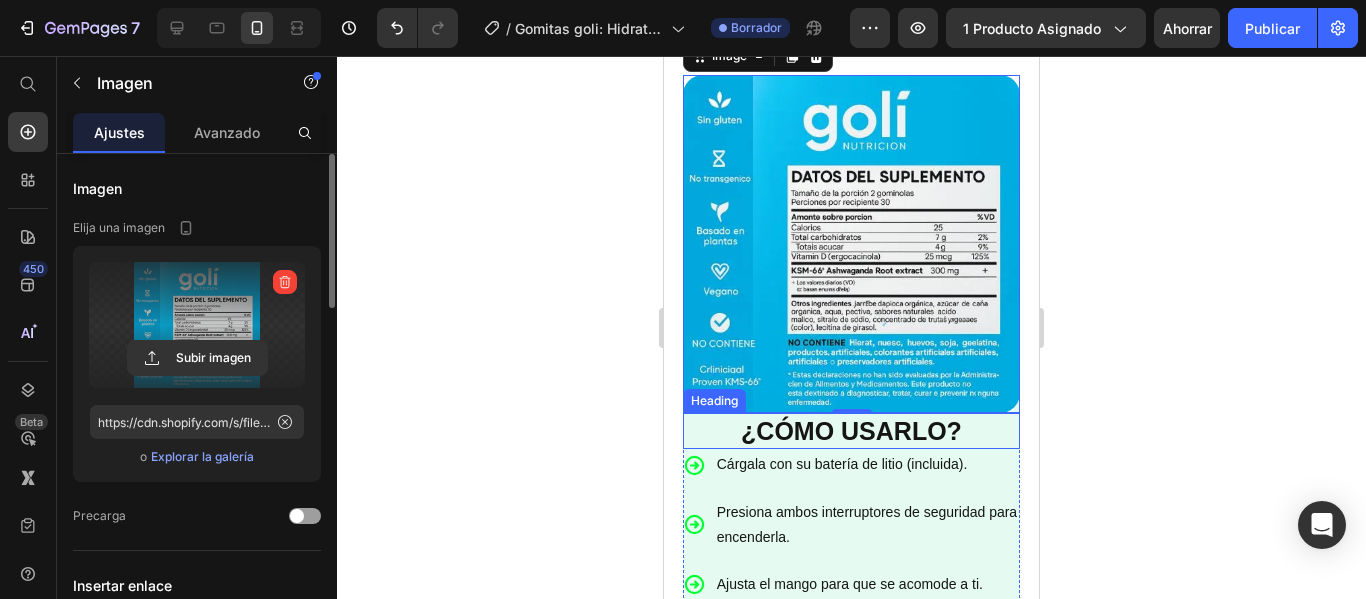 scroll, scrollTop: 4100, scrollLeft: 0, axis: vertical 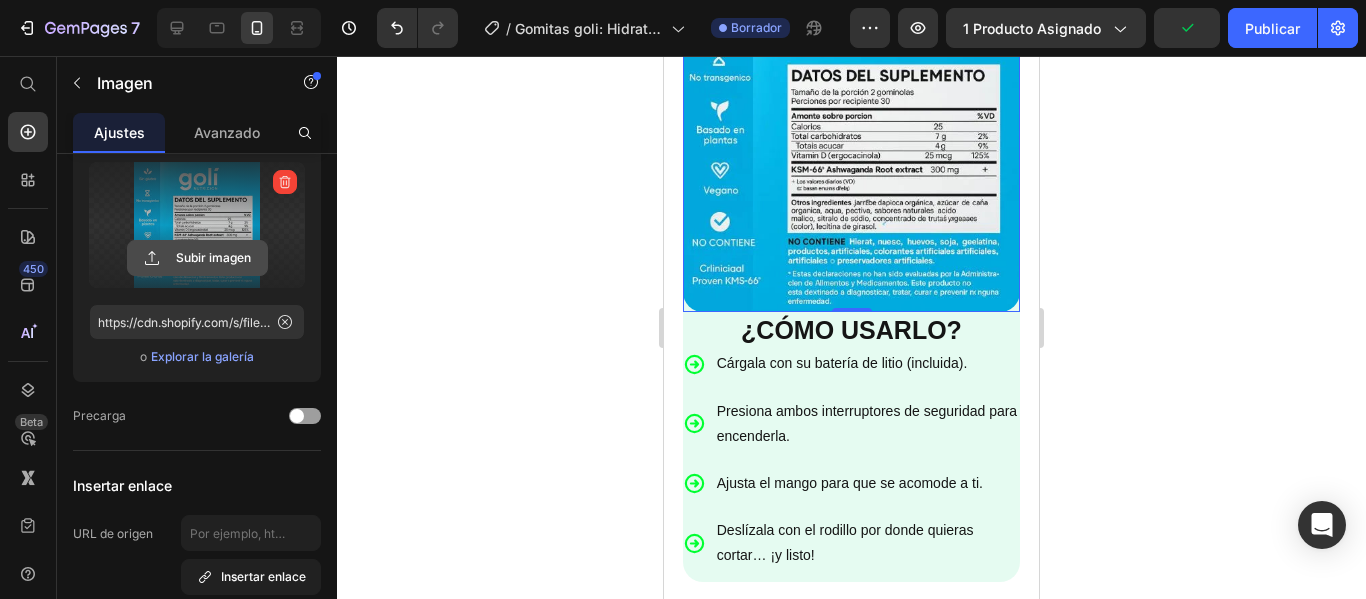 click 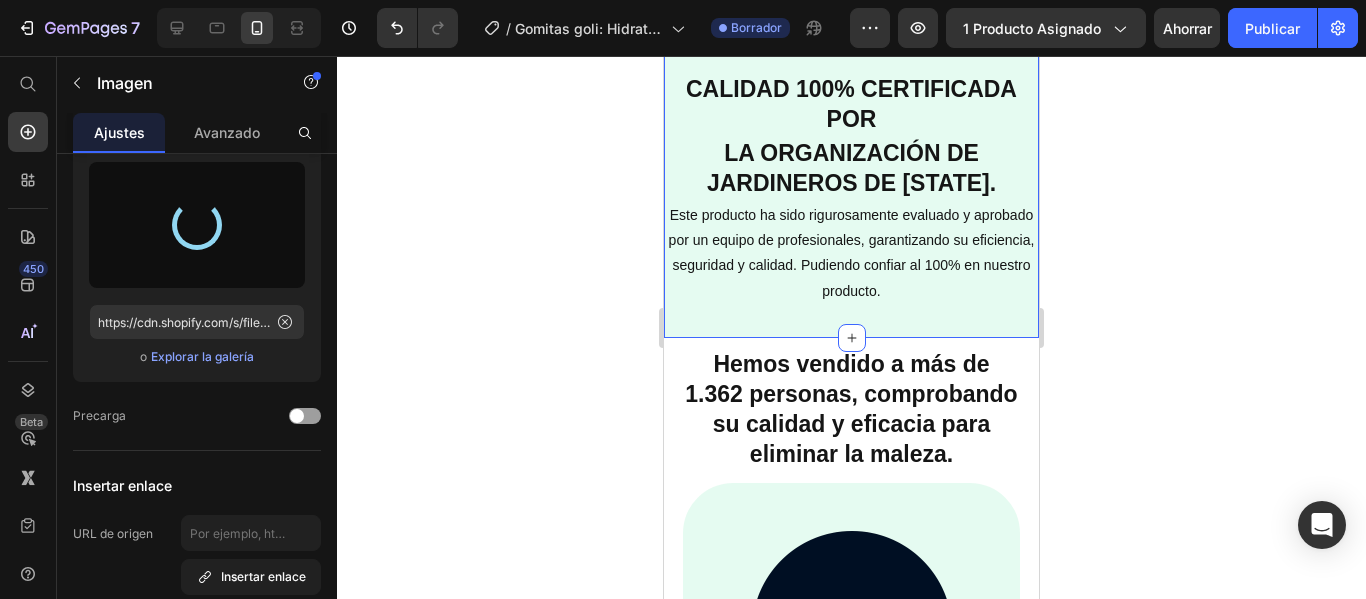 scroll, scrollTop: 4900, scrollLeft: 0, axis: vertical 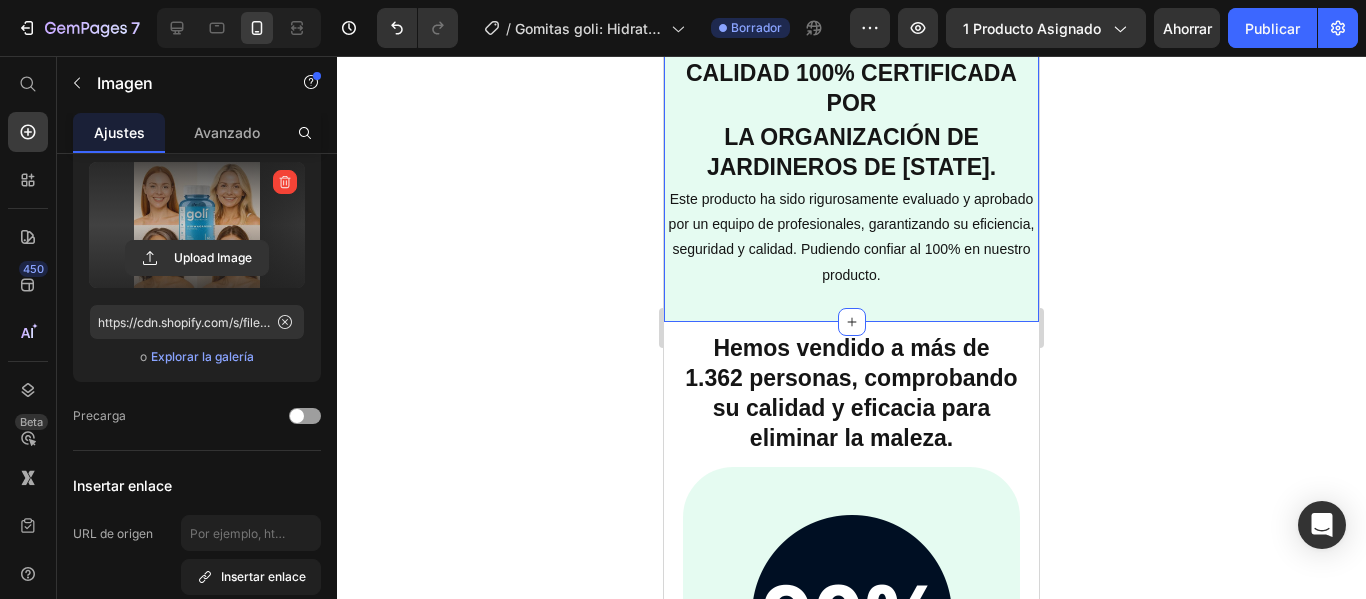 type on "https://cdn.shopify.com/s/files/1/0714/8571/8759/files/gempages_547003309001540832-64206e5e-a2cd-4b07-bc0a-159e545bbf03.webp" 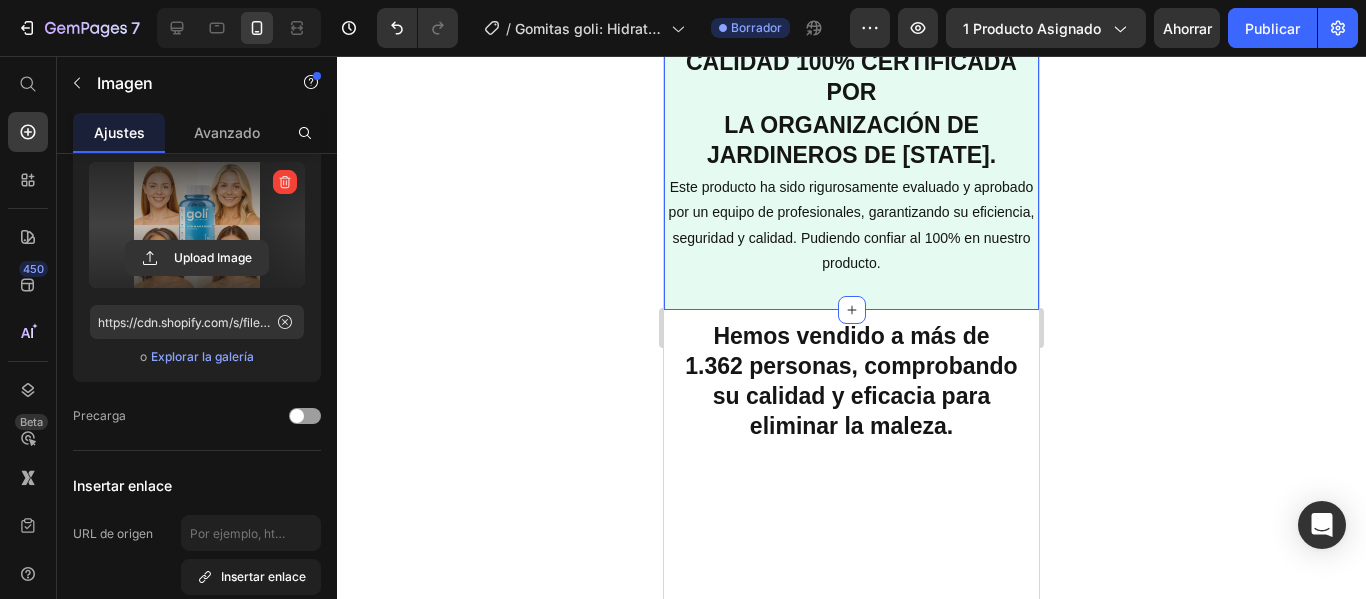 scroll, scrollTop: 4200, scrollLeft: 0, axis: vertical 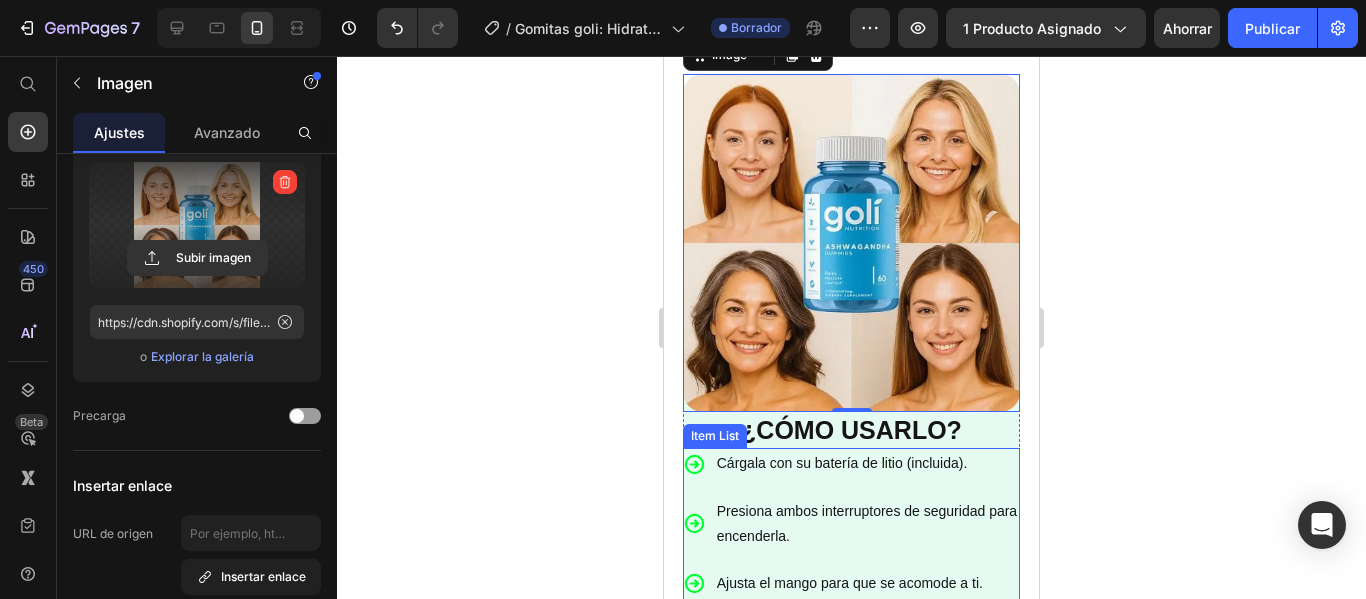 click on "Cárgala con su batería de litio (incluida)." at bounding box center [867, 463] 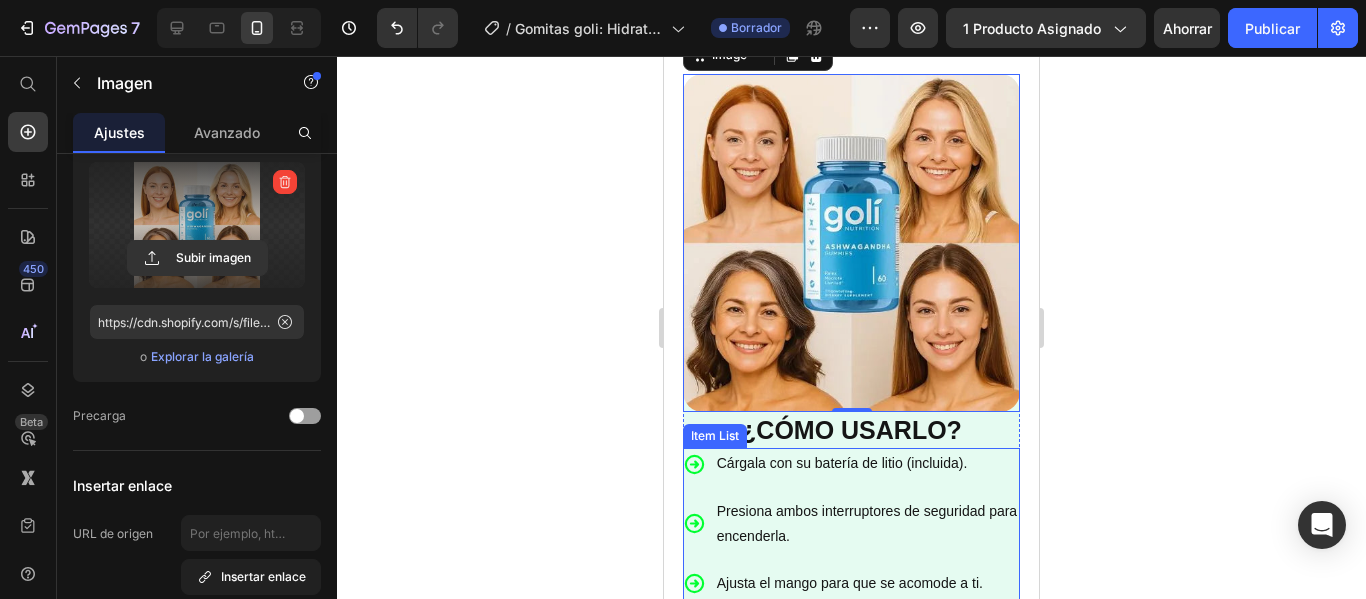 click on "Cárgala con su batería de litio (incluida)." at bounding box center [867, 463] 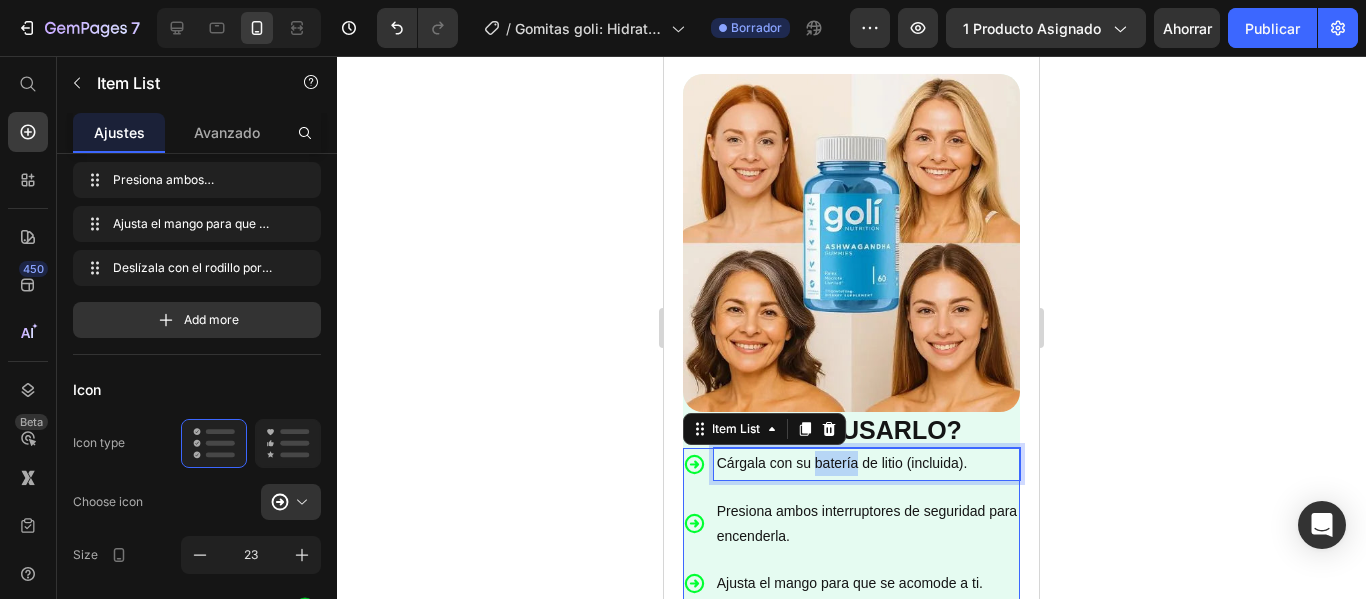scroll, scrollTop: 0, scrollLeft: 0, axis: both 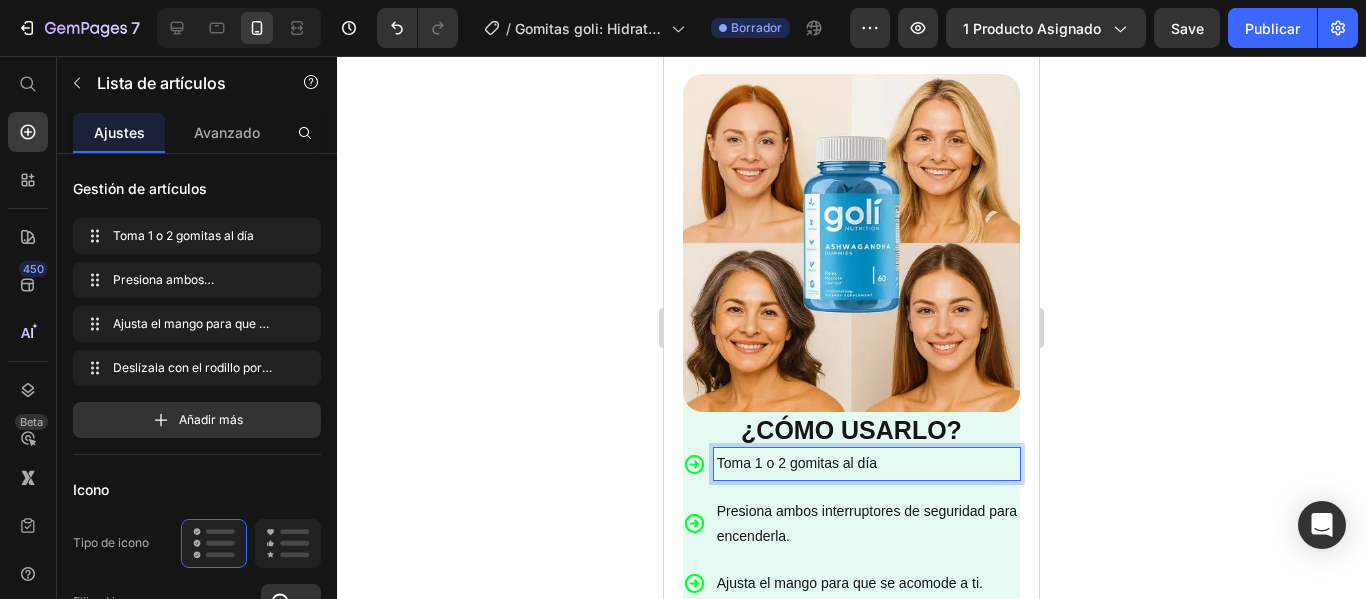 click on "Presiona ambos interruptores de seguridad para encenderla." at bounding box center (867, 524) 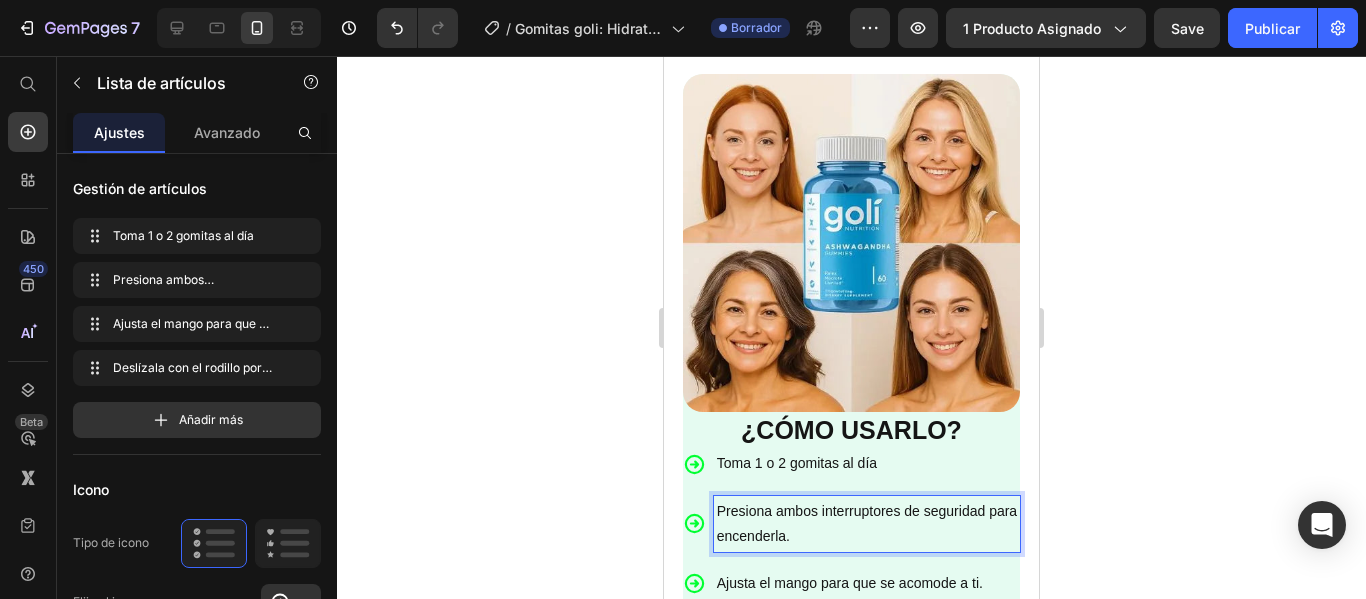 click on "Presiona ambos interruptores de seguridad para encenderla." at bounding box center [867, 524] 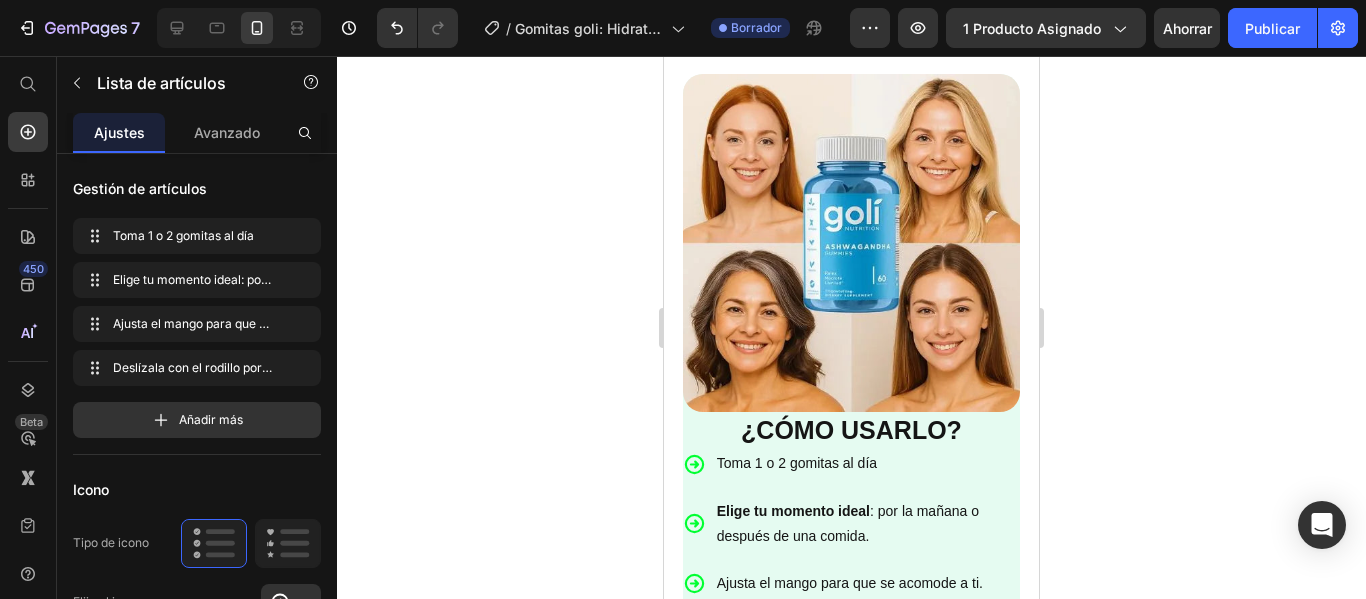 click on "Elige tu momento ideal" at bounding box center [793, 511] 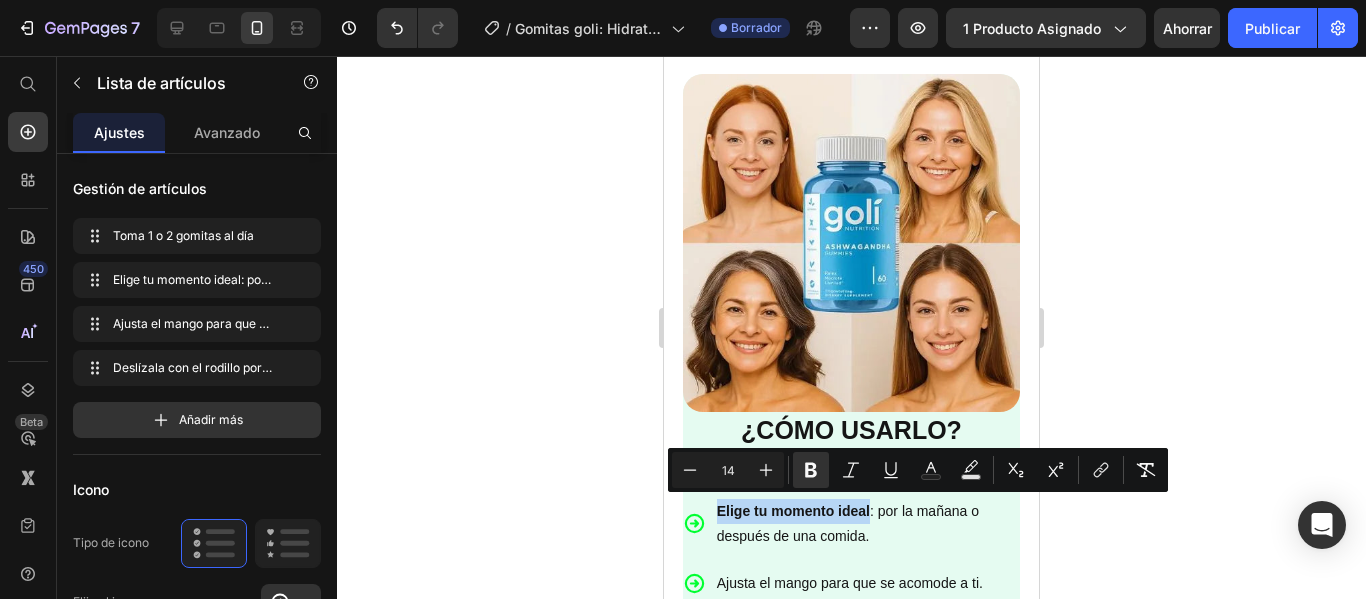 drag, startPoint x: 719, startPoint y: 505, endPoint x: 868, endPoint y: 509, distance: 149.05368 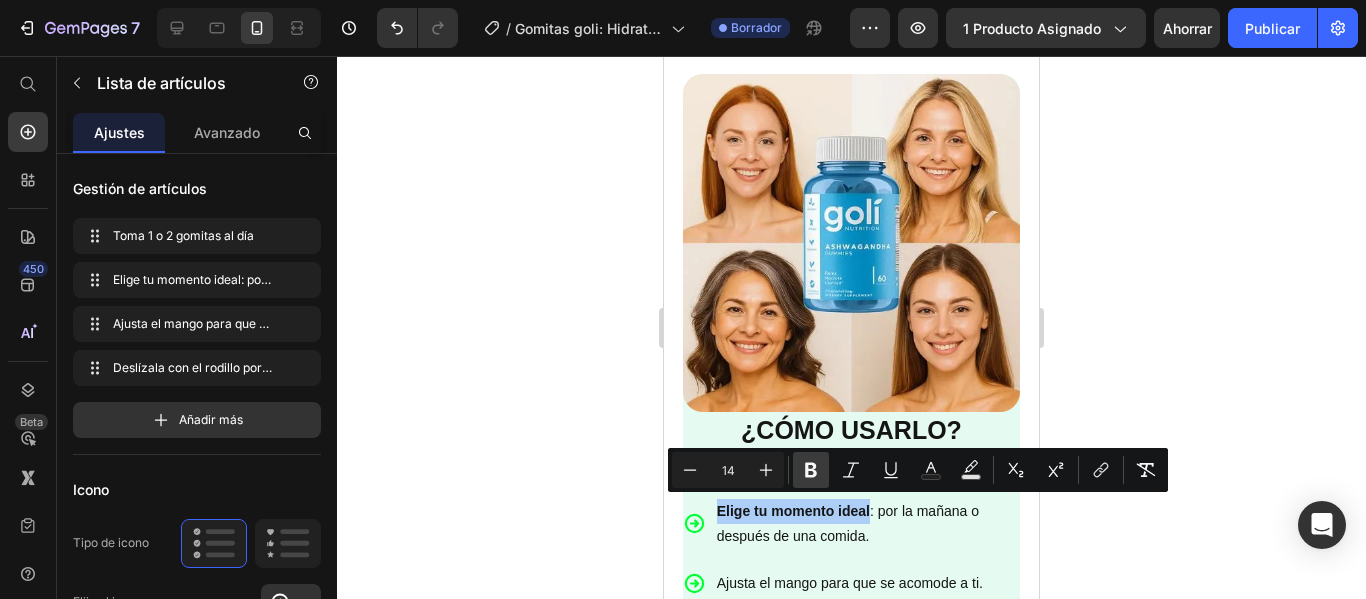 click on "Bold" at bounding box center [811, 470] 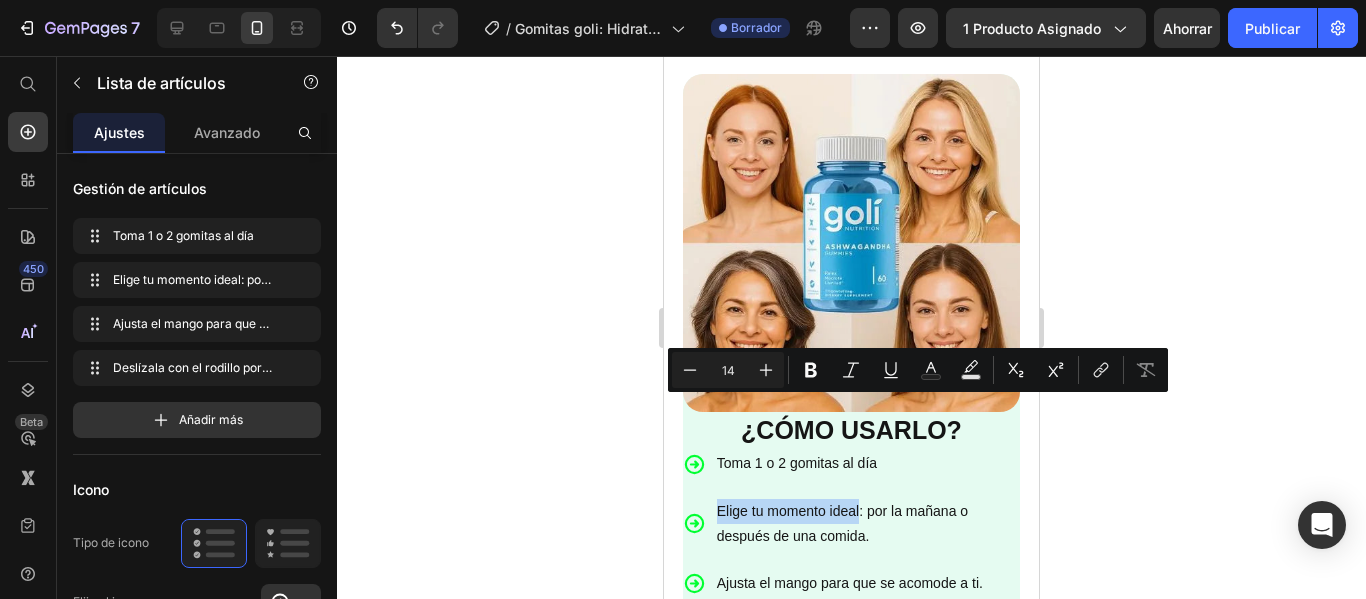 scroll, scrollTop: 4300, scrollLeft: 0, axis: vertical 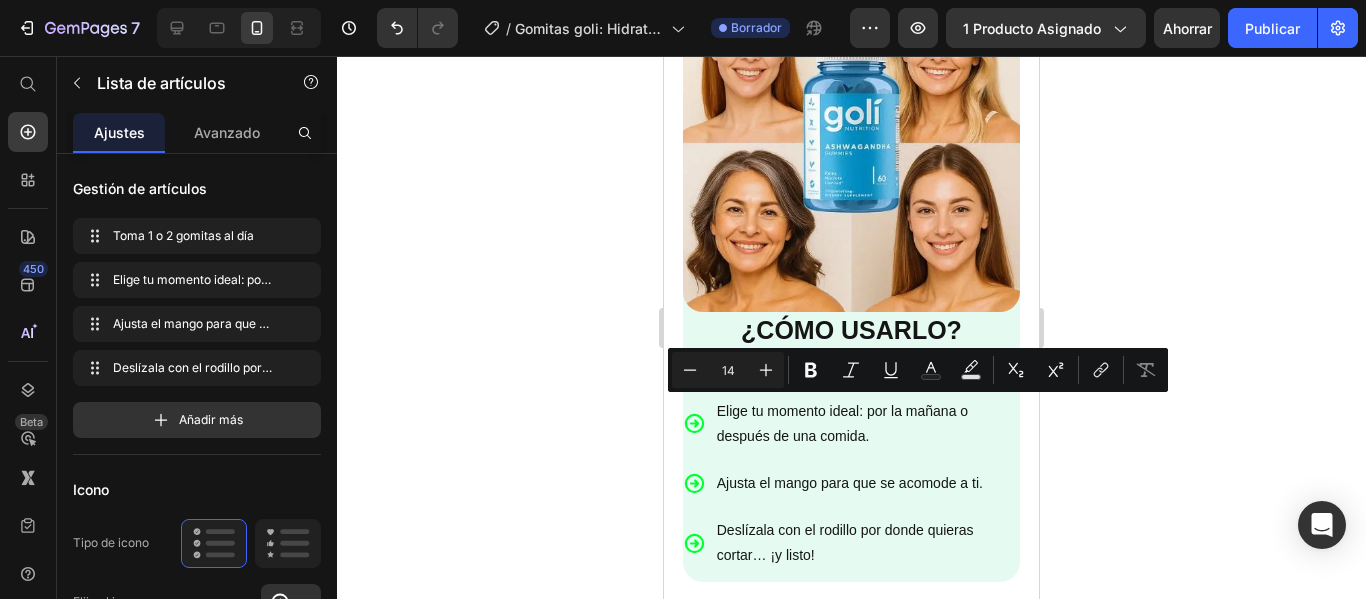 click on "Elige tu momento ideal: por la mañana o después de una comida." at bounding box center (867, 424) 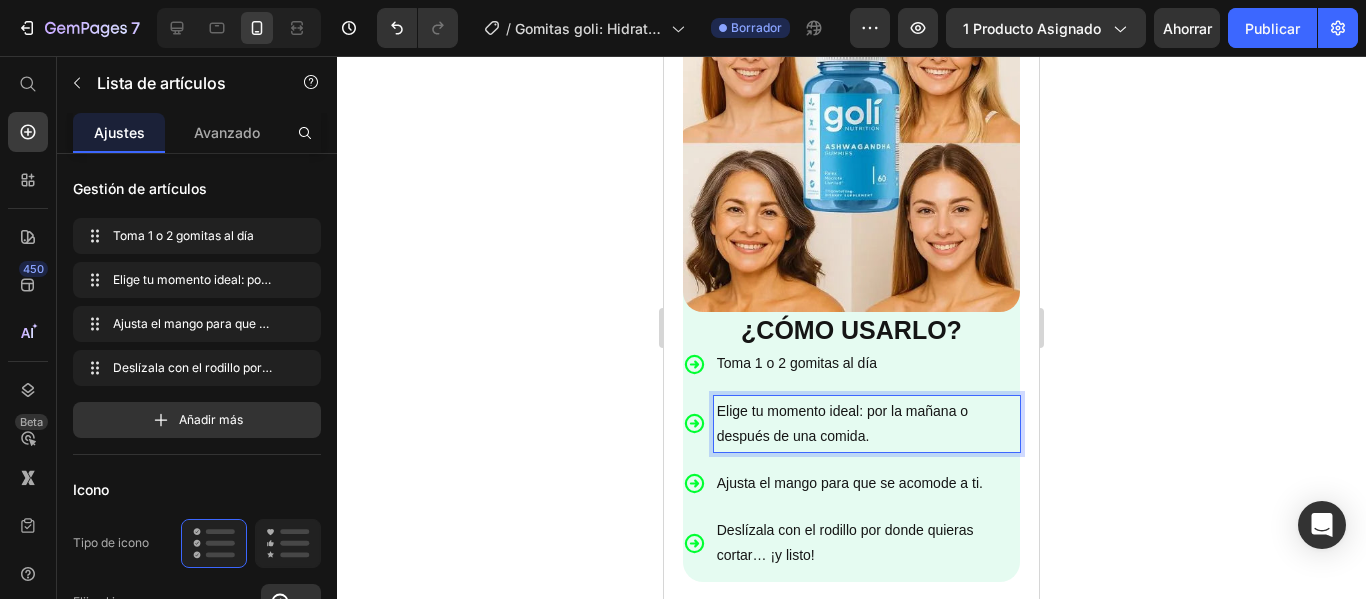 click on "Ajusta el mango para que se acomode a ti." at bounding box center (867, 483) 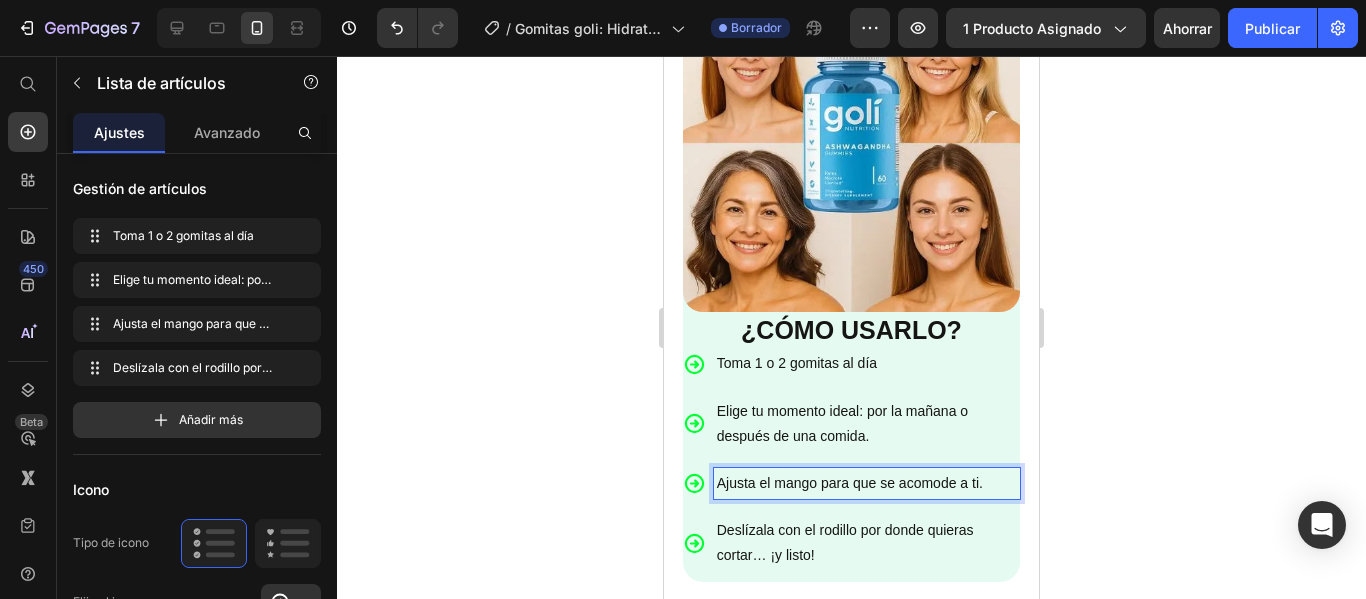 click on "Ajusta el mango para que se acomode a ti." at bounding box center (867, 483) 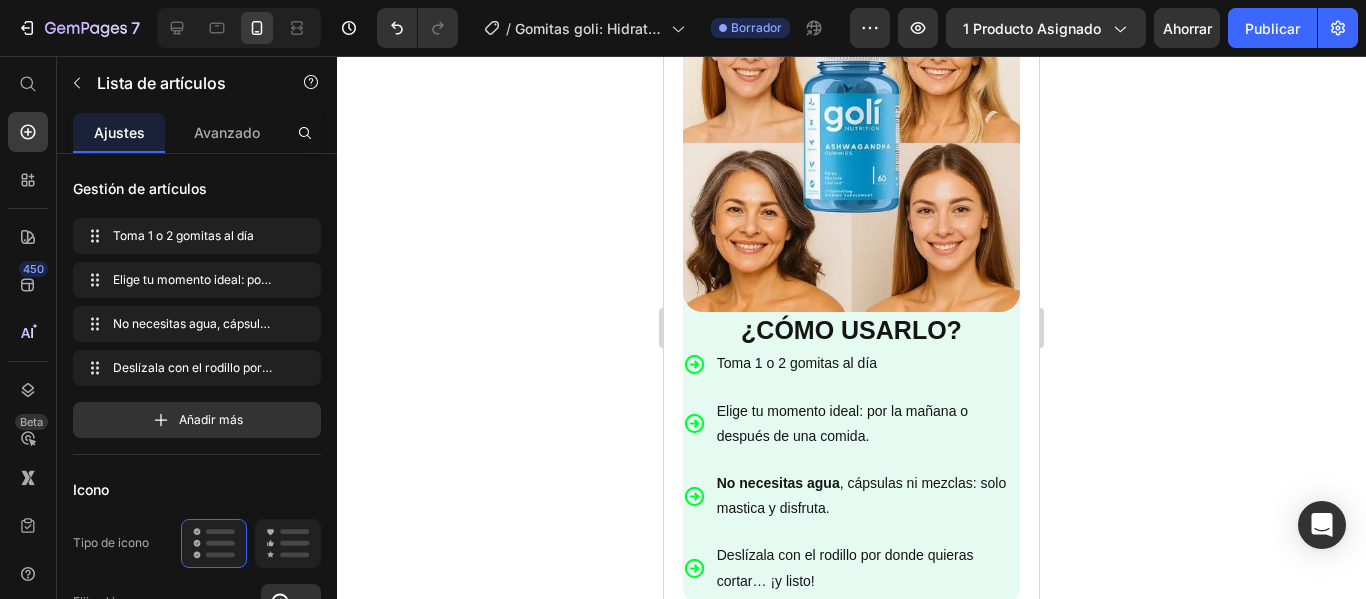 click on "No necesitas agua" at bounding box center [778, 483] 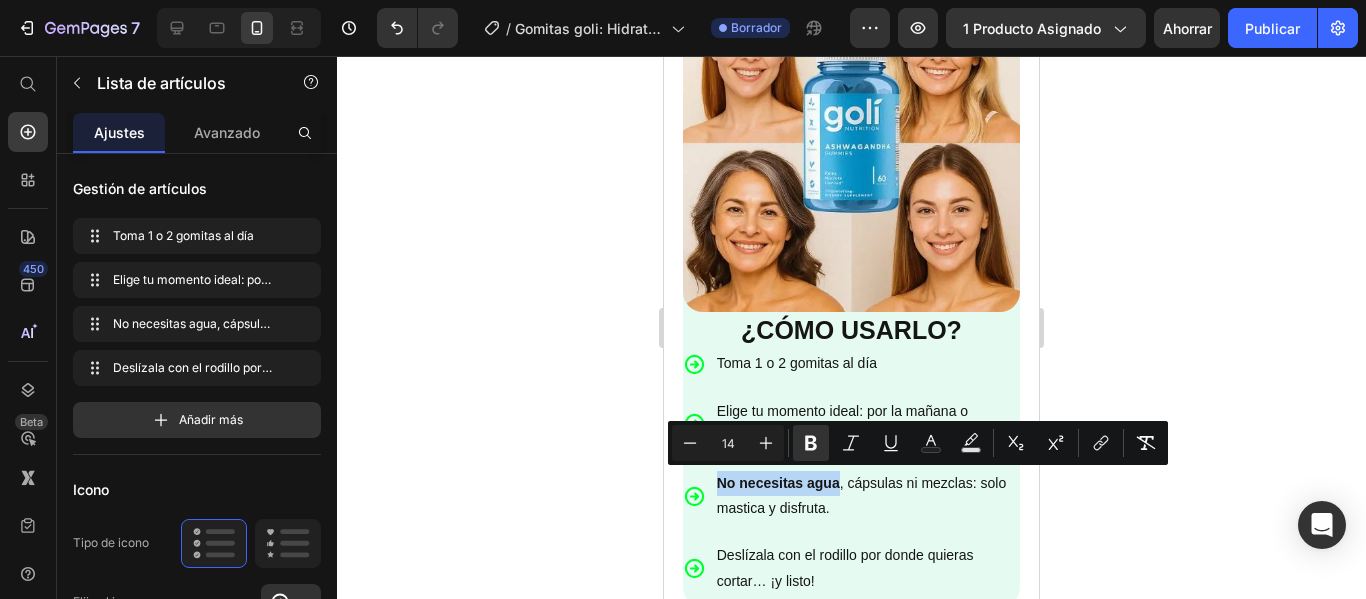 drag, startPoint x: 719, startPoint y: 483, endPoint x: 840, endPoint y: 483, distance: 121 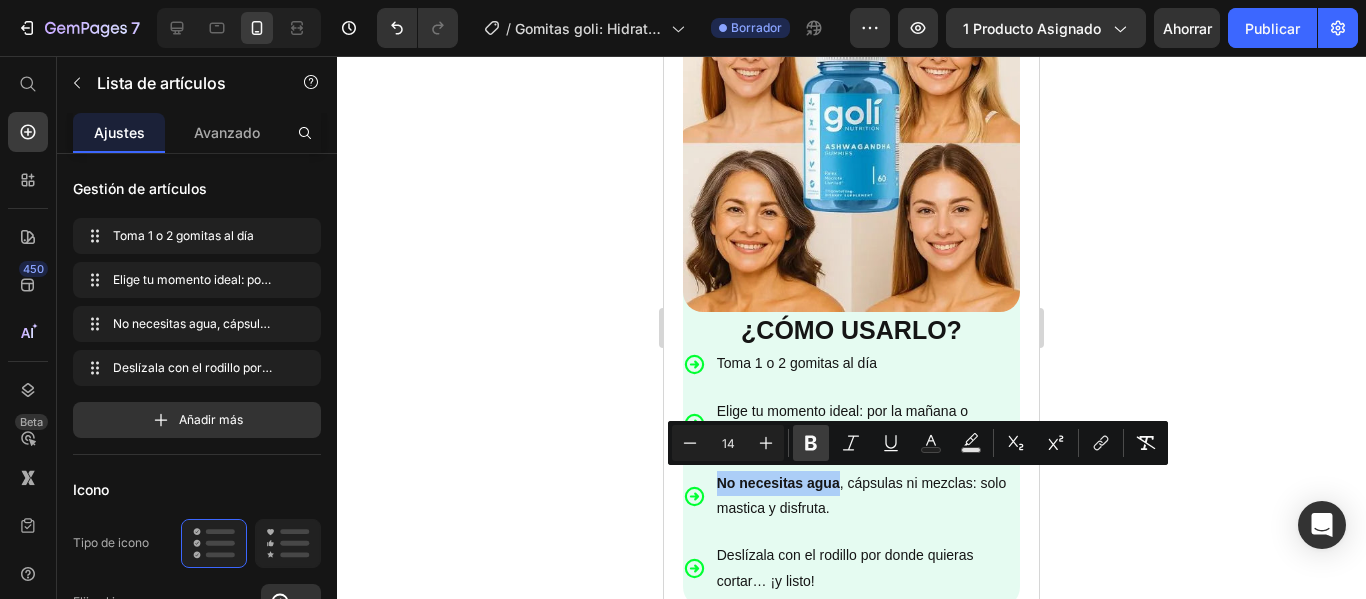 click on "Bold" at bounding box center [811, 443] 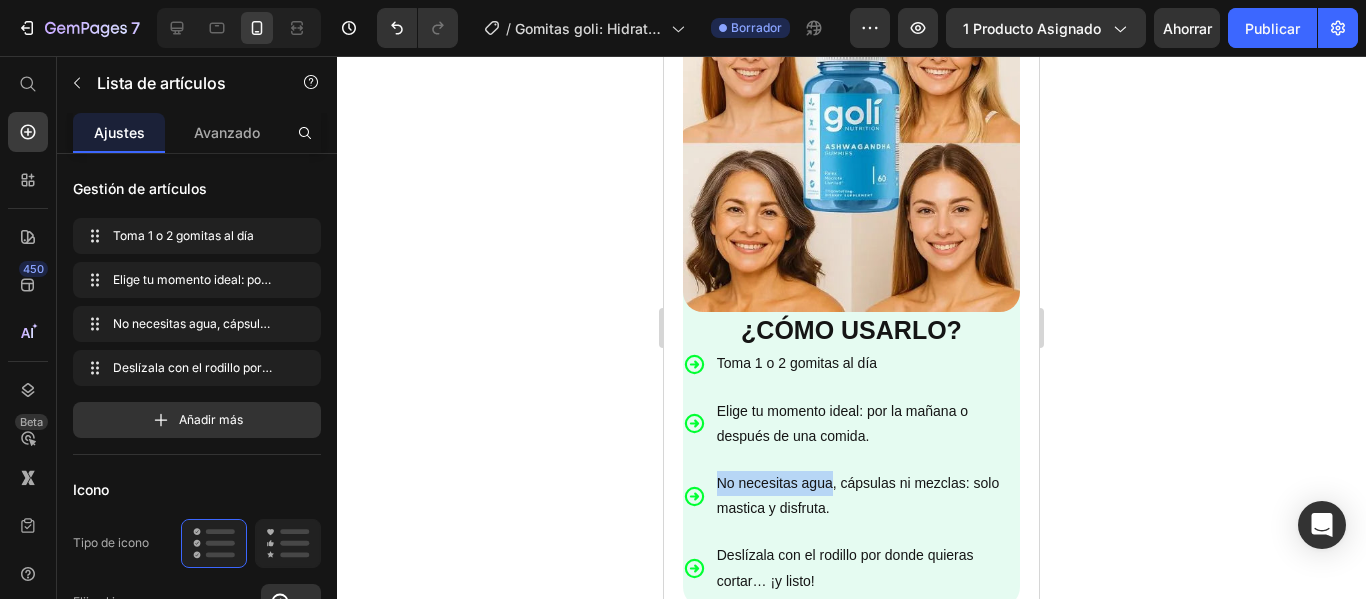 click on "No necesitas agua, cápsulas ni mezclas: solo mastica y disfruta." at bounding box center (867, 496) 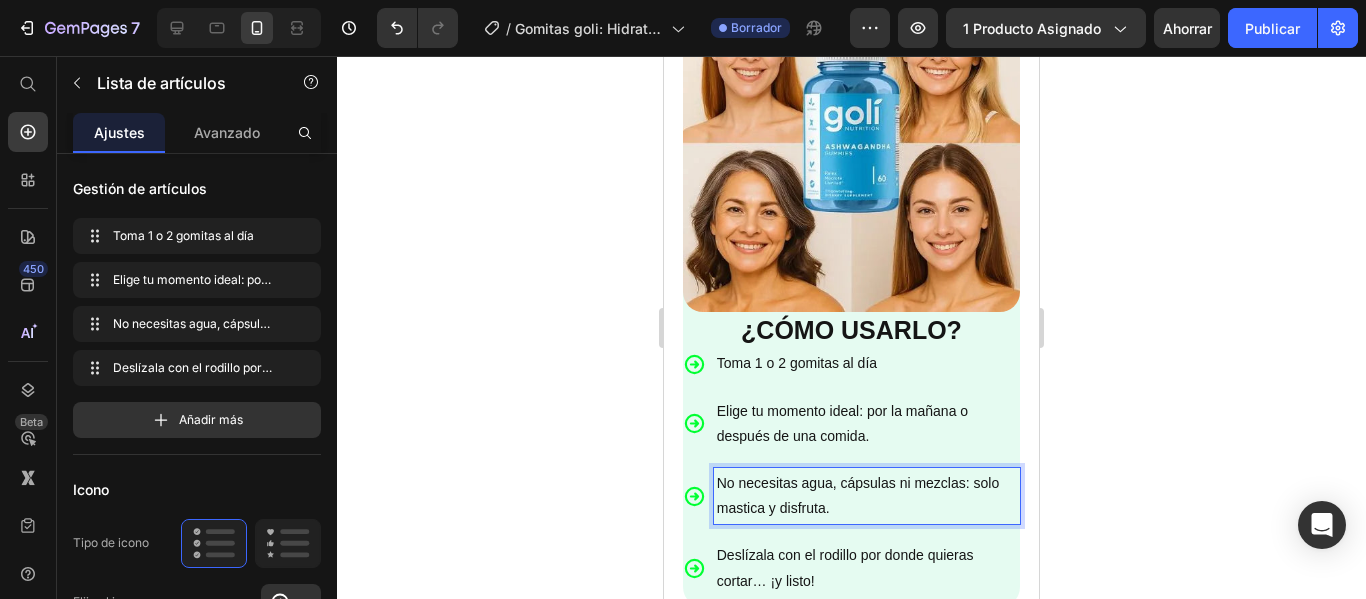 scroll, scrollTop: 4400, scrollLeft: 0, axis: vertical 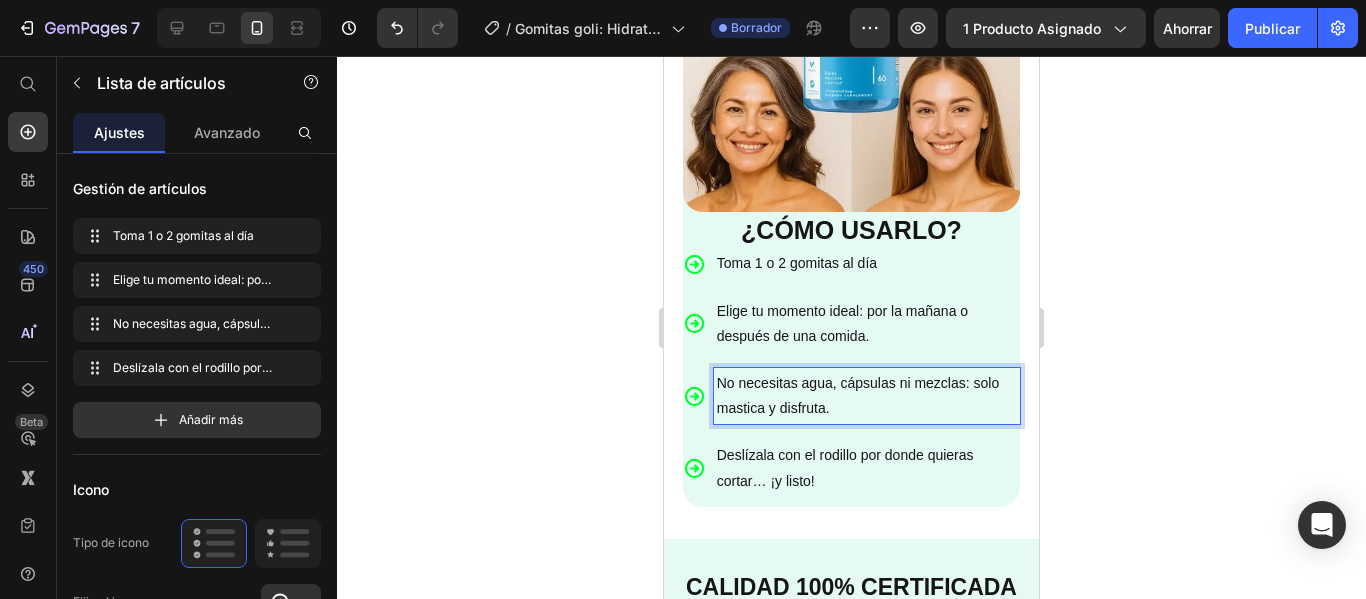 click on "Deslízala con el rodillo por donde quieras cortar… ¡y listo!" at bounding box center (867, 468) 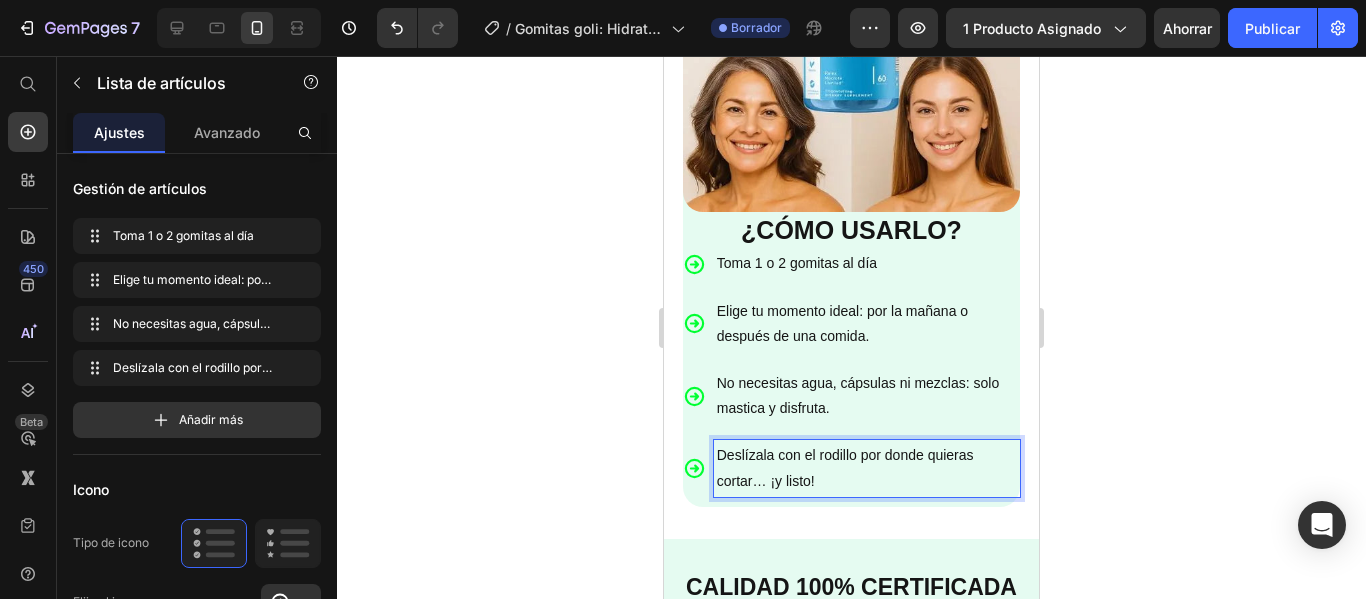 click on "Deslízala con el rodillo por donde quieras cortar… ¡y listo!" at bounding box center (867, 468) 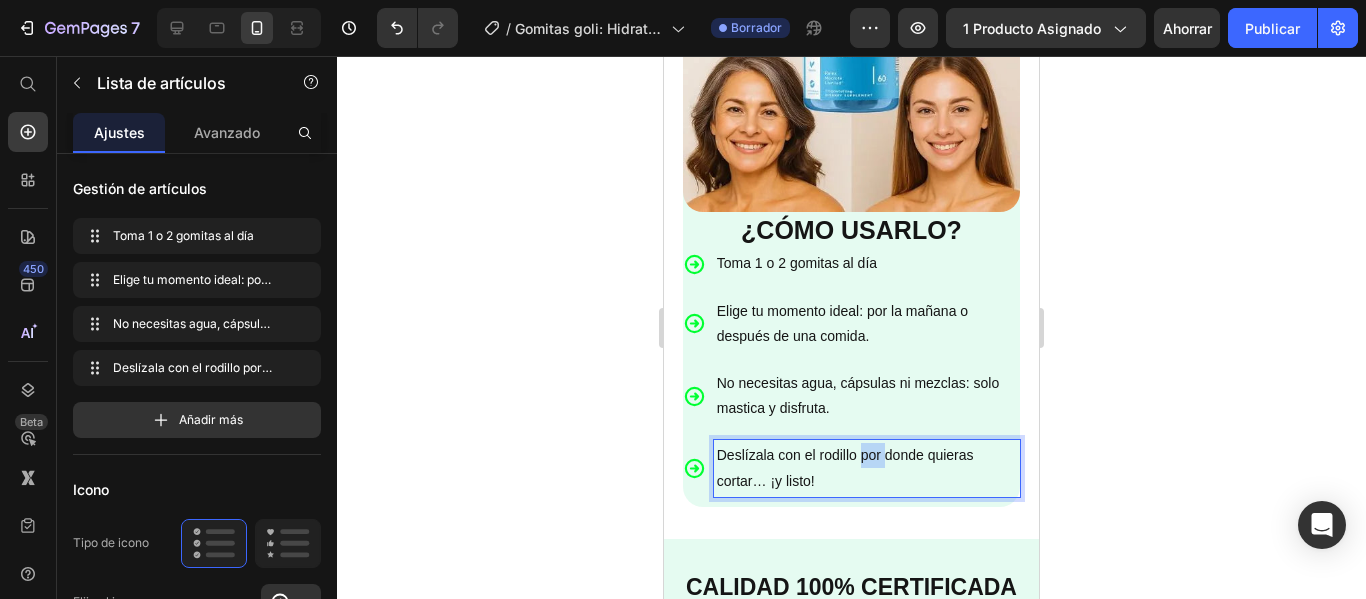 click on "Deslízala con el rodillo por donde quieras cortar… ¡y listo!" at bounding box center [867, 468] 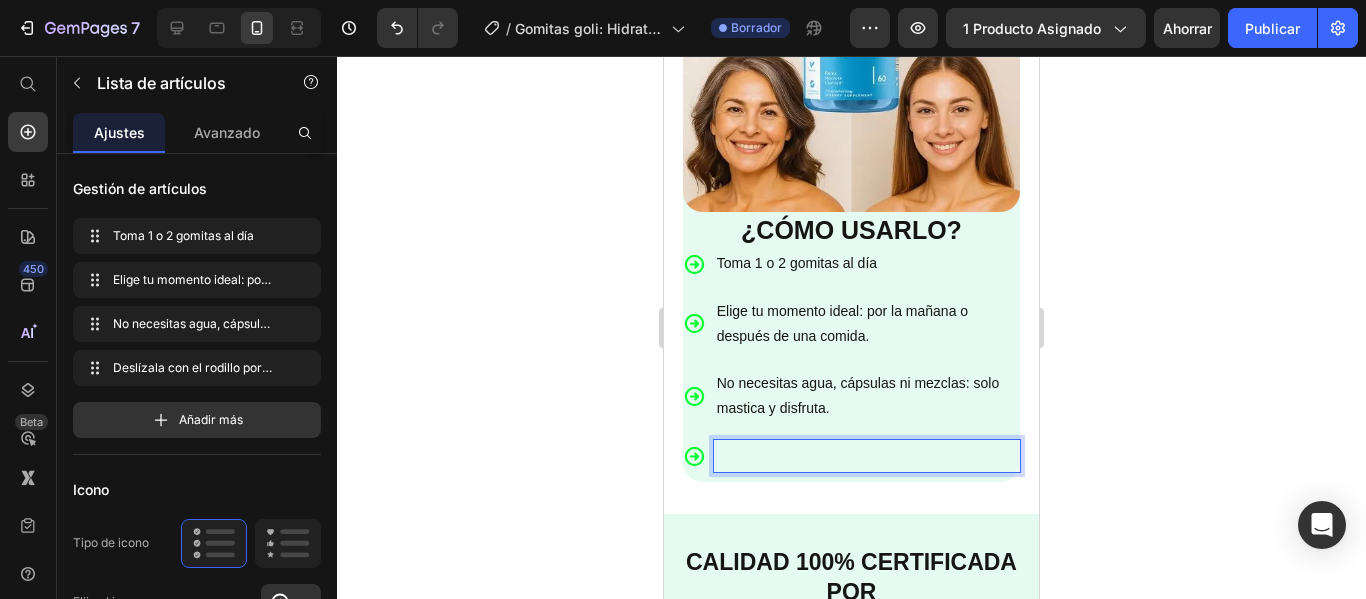 scroll, scrollTop: 4392, scrollLeft: 0, axis: vertical 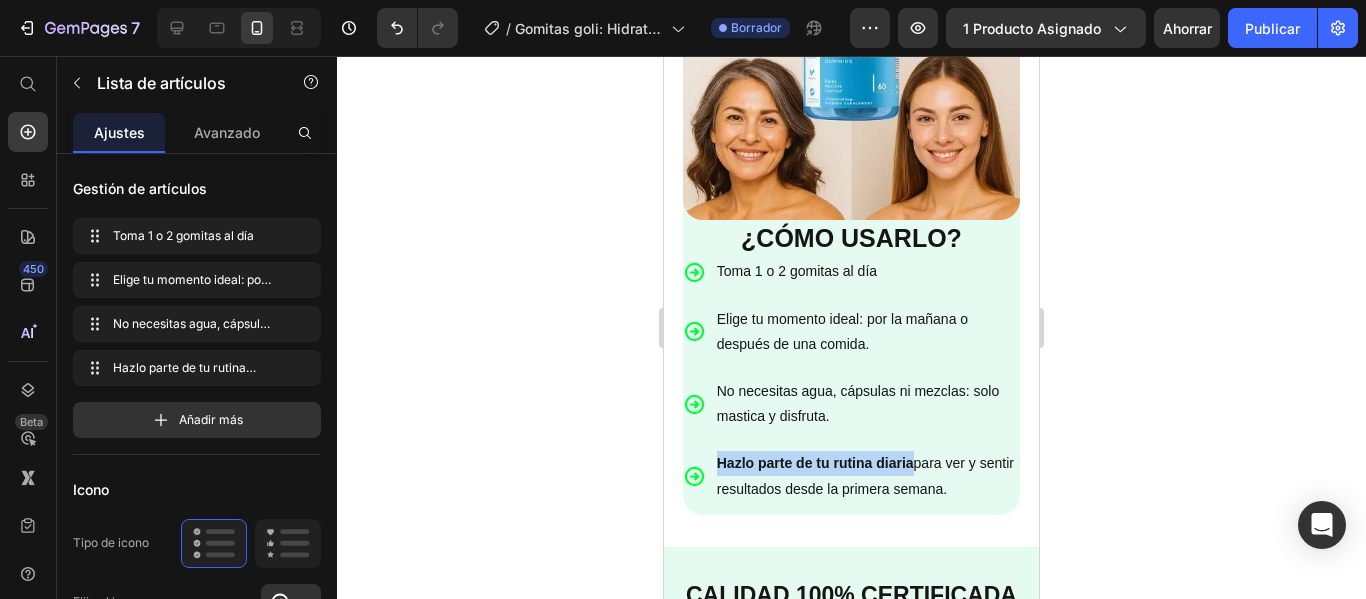 drag, startPoint x: 913, startPoint y: 459, endPoint x: 720, endPoint y: 461, distance: 193.01036 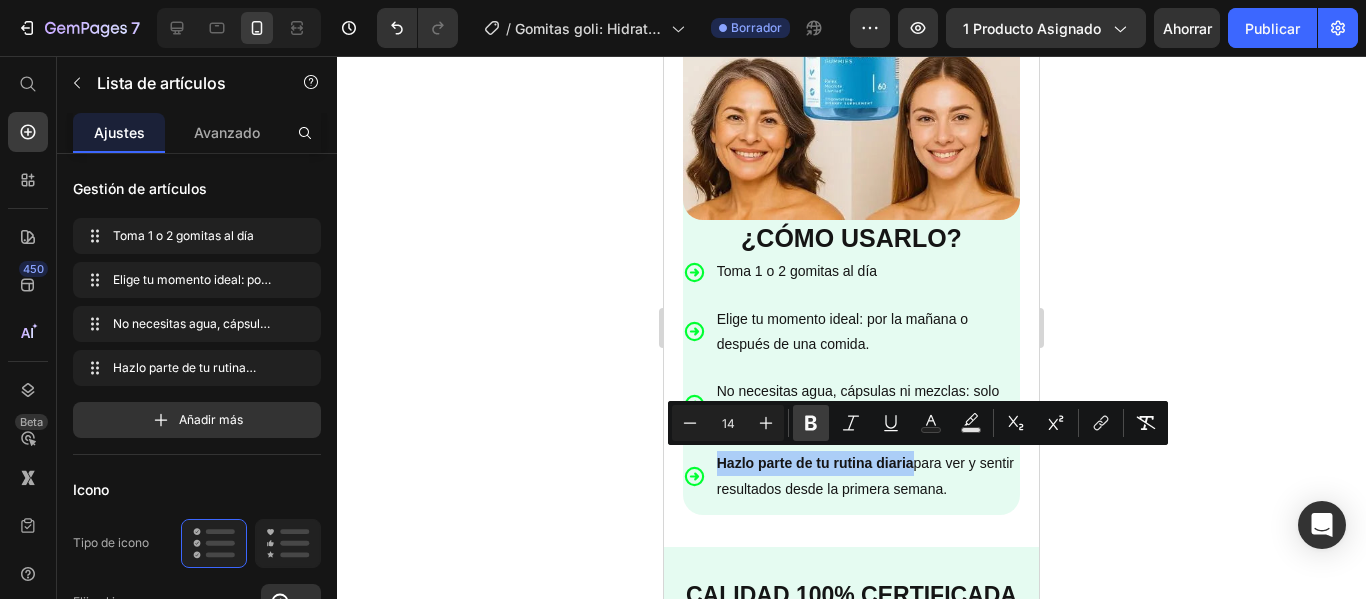 click 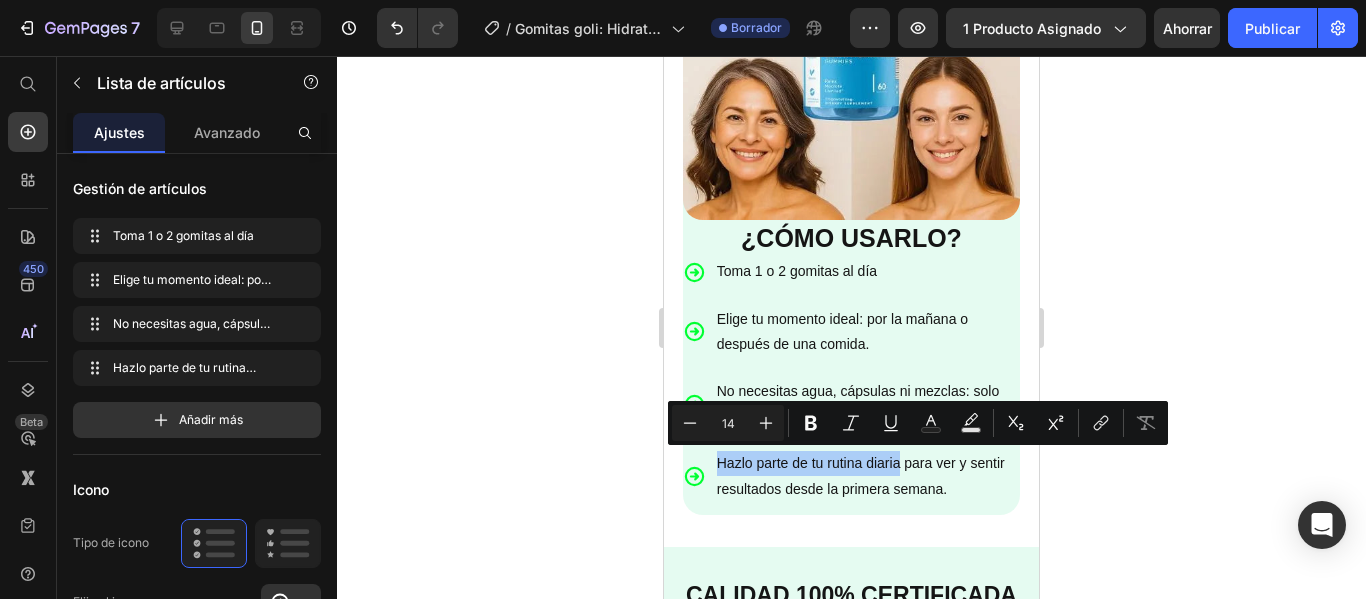 click 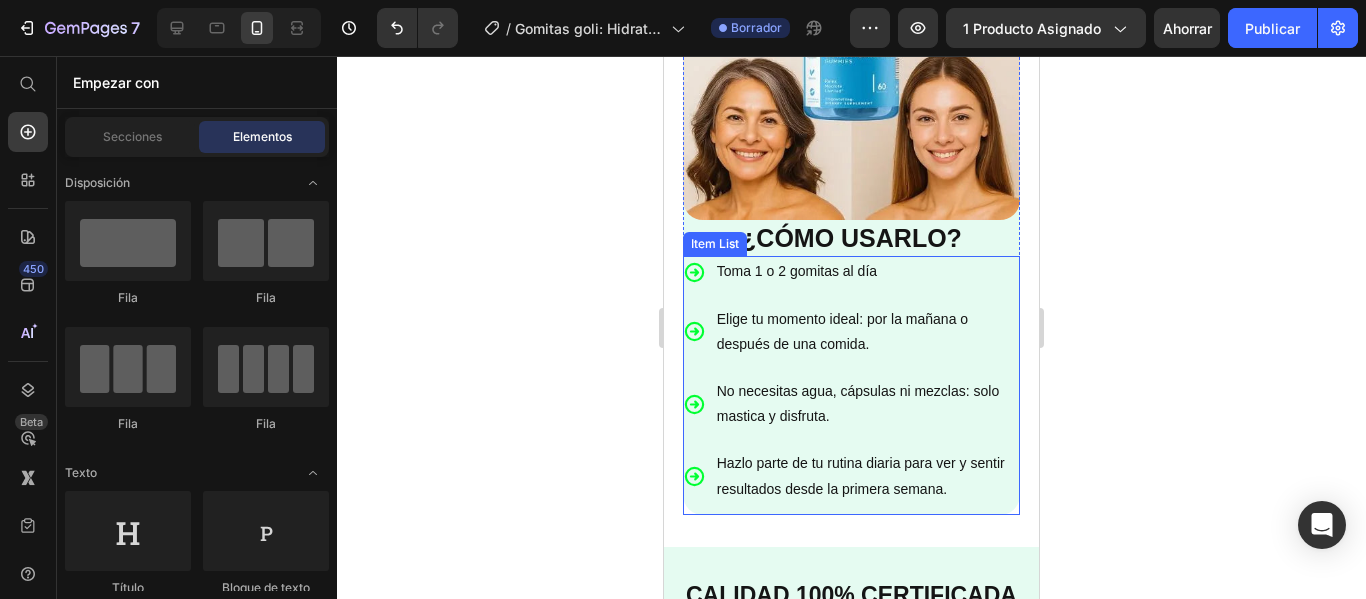 scroll, scrollTop: 4592, scrollLeft: 0, axis: vertical 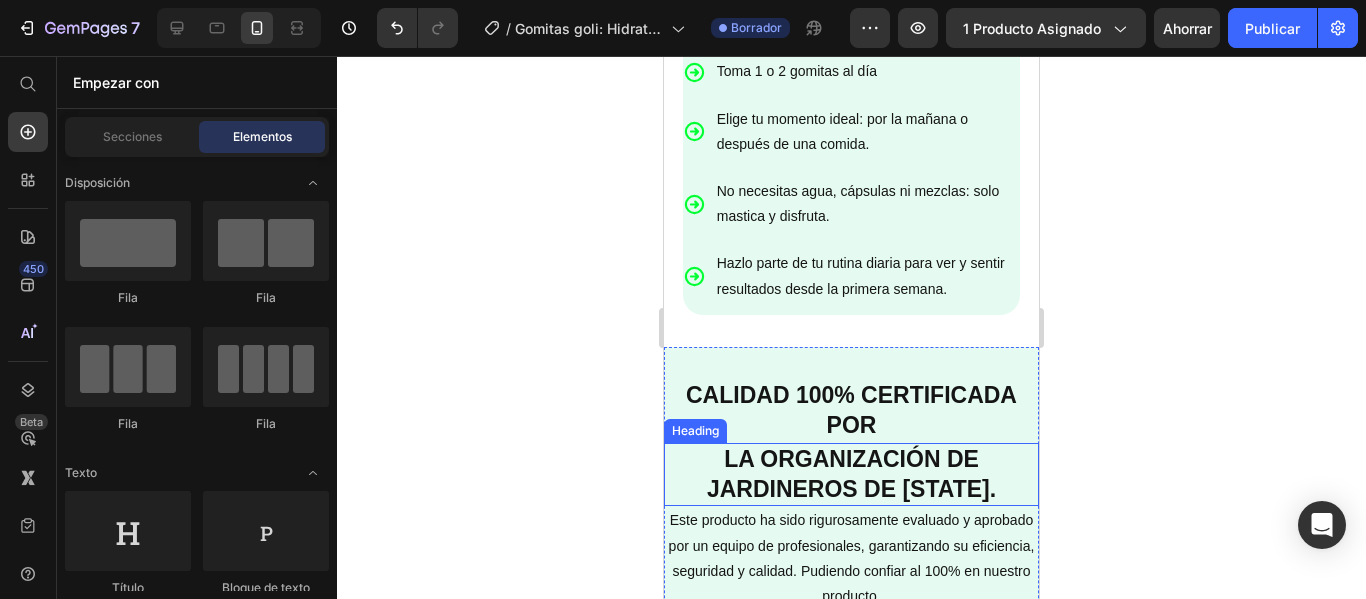 click on "La organización de jardineros DE [STATE]." at bounding box center (851, 475) 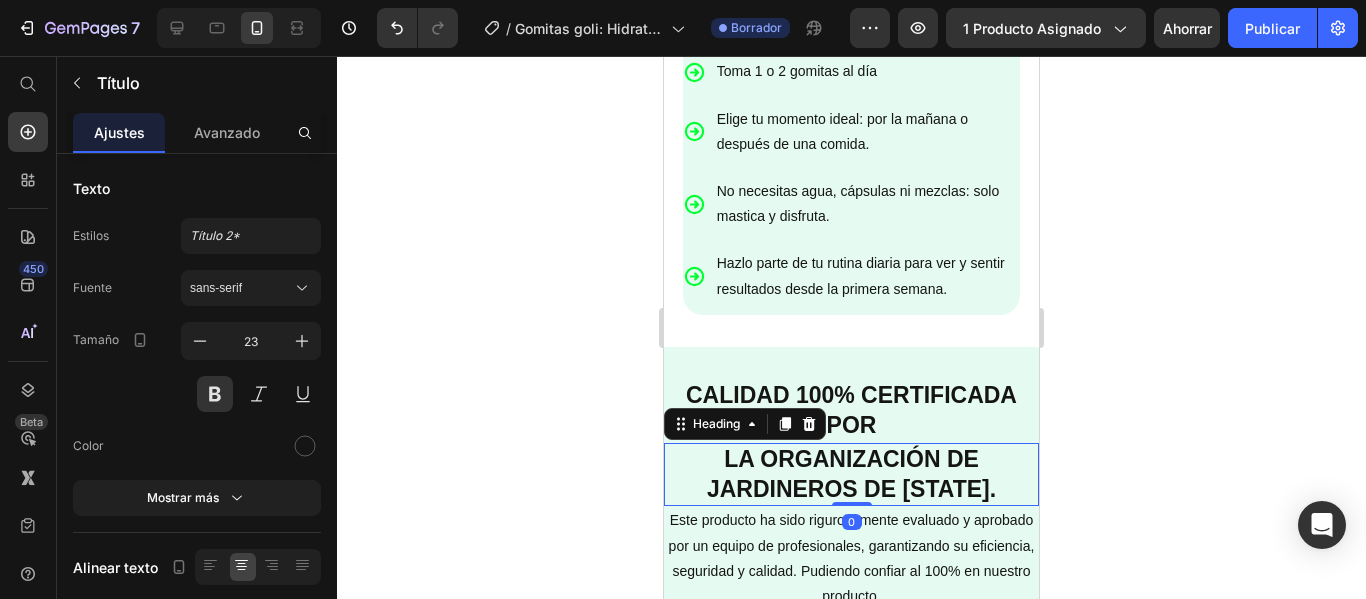 click on "La organización de jardineros DE [STATE]." at bounding box center [851, 475] 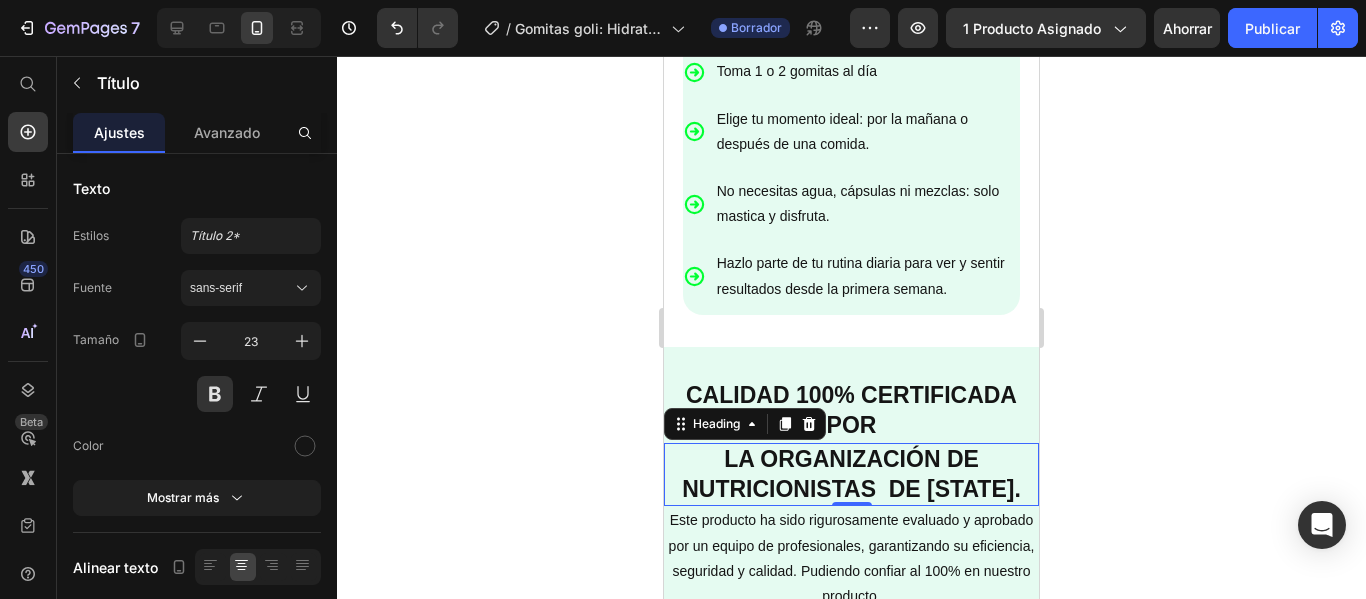 click 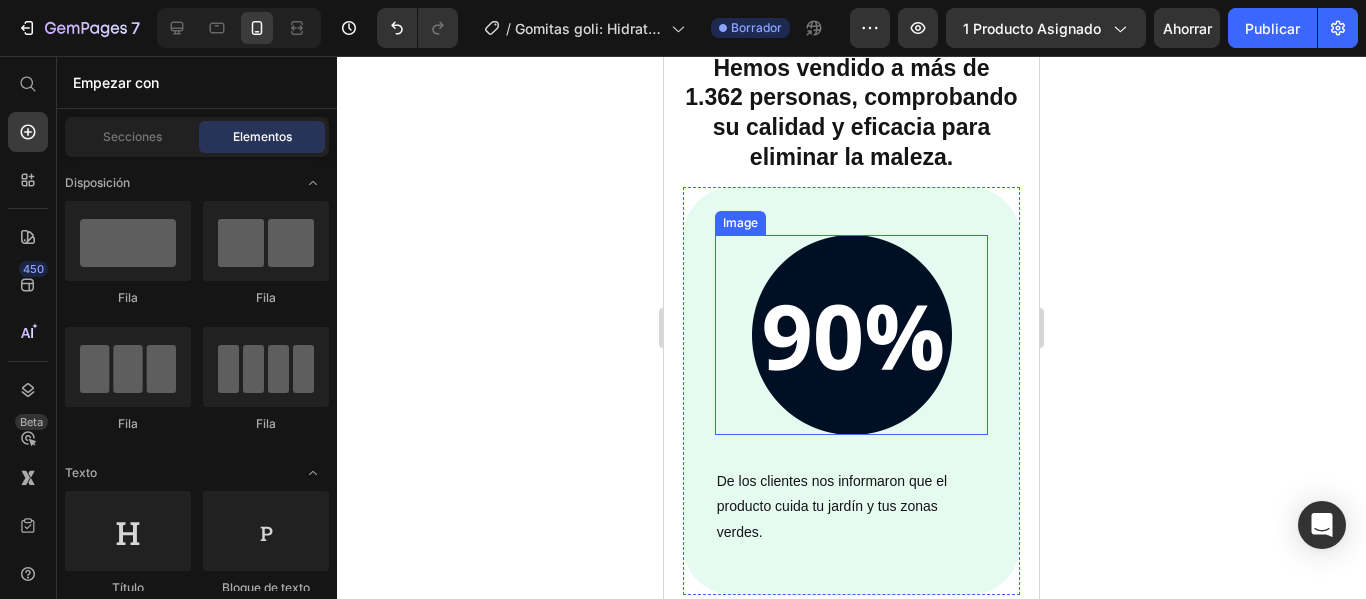 scroll, scrollTop: 5392, scrollLeft: 0, axis: vertical 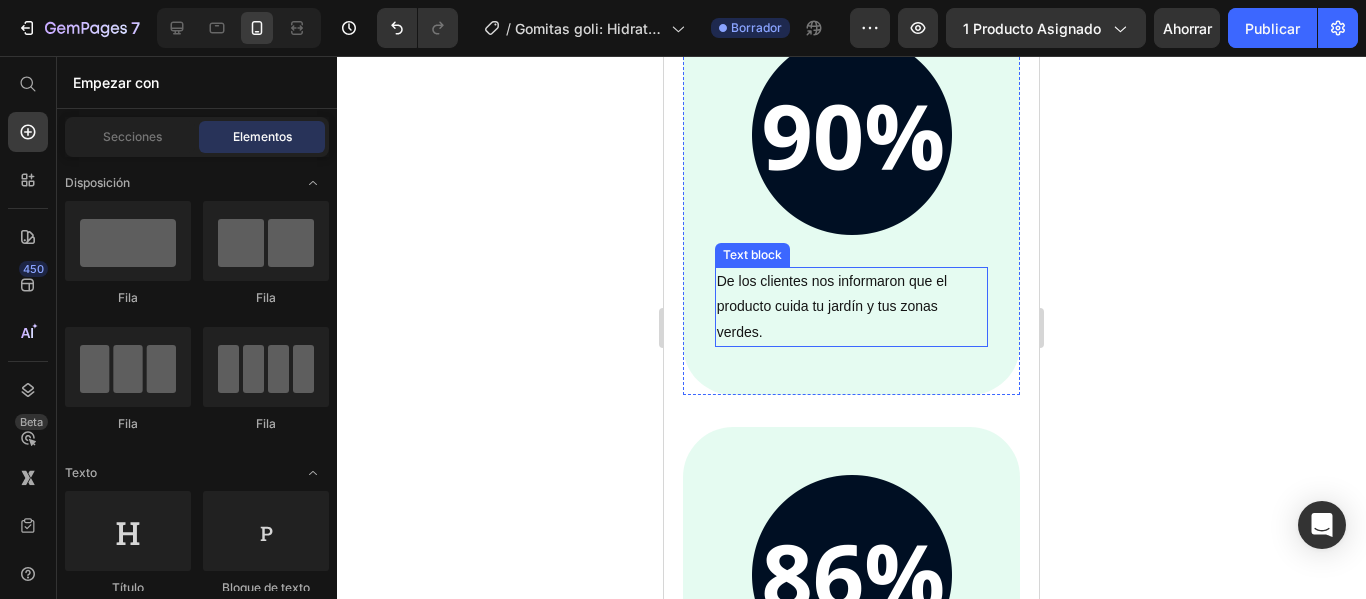 click on "De los clientes nos informaron que el producto cuida tu jardín y tus zonas verdes." at bounding box center [852, 307] 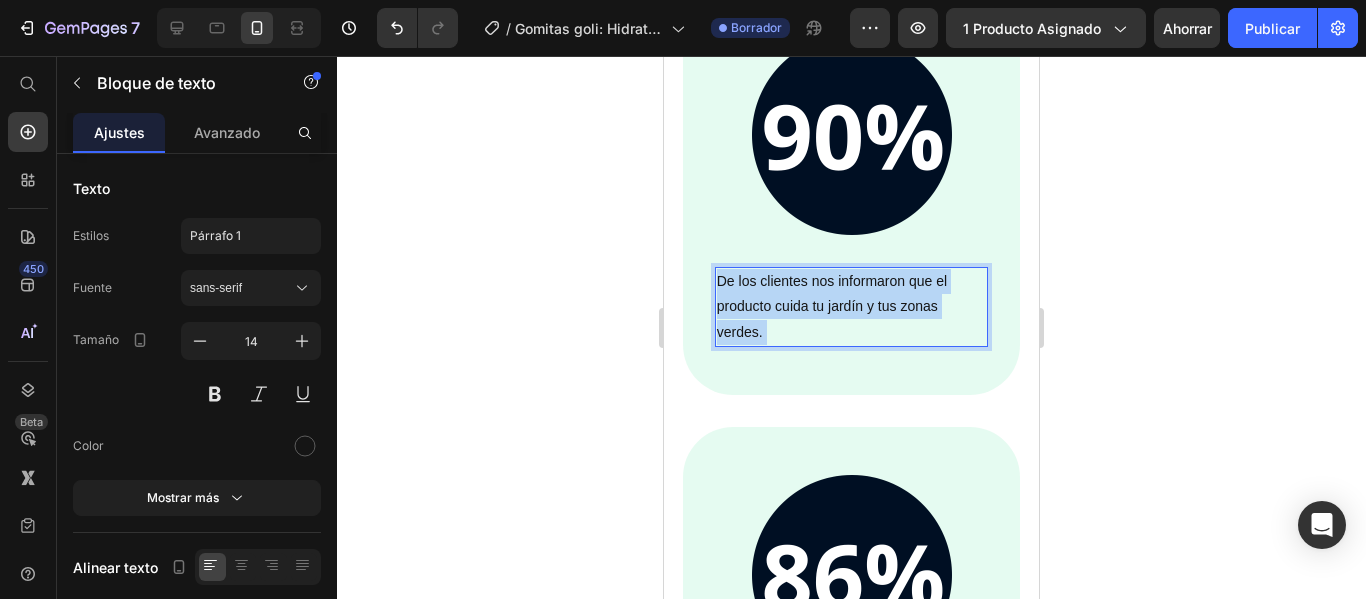 drag, startPoint x: 770, startPoint y: 384, endPoint x: 840, endPoint y: 344, distance: 80.622574 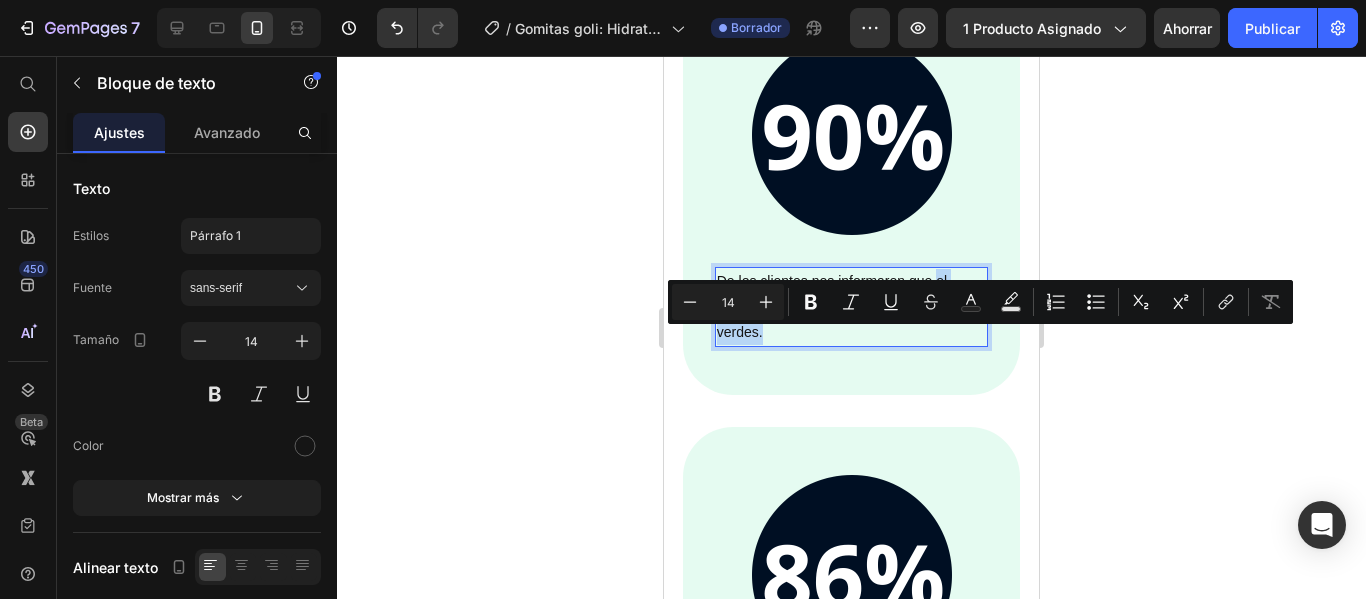 drag, startPoint x: 936, startPoint y: 339, endPoint x: 930, endPoint y: 383, distance: 44.407207 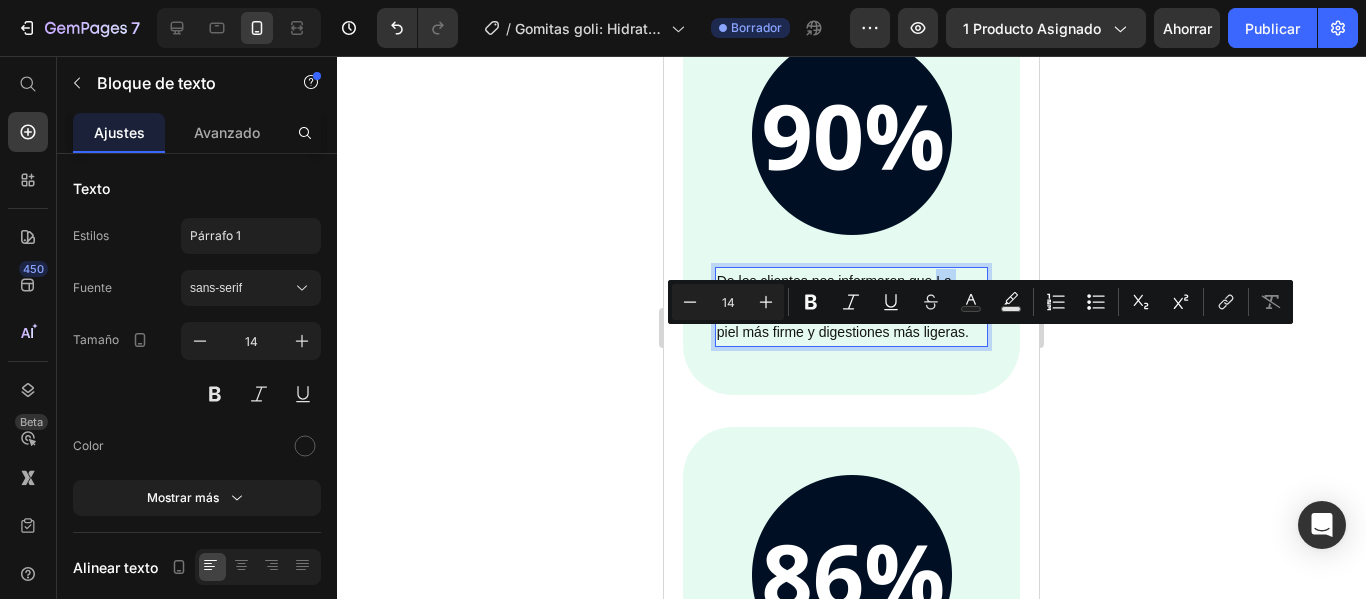 drag, startPoint x: 908, startPoint y: 367, endPoint x: 935, endPoint y: 348, distance: 33.01515 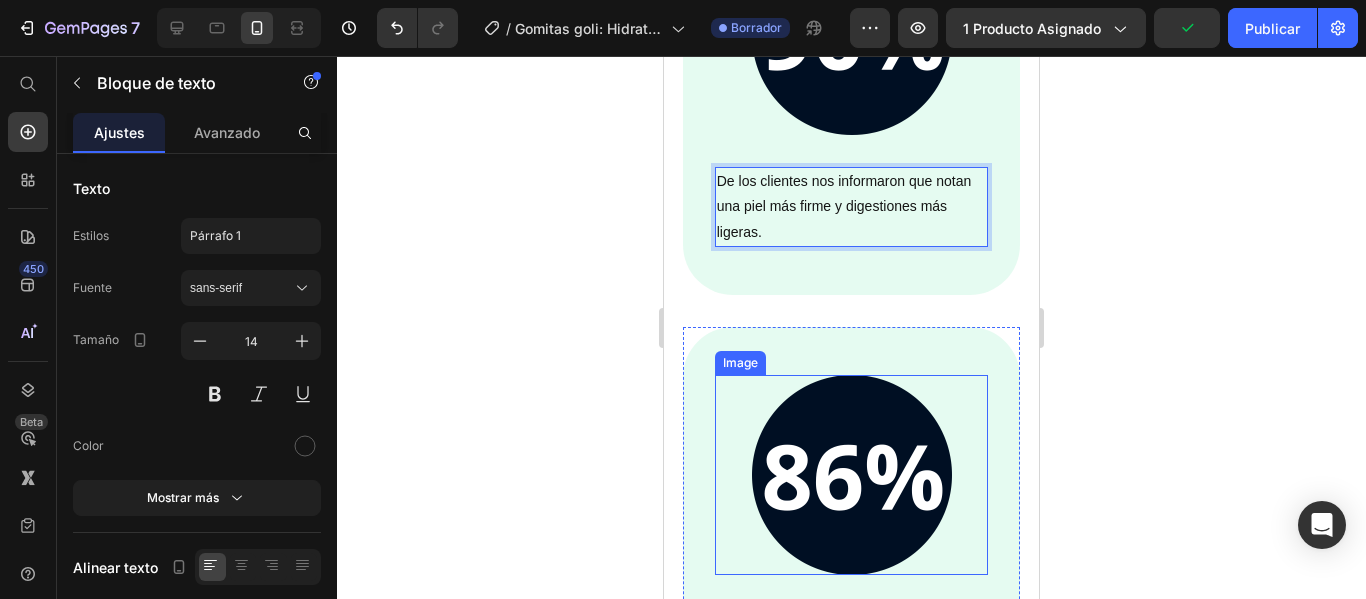 scroll, scrollTop: 5692, scrollLeft: 0, axis: vertical 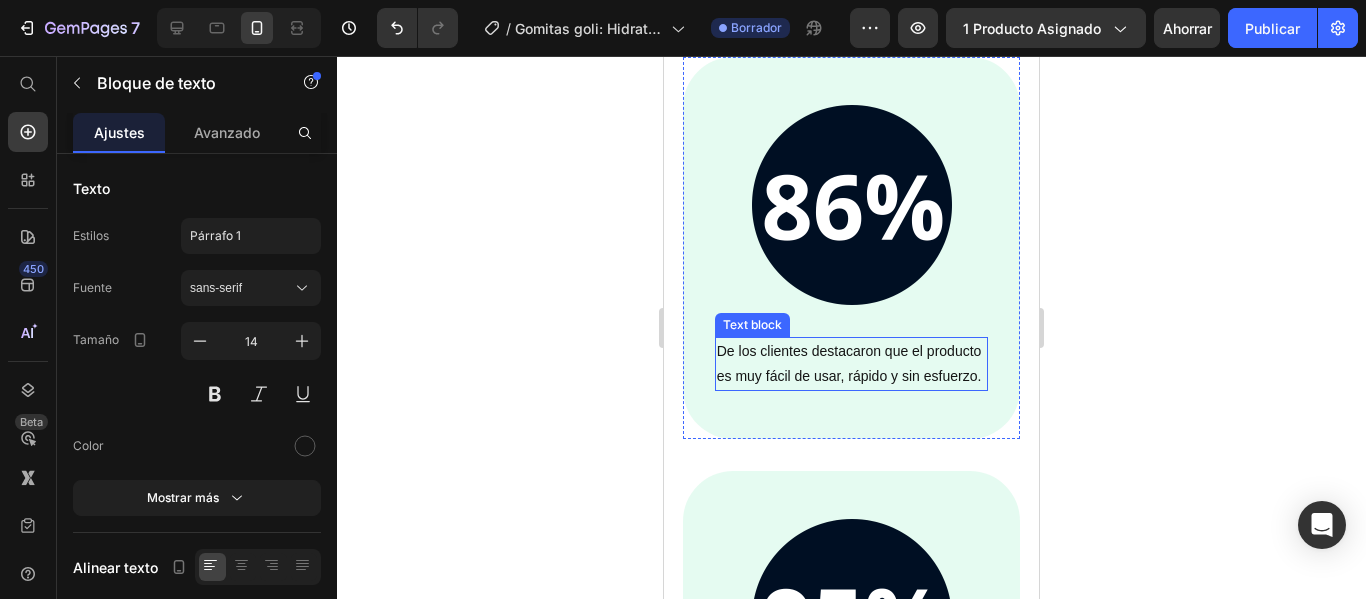 click on "De los clientes destacaron que el producto es muy fácil de usar, rápido y sin esfuerzo." at bounding box center [852, 364] 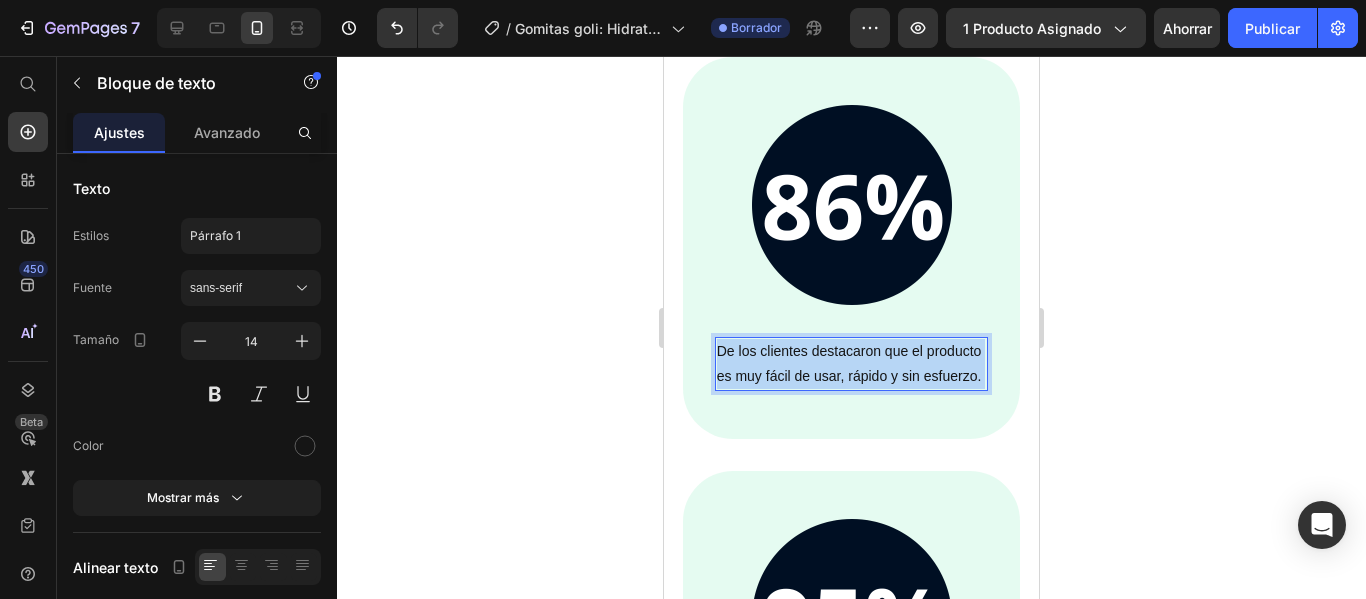 drag, startPoint x: 838, startPoint y: 428, endPoint x: 881, endPoint y: 387, distance: 59.413803 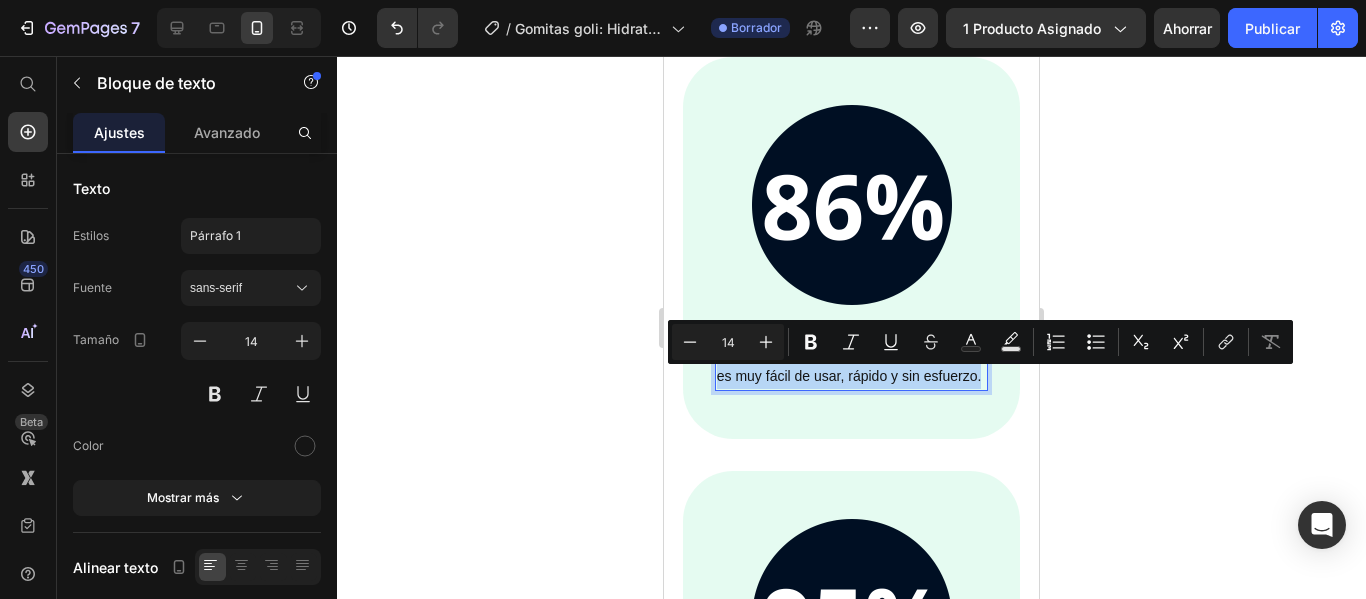 drag, startPoint x: 881, startPoint y: 387, endPoint x: 920, endPoint y: 438, distance: 64.202805 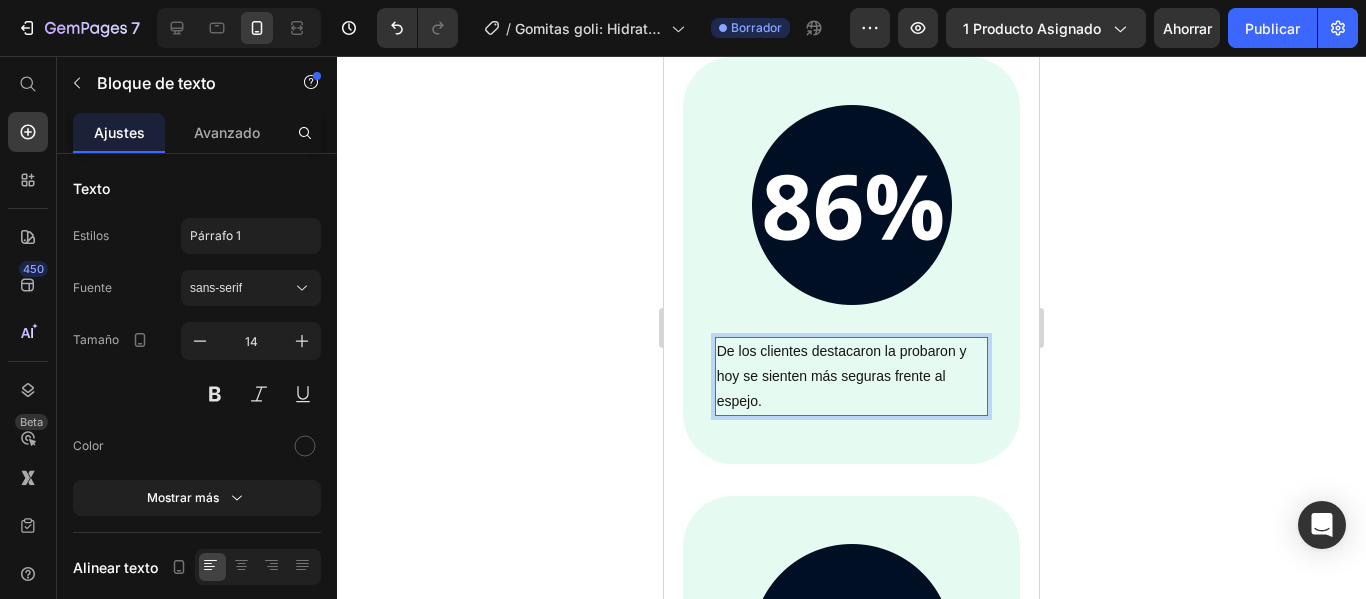 click on "De los clientes destacaron la probaron y hoy se sienten más seguras frente al espejo." at bounding box center [852, 377] 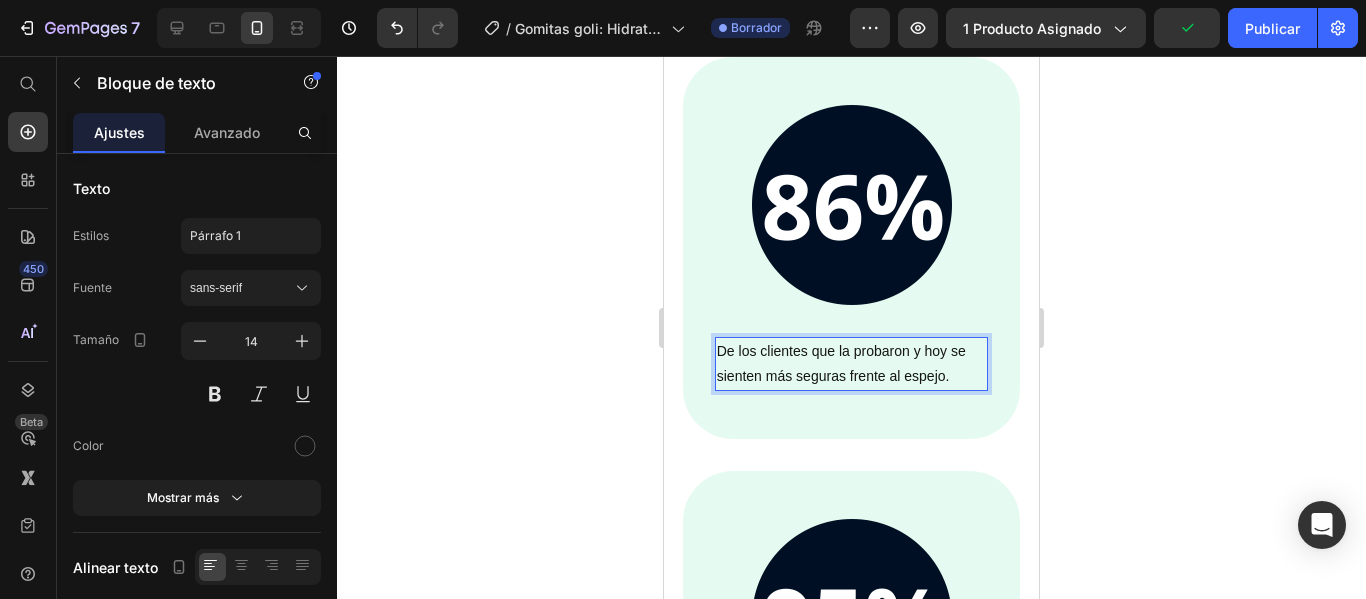 click on "De los clientes que la probaron y hoy se sienten más seguras frente al espejo." at bounding box center [852, 364] 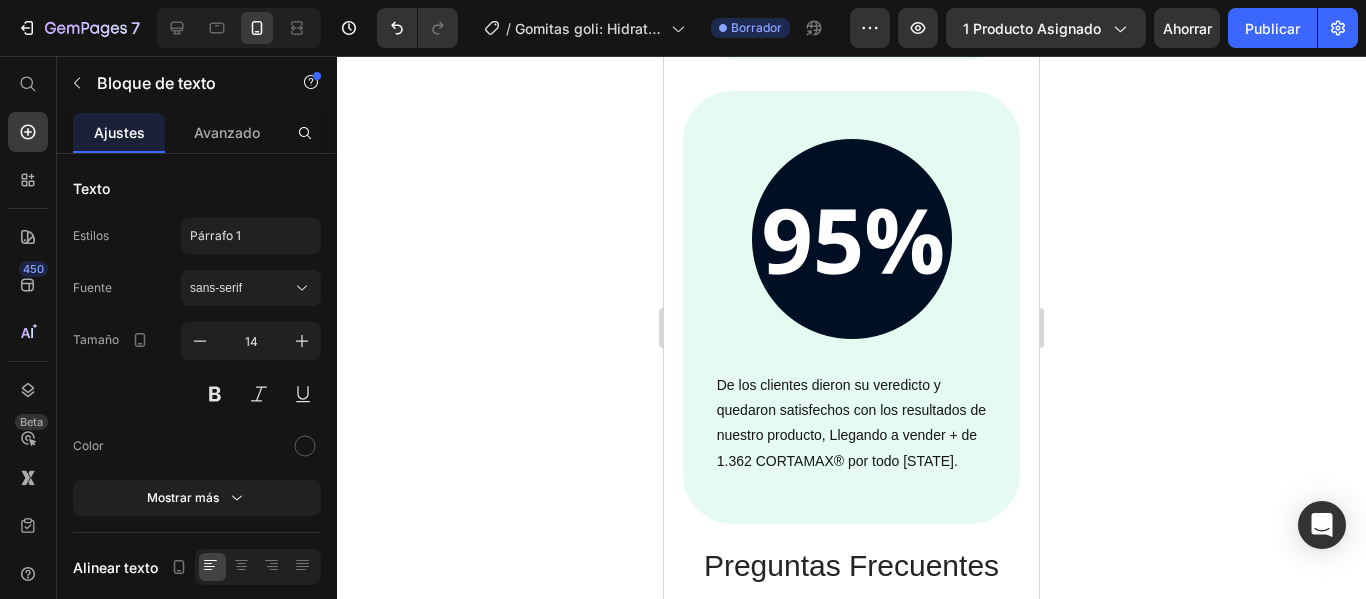 scroll, scrollTop: 6292, scrollLeft: 0, axis: vertical 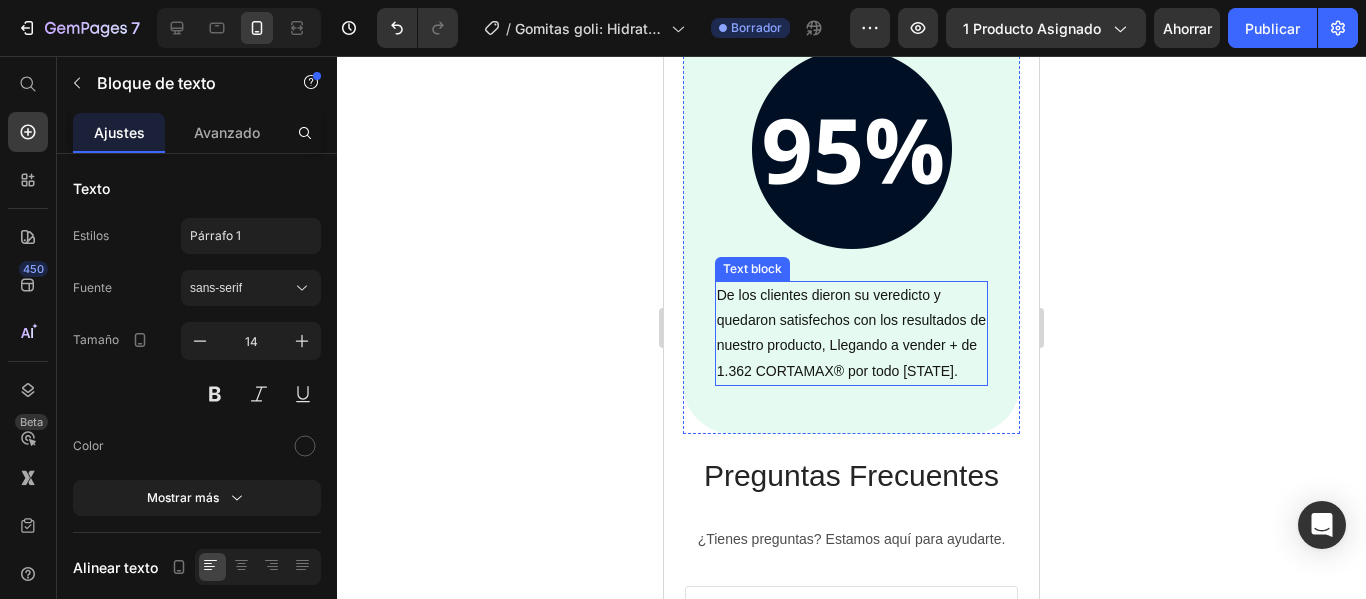 click on "De los clientes dieron su veredicto y quedaron satisfechos con los resultados de nuestro producto, Llegando a vender + de 1.362 CORTAMAX® por todo [STATE]." at bounding box center (852, 333) 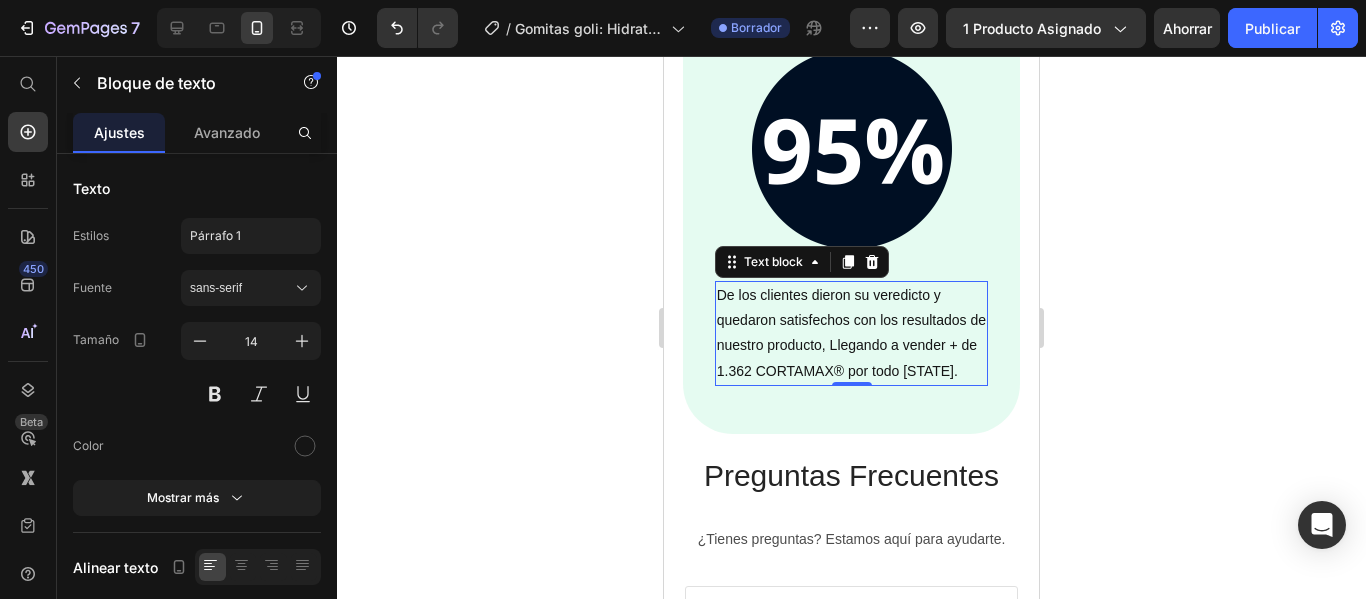 click on "De los clientes dieron su veredicto y quedaron satisfechos con los resultados de nuestro producto, Llegando a vender + de 1.362 CORTAMAX® por todo [STATE]." at bounding box center (852, 333) 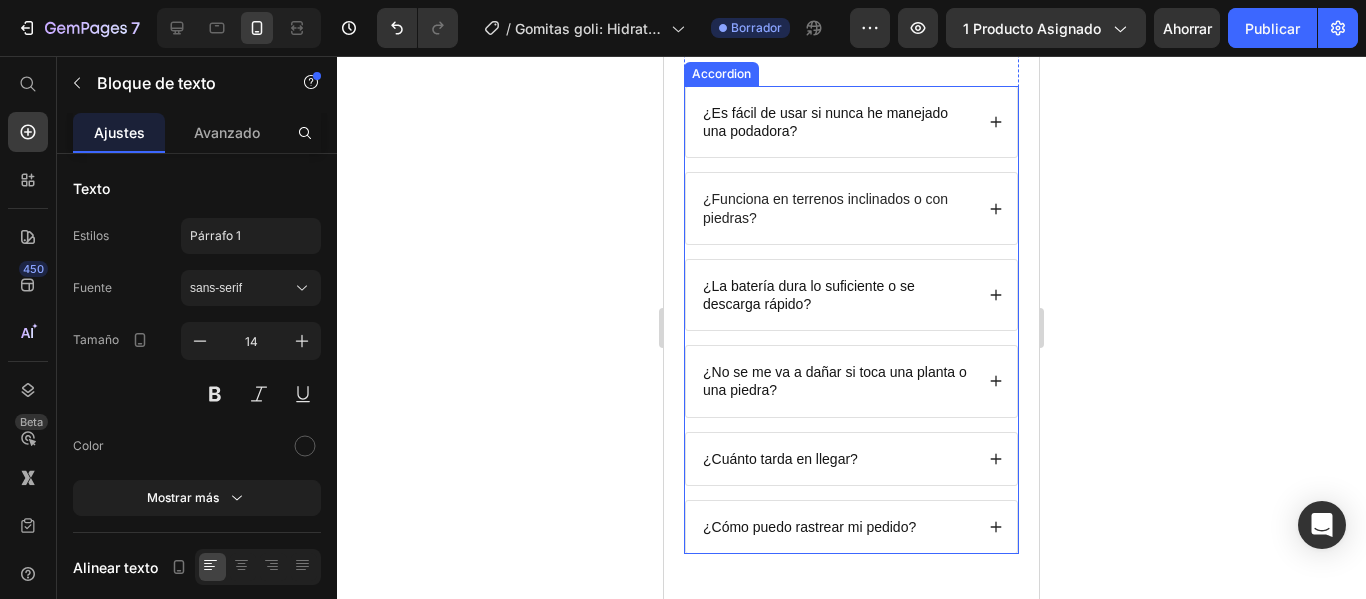 scroll, scrollTop: 6692, scrollLeft: 0, axis: vertical 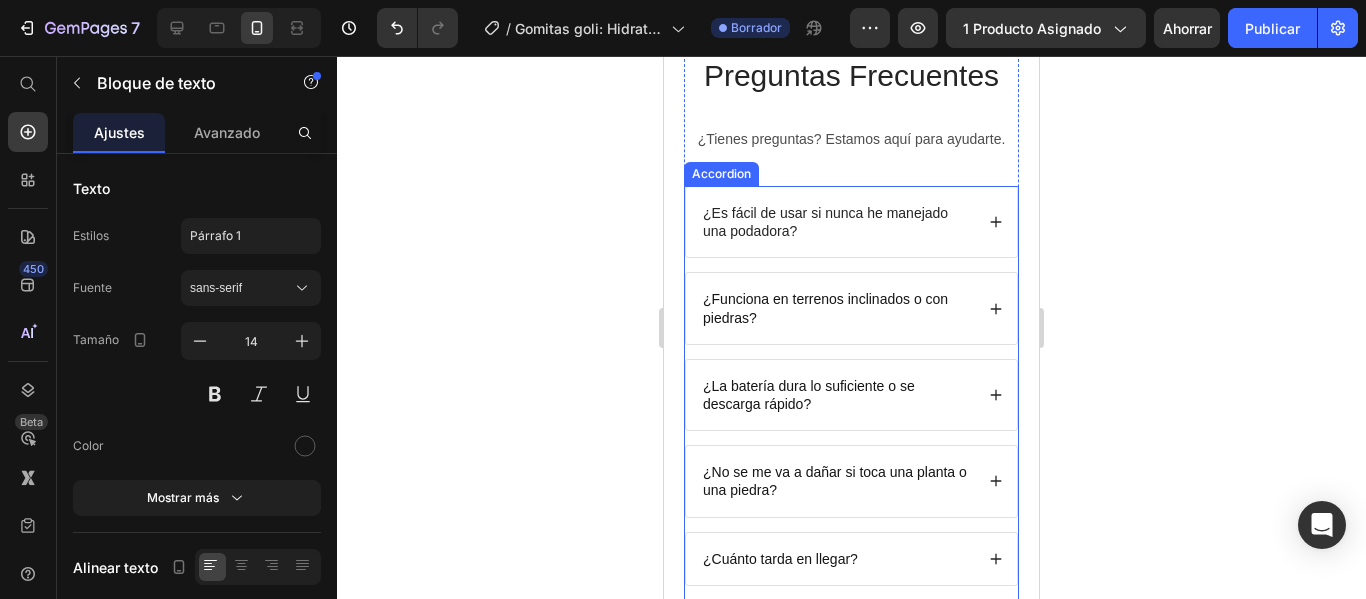 click on "¿Es fácil de usar si nunca he manejado una podadora?" at bounding box center (851, 222) 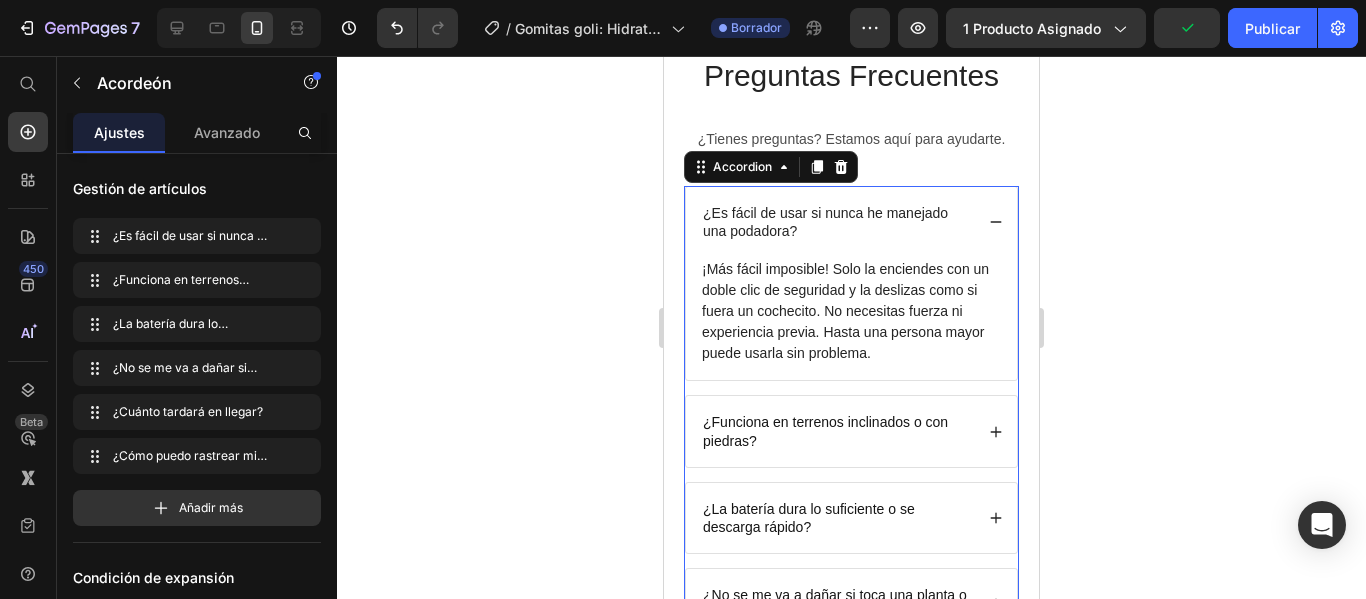 click on "¿Es fácil de usar si nunca he manejado una podadora?" at bounding box center (851, 222) 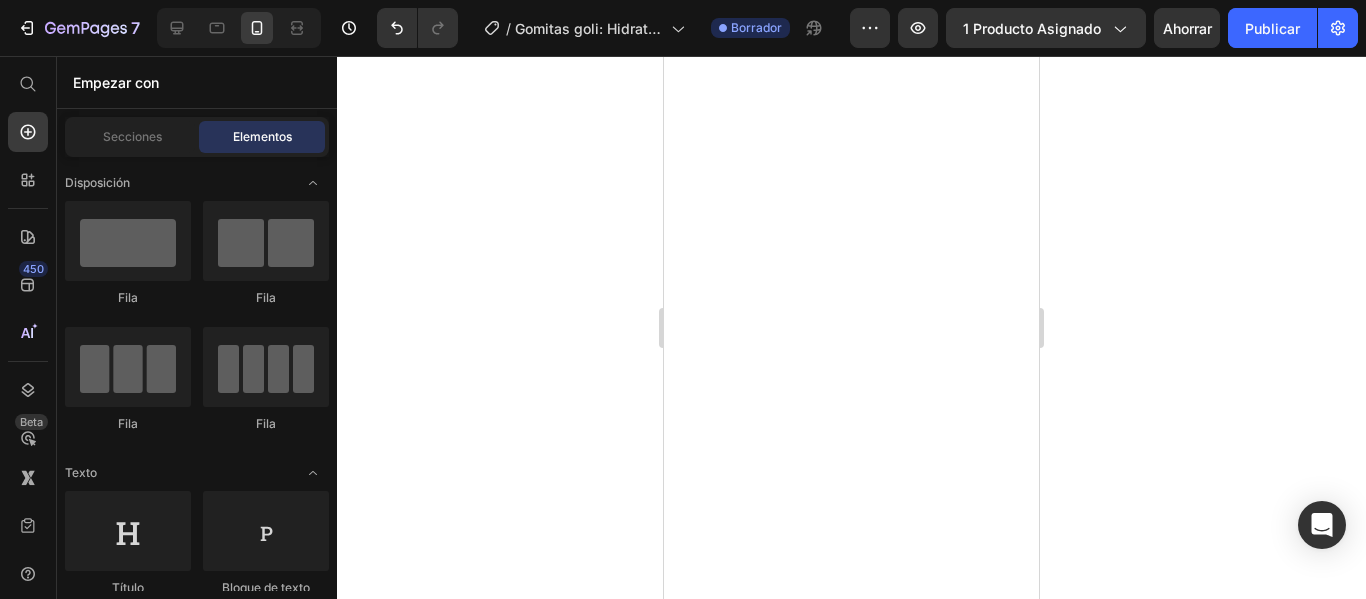scroll, scrollTop: 0, scrollLeft: 0, axis: both 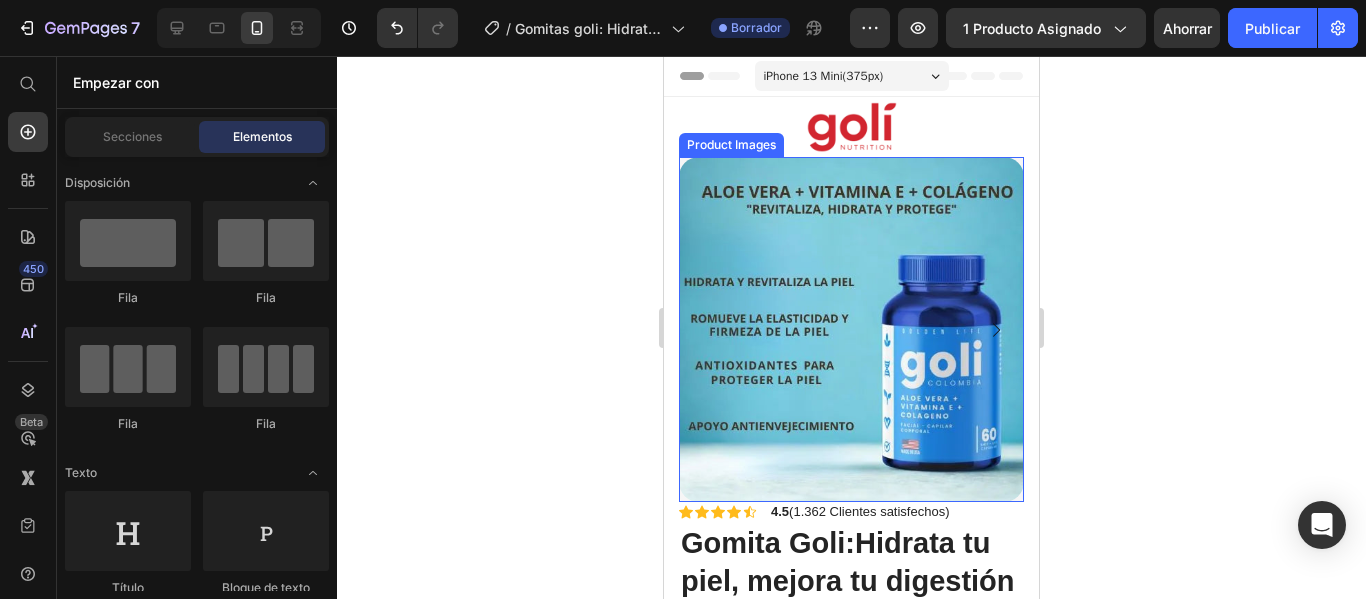 click at bounding box center (851, 329) 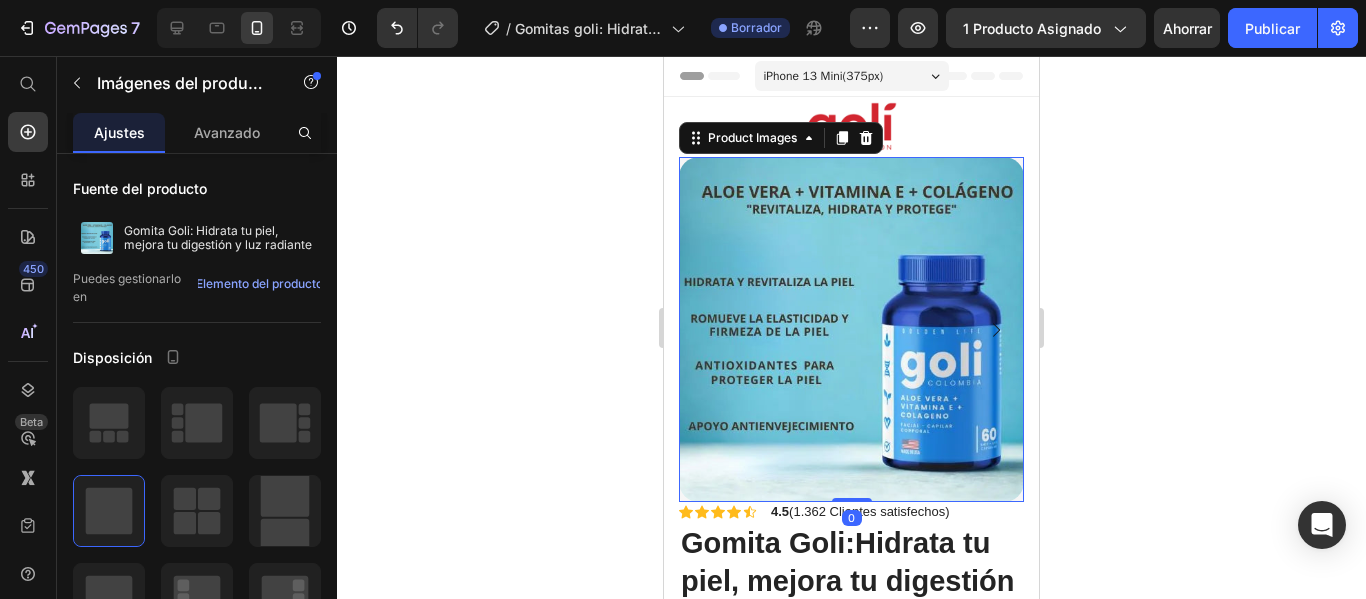 click 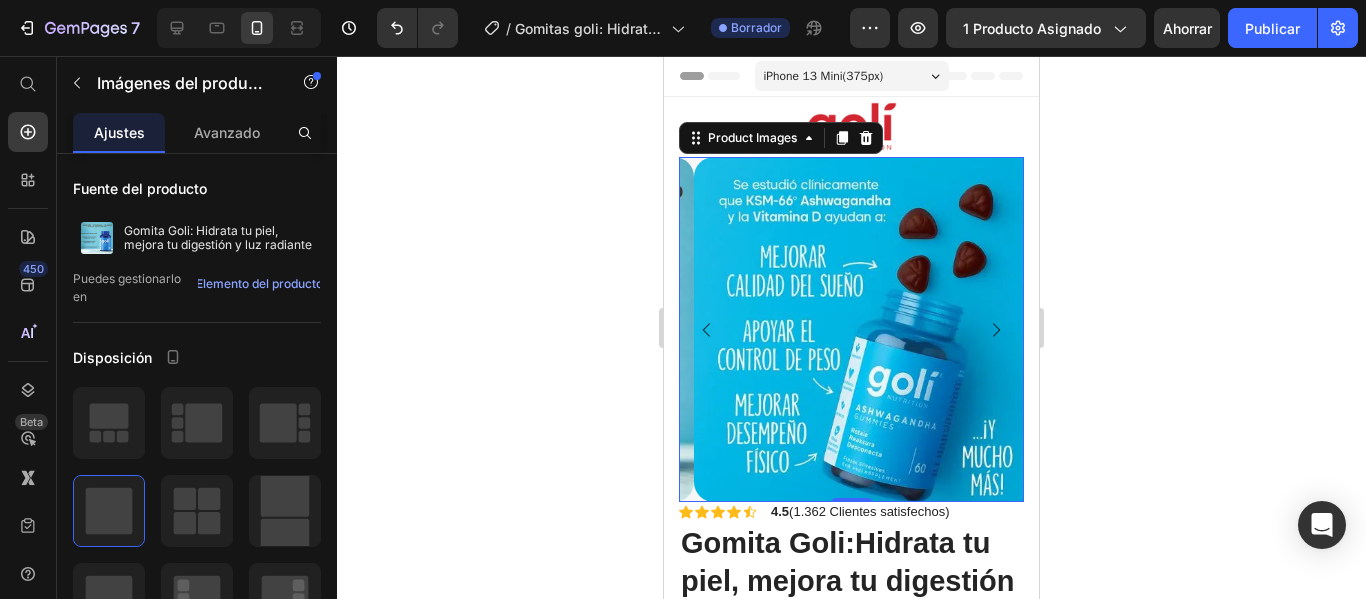 click 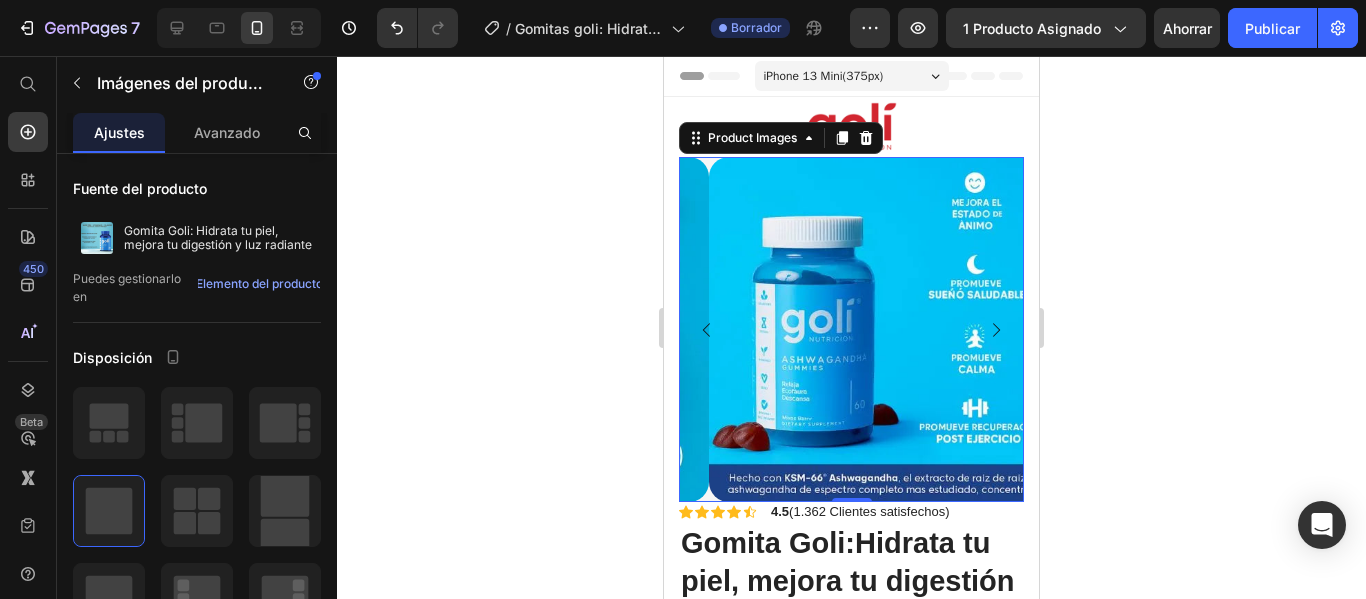 click 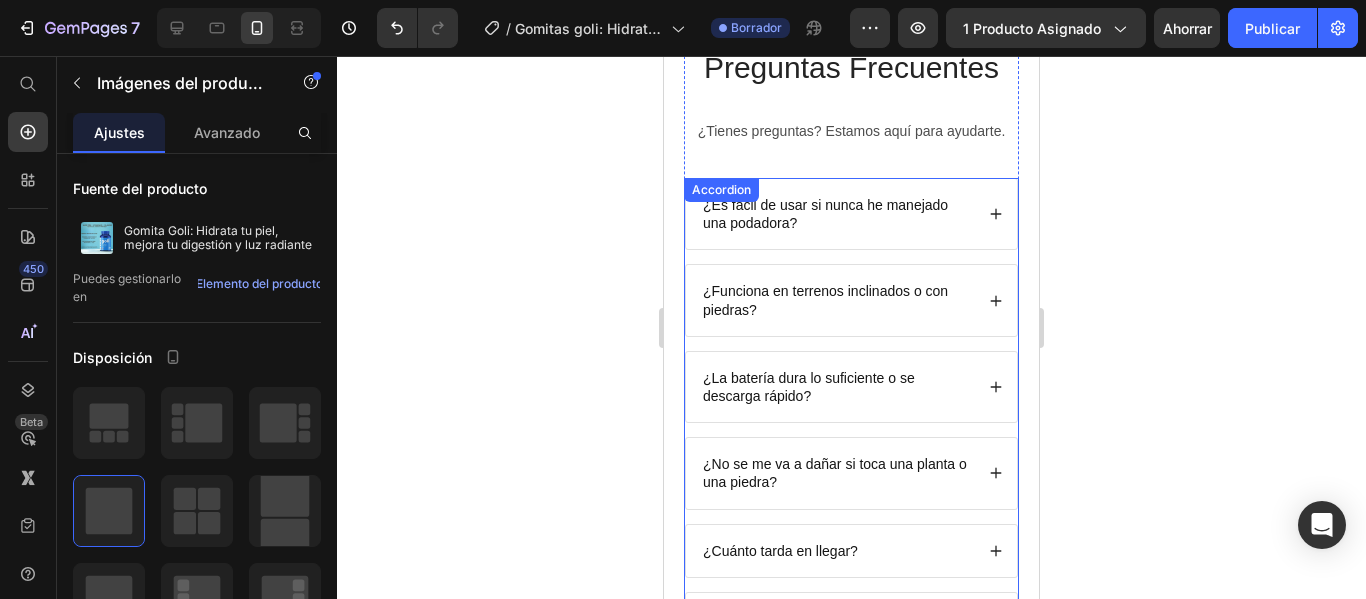 scroll, scrollTop: 6600, scrollLeft: 0, axis: vertical 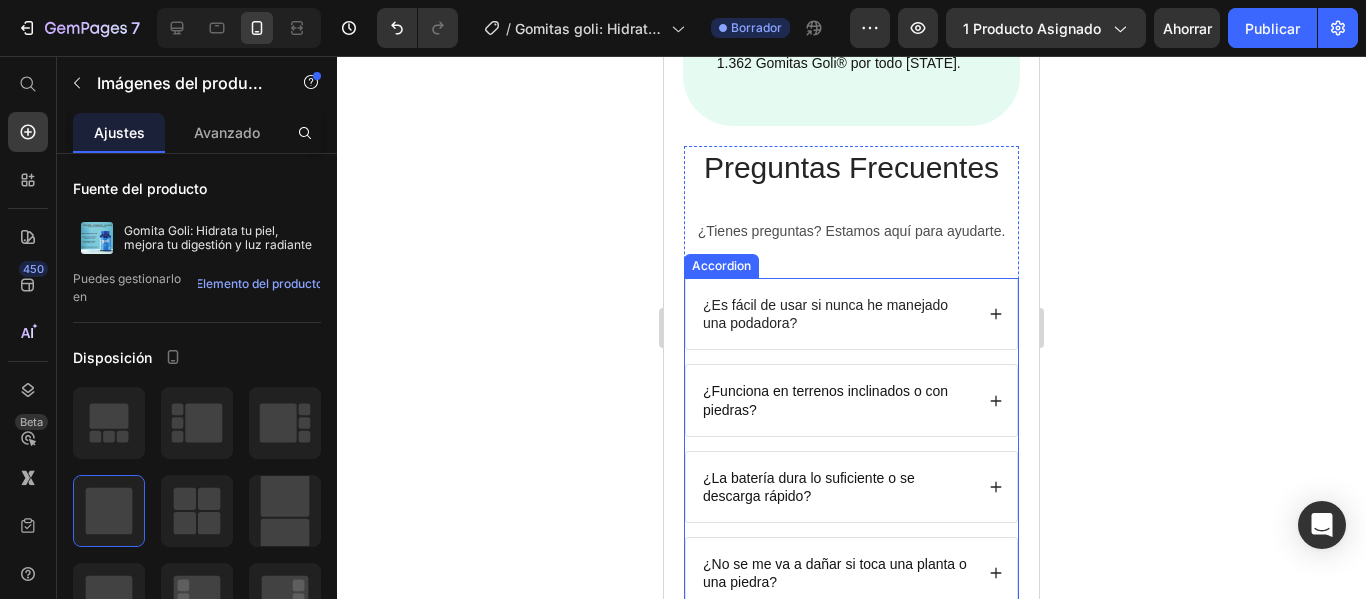 drag, startPoint x: 1457, startPoint y: 92, endPoint x: 790, endPoint y: 322, distance: 705.5416 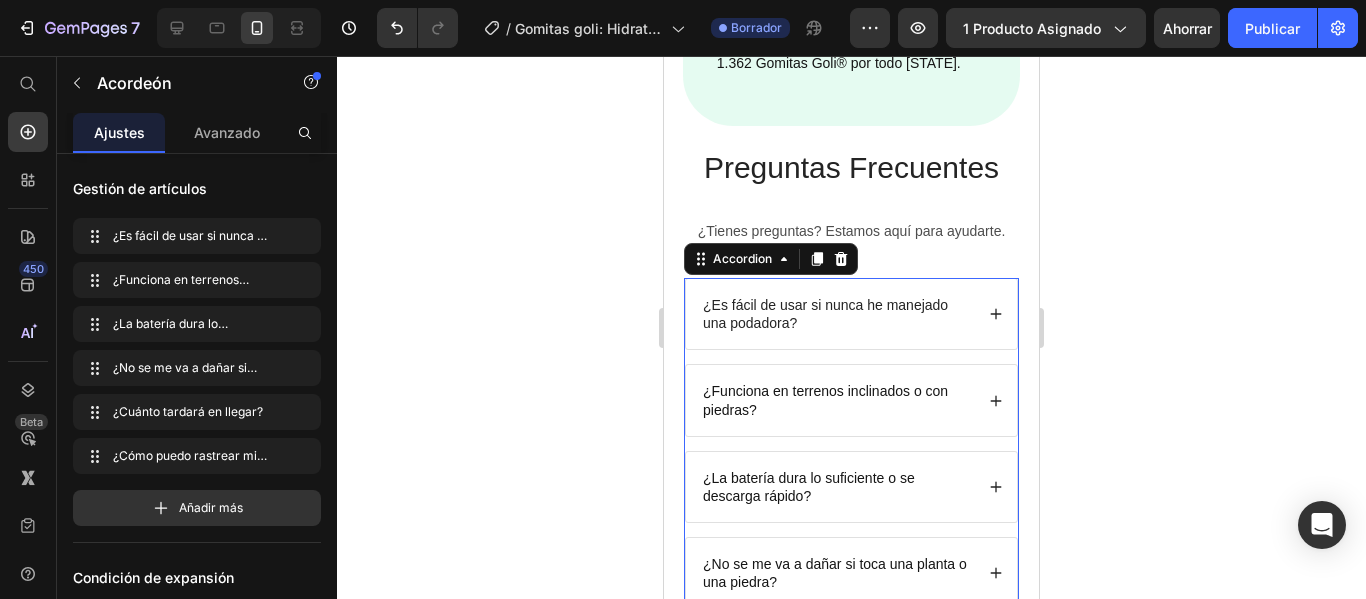 click on "¿Es fácil de usar si nunca he manejado una podadora?" at bounding box center [836, 314] 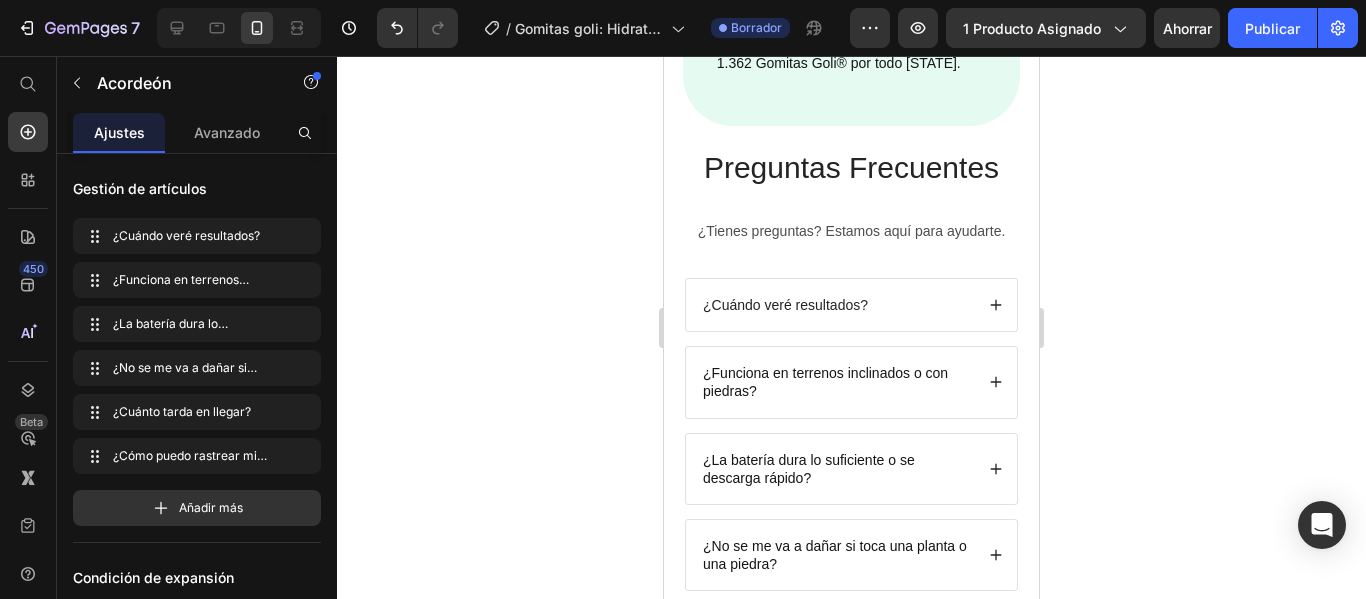 click on "¿Cuándo veré resultados?" at bounding box center [851, 305] 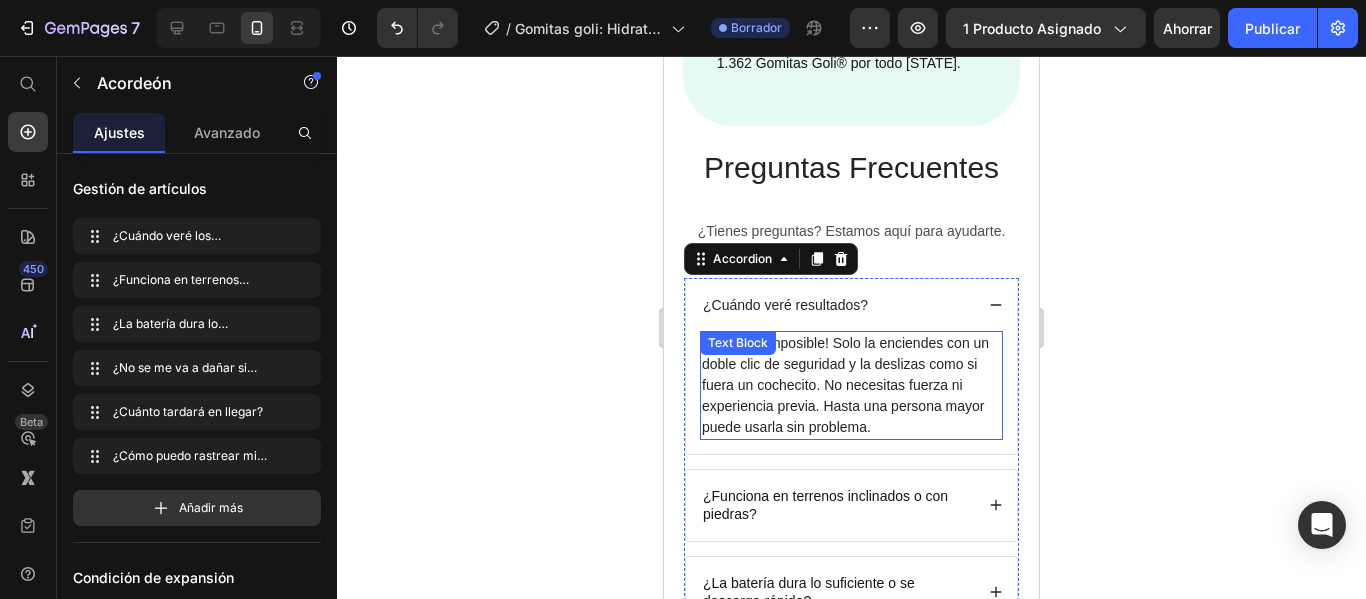 click on "¡Más fácil imposible! Solo la enciendes con un doble clic de seguridad y la deslizas como si fuera un cochecito. No necesitas fuerza ni experiencia previa. Hasta una persona mayor puede usarla sin problema." at bounding box center (851, 385) 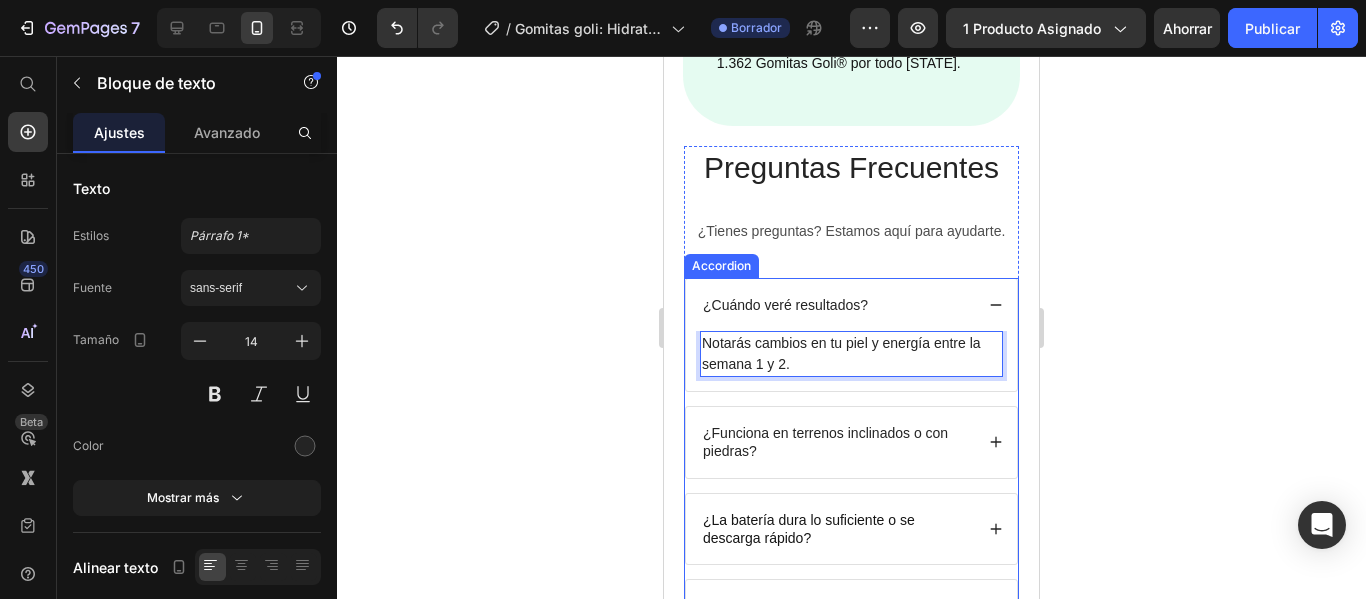 click on "¿Funciona en terrenos inclinados o con piedras?" at bounding box center (836, 442) 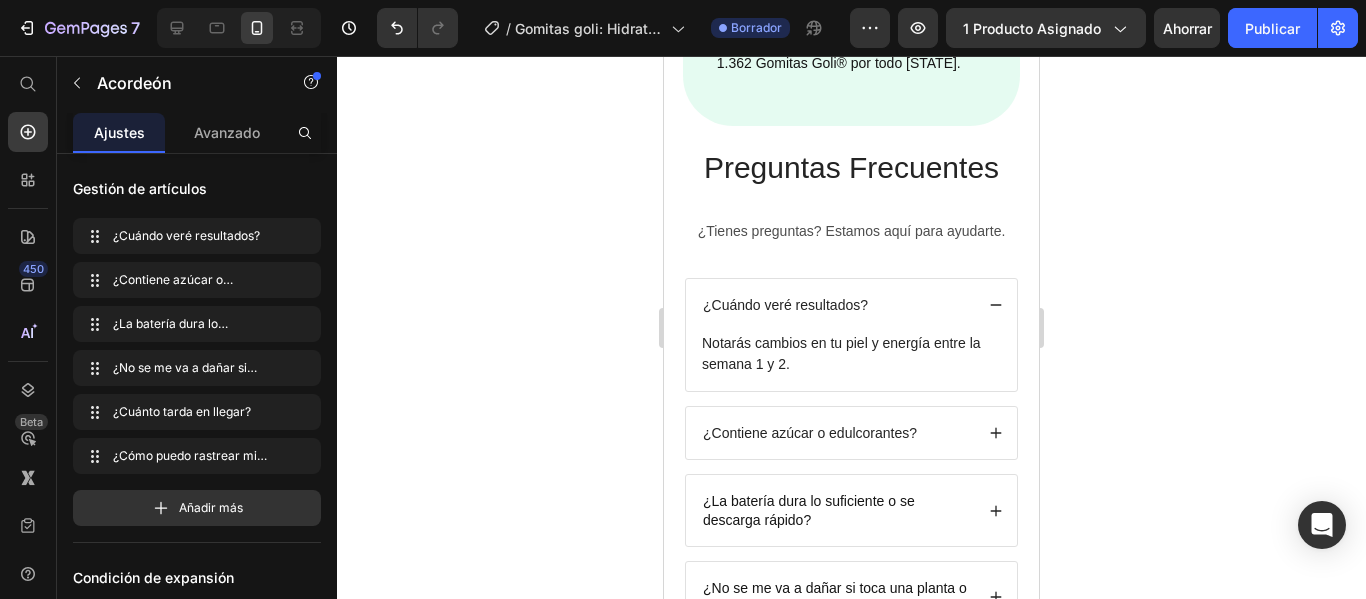 click 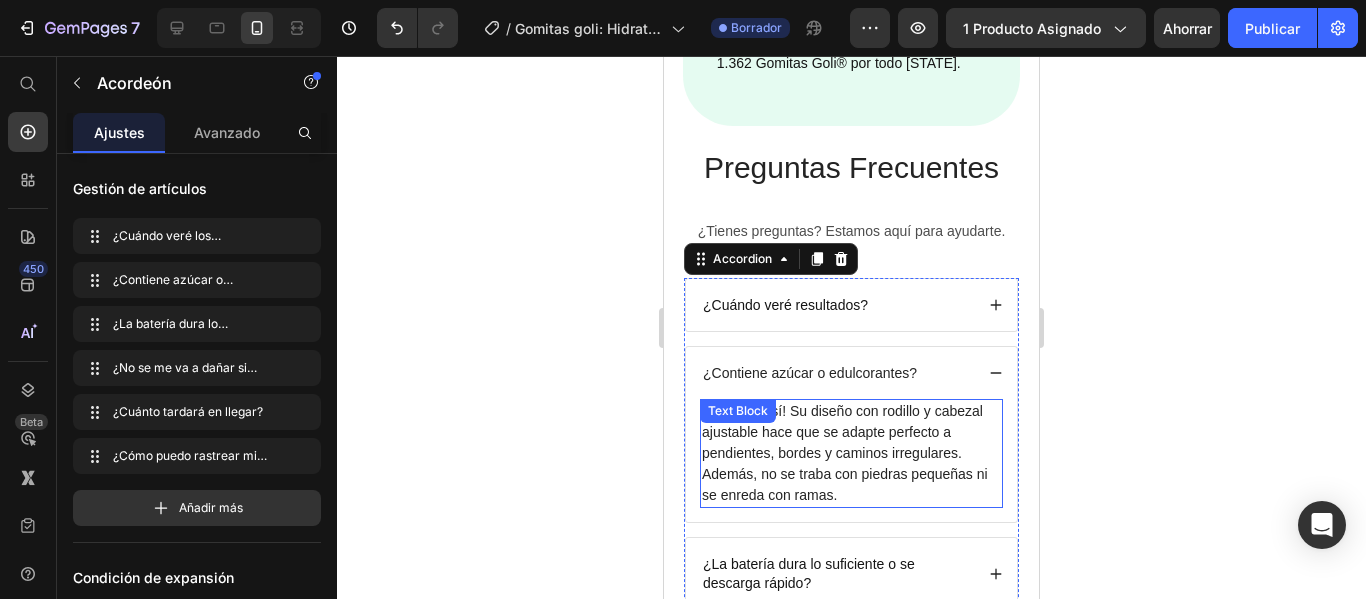 scroll, scrollTop: 6700, scrollLeft: 0, axis: vertical 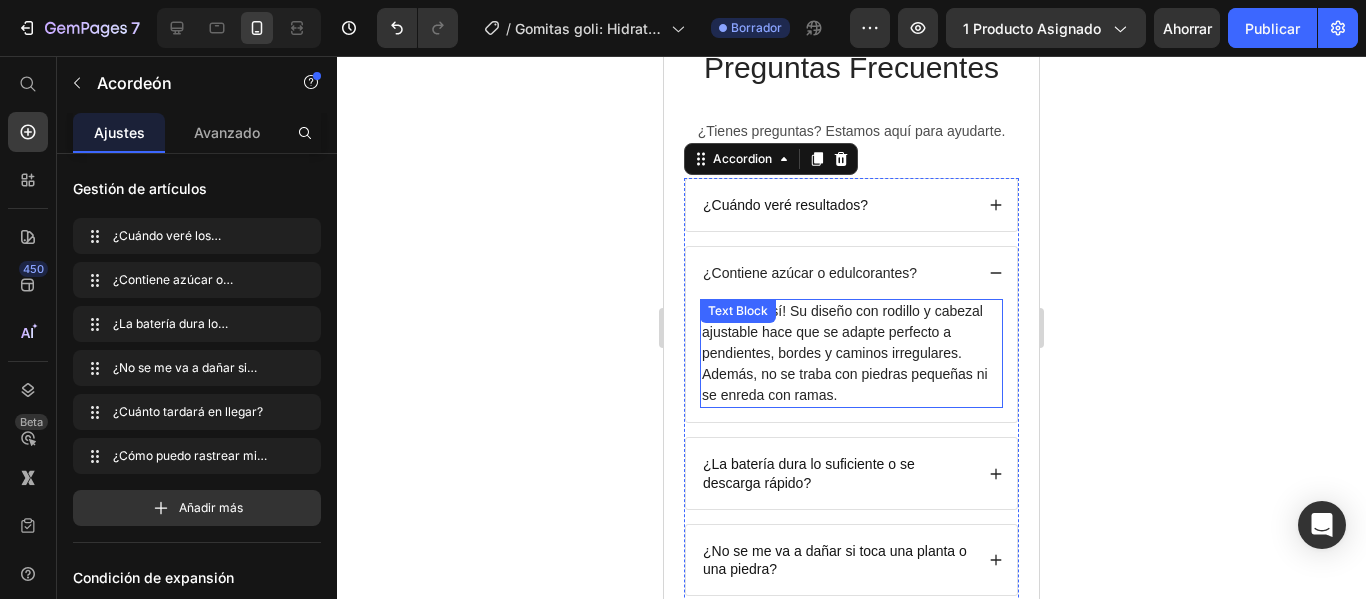 click on "¡Claro que sí! Su diseño con rodillo y cabezal ajustable hace que se adapte perfecto a pendientes, bordes y caminos irregulares. Además, no se traba con piedras pequeñas ni se enreda con ramas." at bounding box center (851, 353) 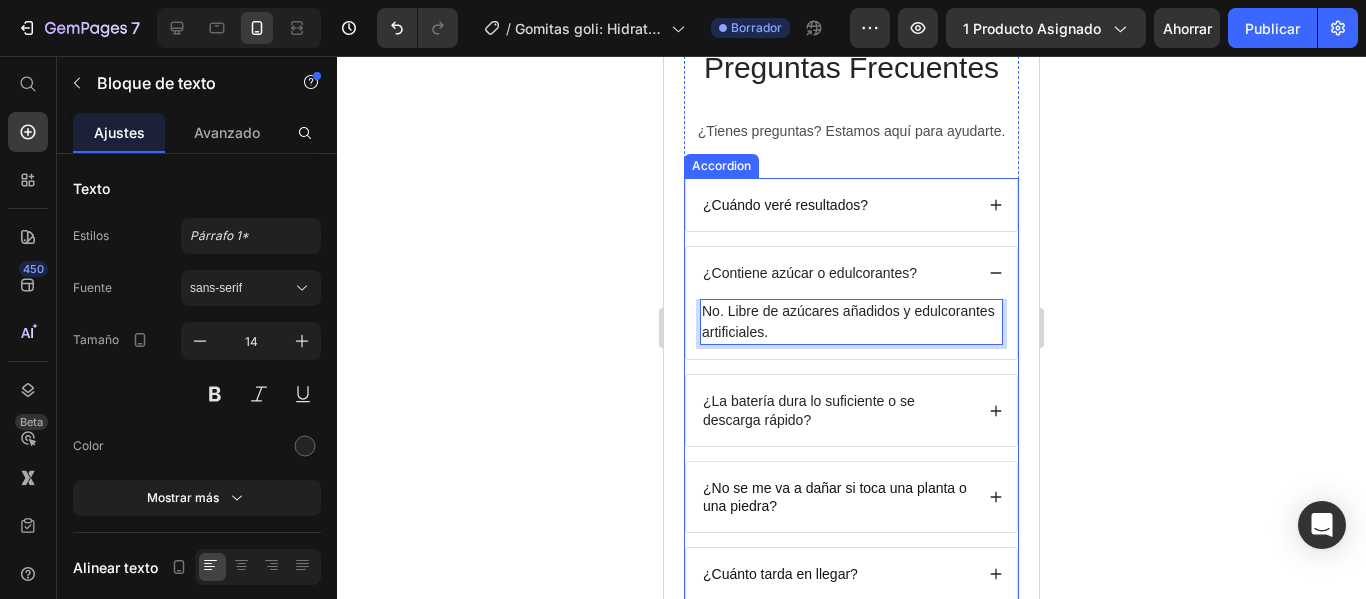 click on "¿La batería dura lo suficiente o se descarga rápido?" at bounding box center [836, 410] 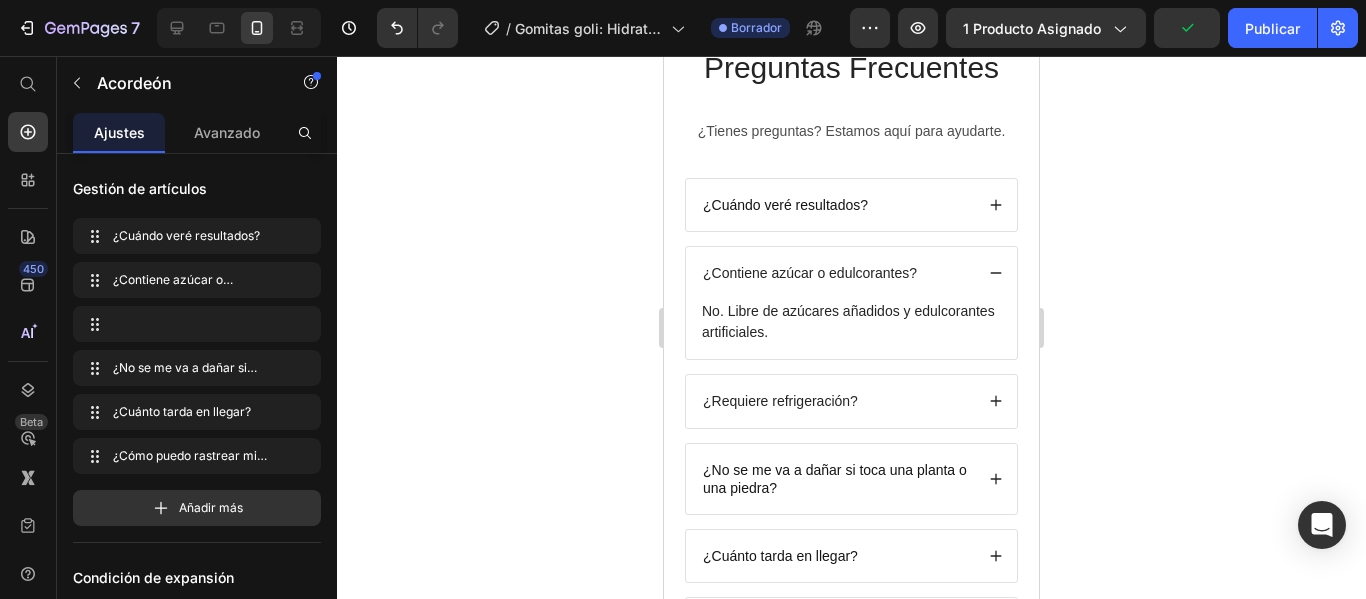 click on "¿Requiere refrigeración?" at bounding box center [851, 401] 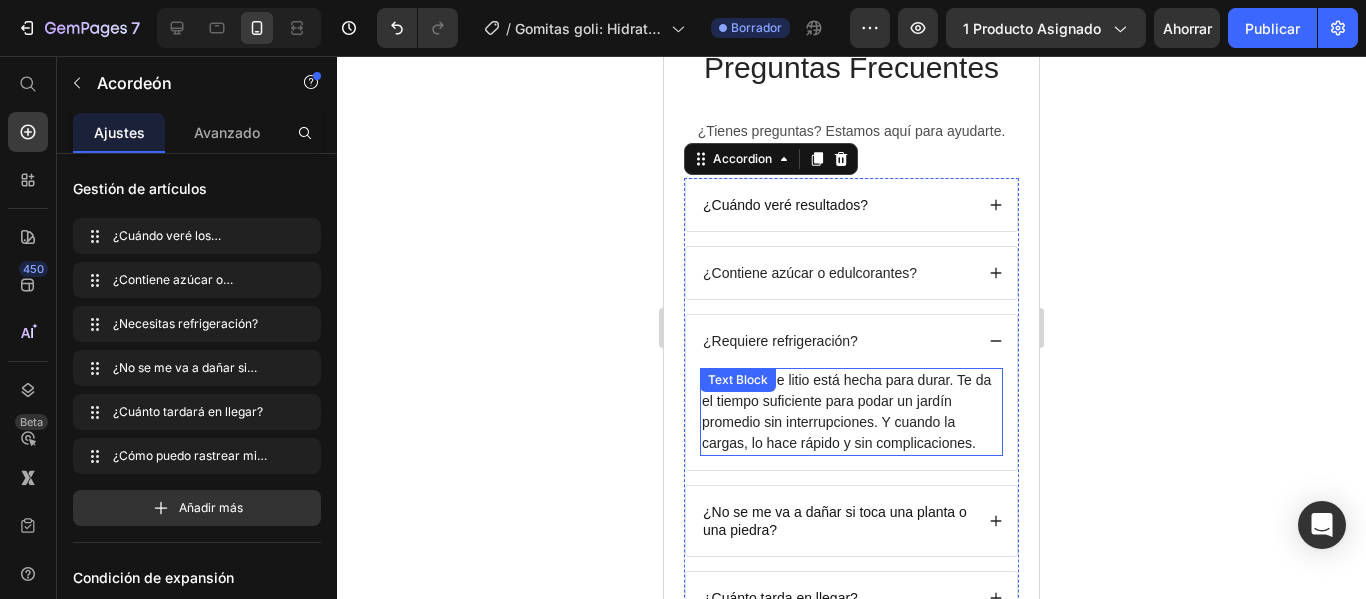 click on "La batería de litio está hecha para durar. Te da el tiempo suficiente para podar un jardín promedio sin interrupciones. Y cuando la cargas, lo hace rápido y sin complicaciones." at bounding box center [851, 412] 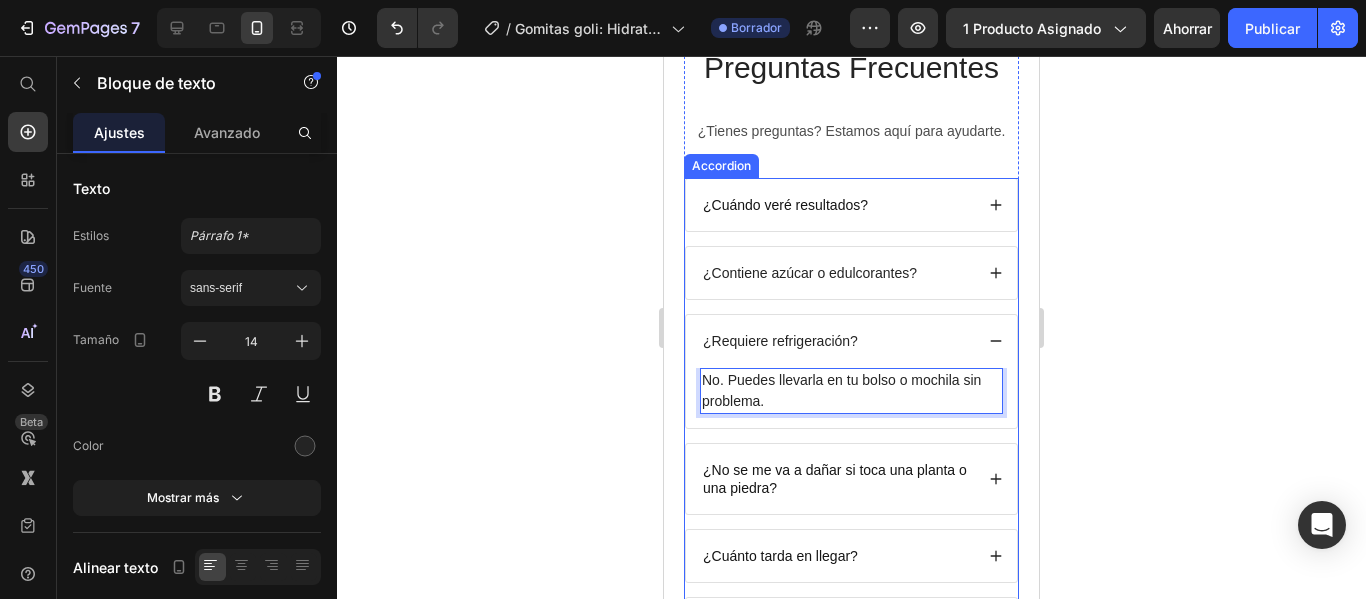 click 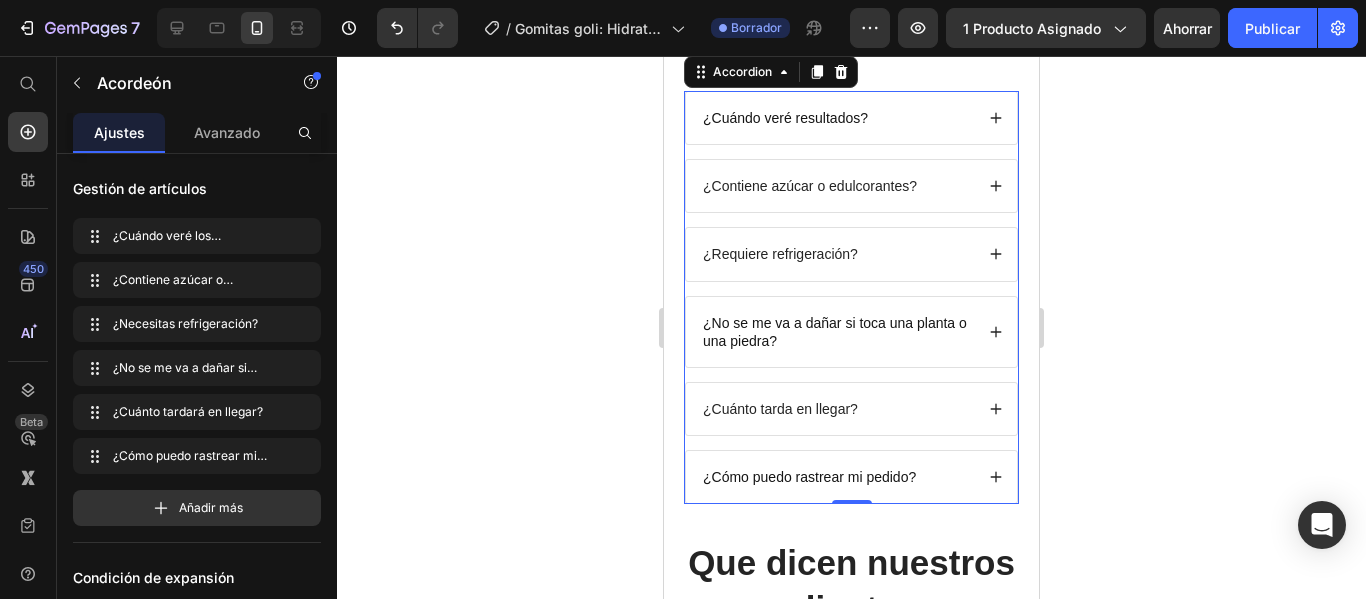 scroll, scrollTop: 6800, scrollLeft: 0, axis: vertical 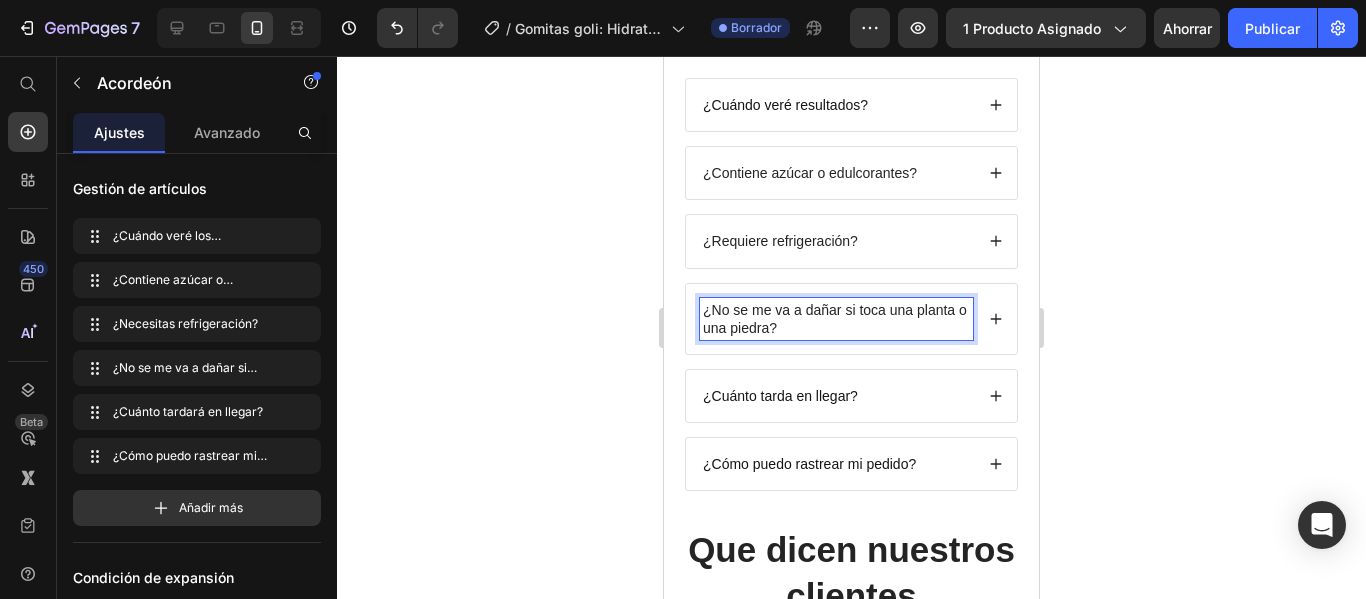 click on "¿No se me va a dañar si toca una planta o una piedra?" at bounding box center [836, 319] 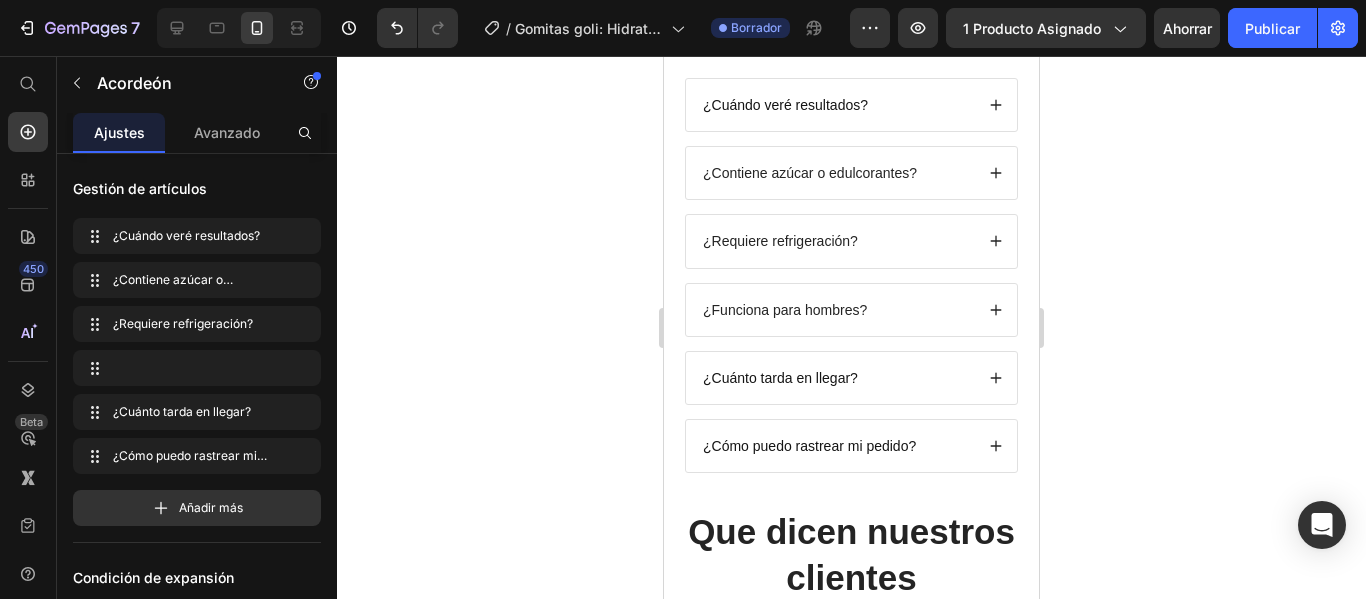 click 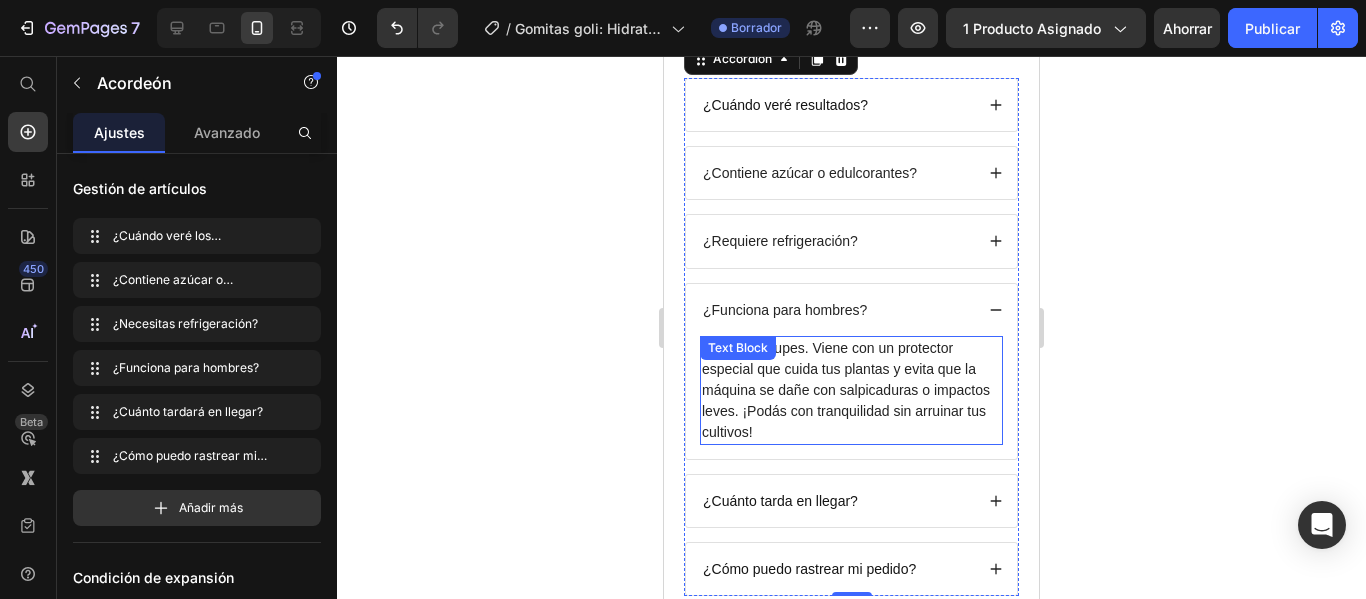 click on "No te preocupes. Viene con un protector especial que cuida tus plantas y evita que la máquina se dañe con salpicaduras o impactos leves. ¡Podás con tranquilidad sin arruinar tus cultivos!" at bounding box center (851, 390) 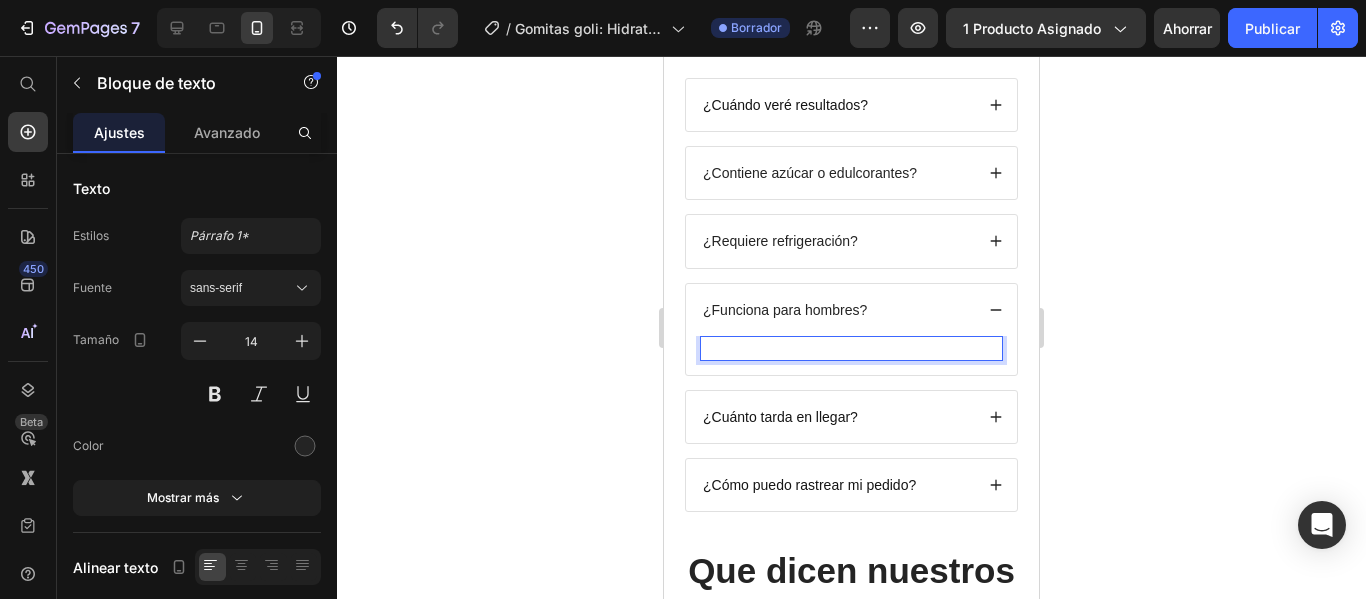 click at bounding box center (851, 348) 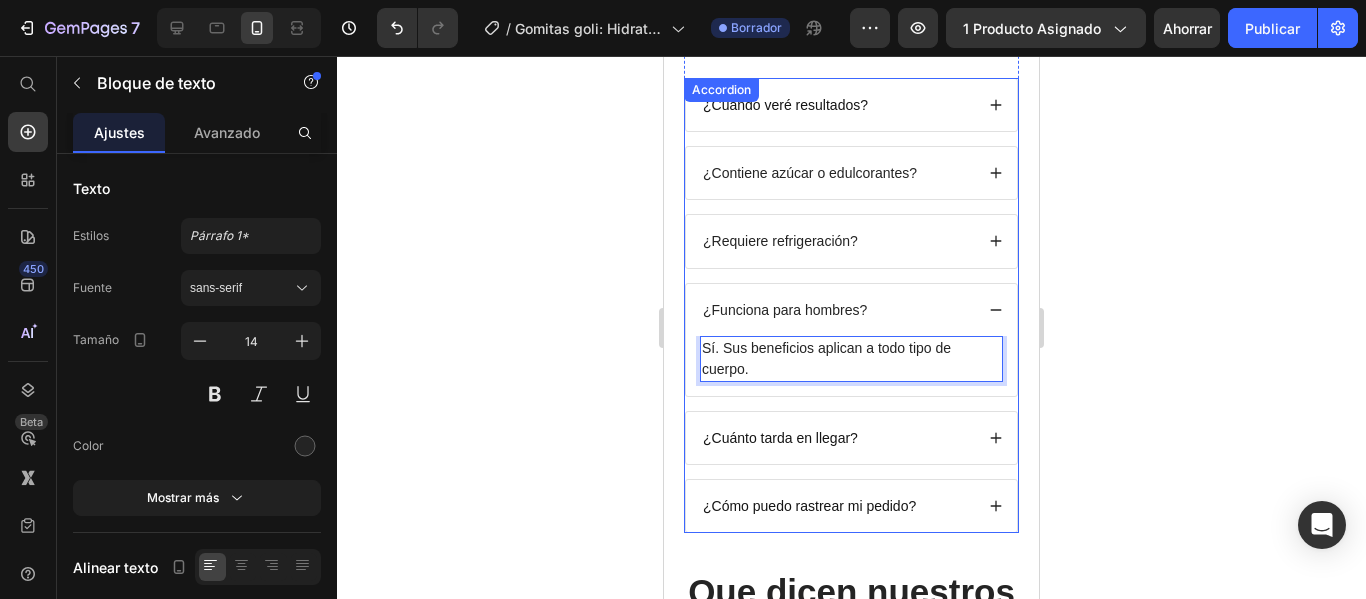 click on "¿Funciona para hombres?" at bounding box center [851, 310] 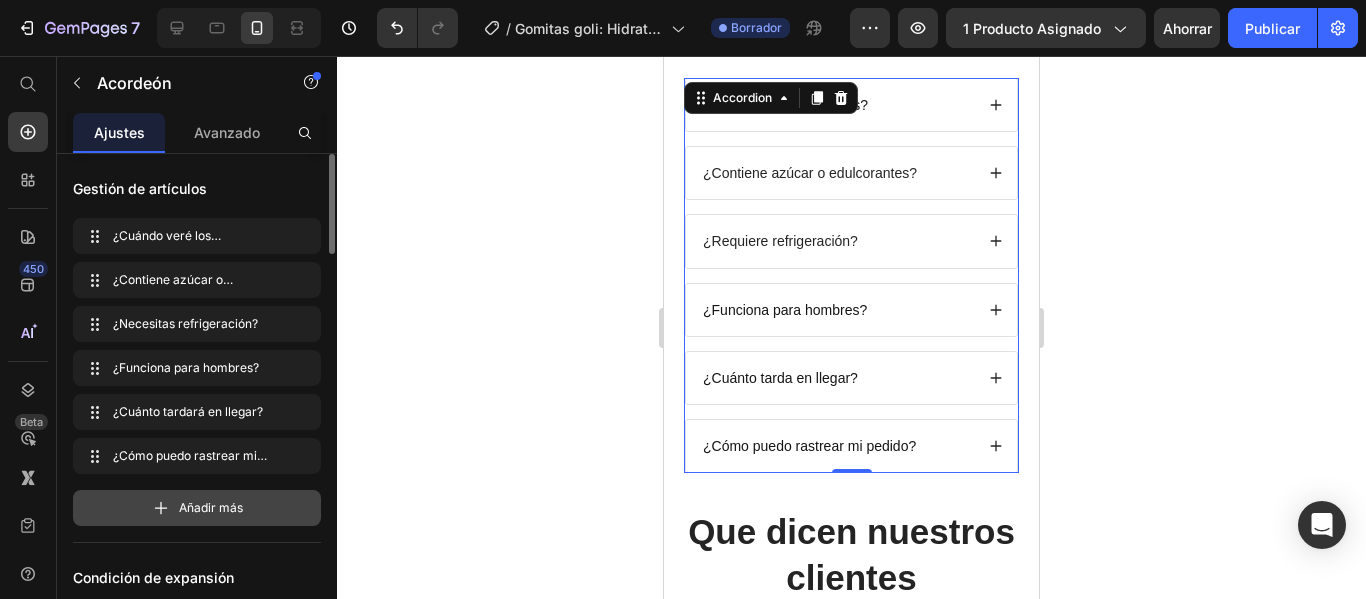 click on "Añadir más" at bounding box center (197, 508) 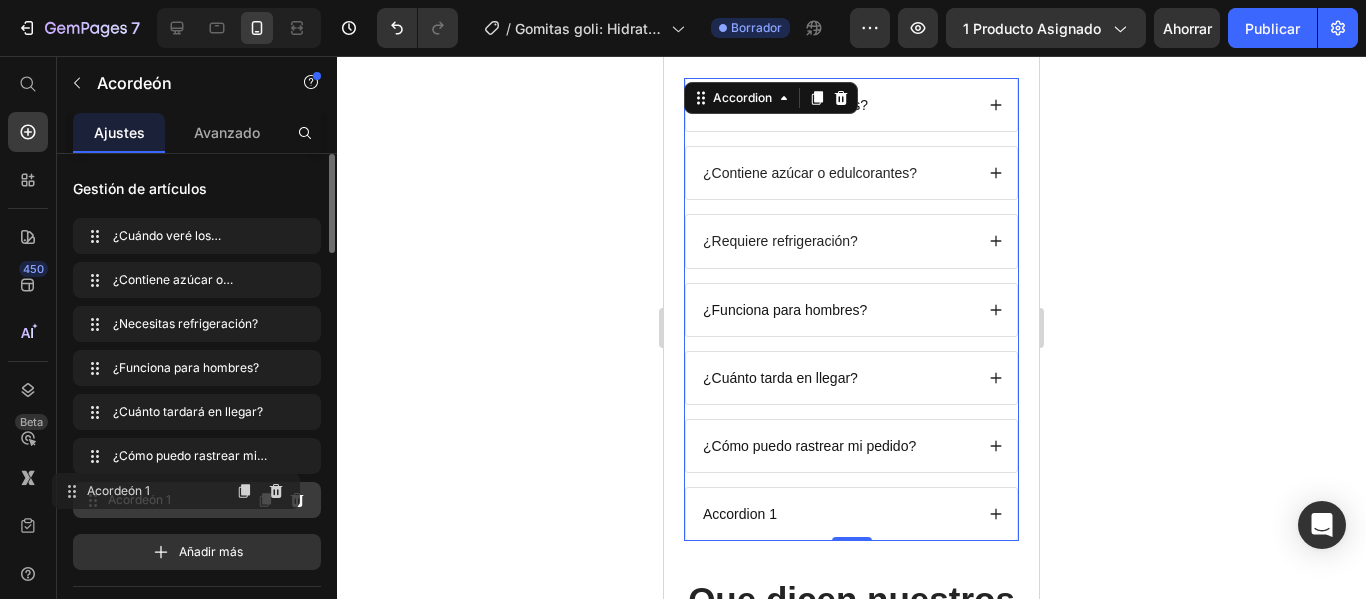 type 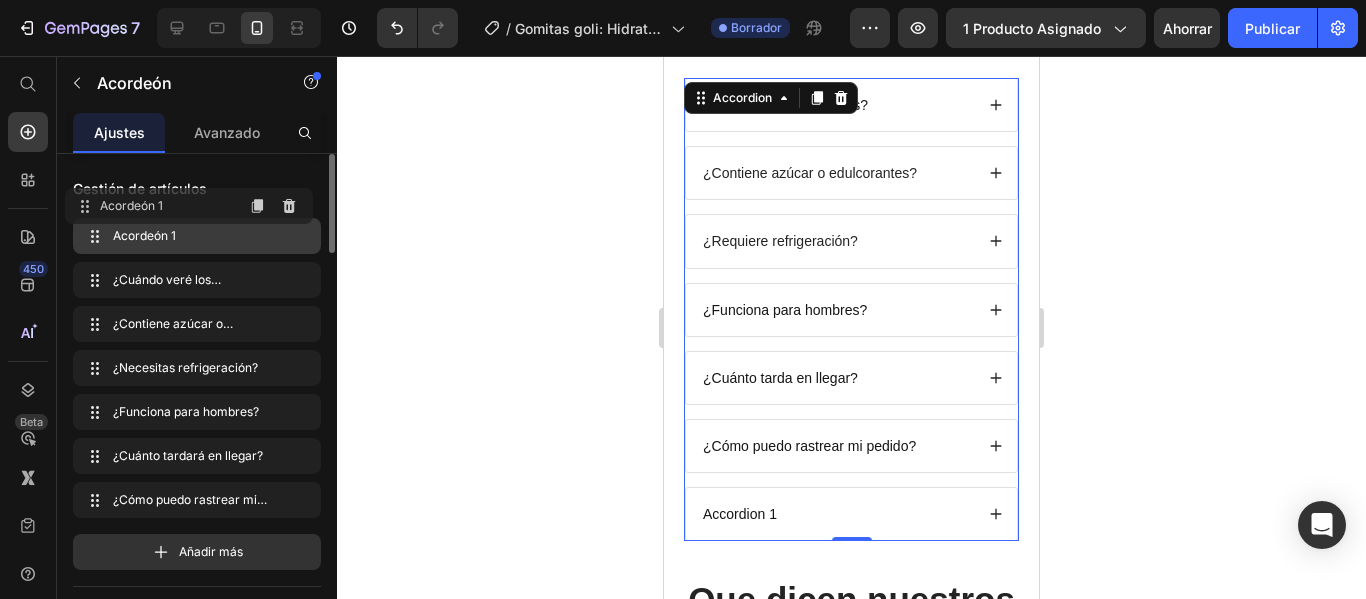 drag, startPoint x: 236, startPoint y: 495, endPoint x: 52, endPoint y: 391, distance: 211.35751 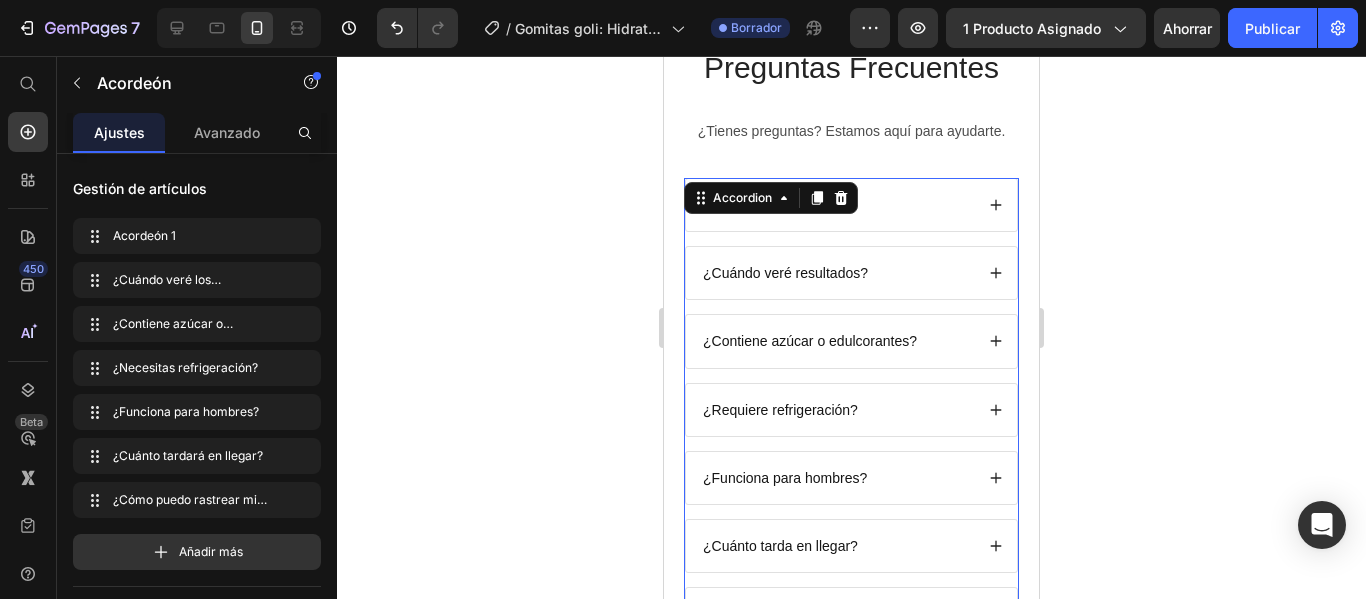 scroll, scrollTop: 6600, scrollLeft: 0, axis: vertical 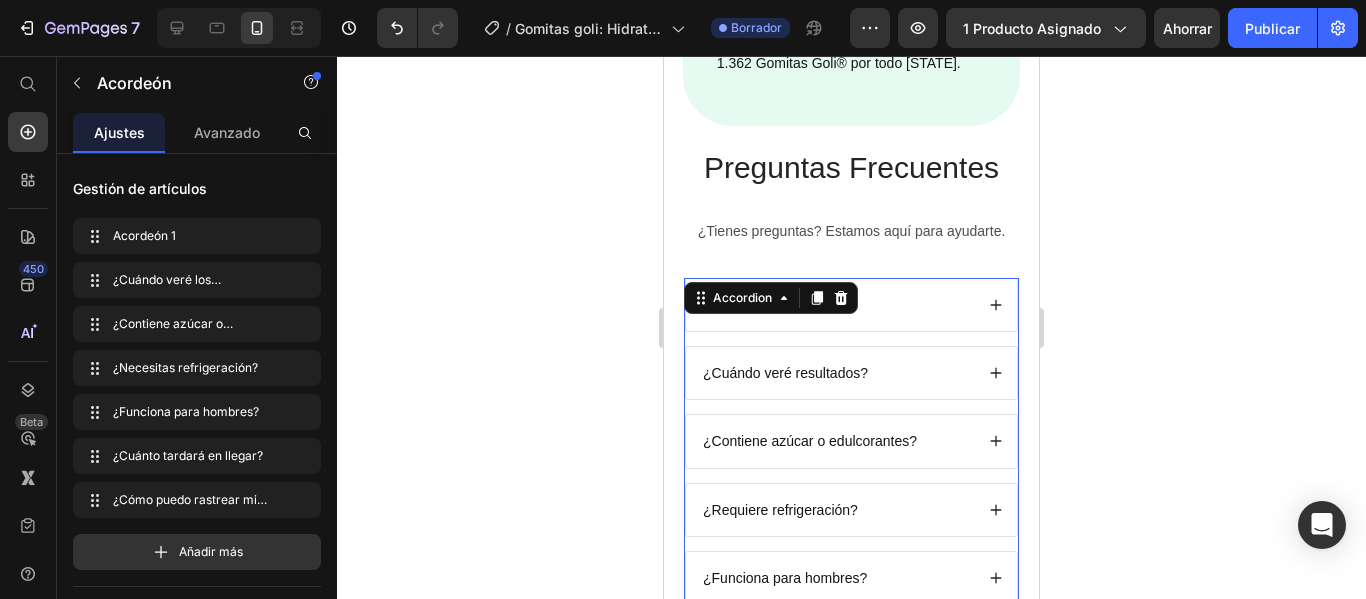 click on "Accordion 1" at bounding box center (836, 305) 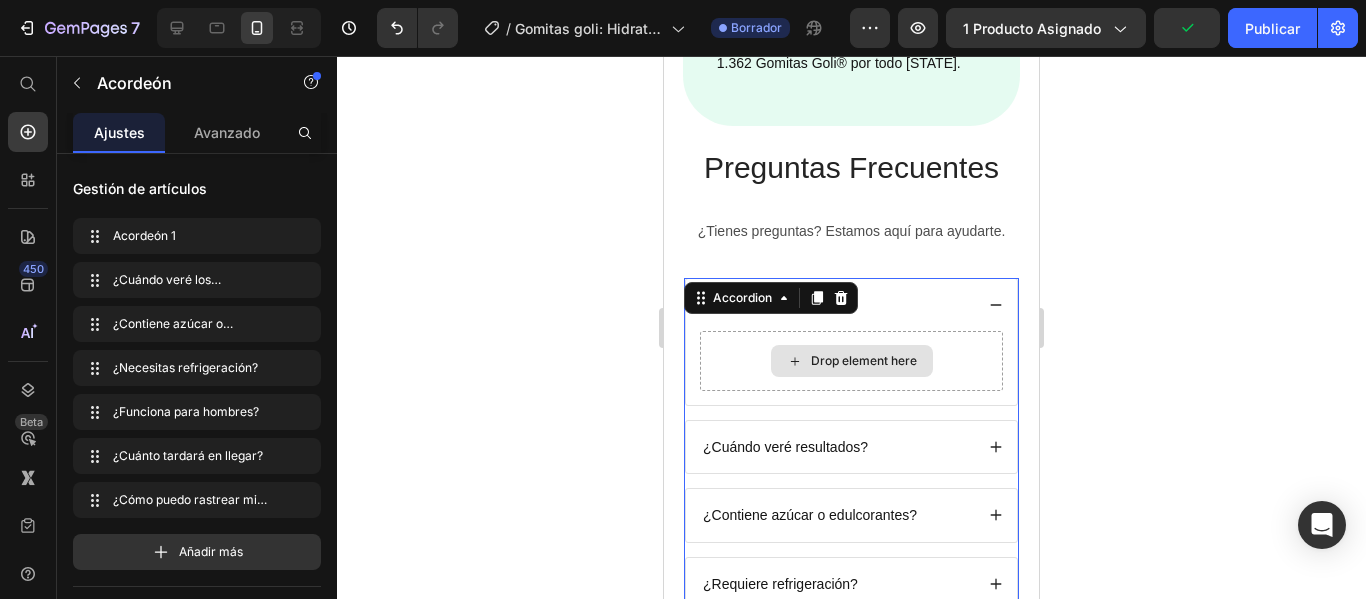 click on "Accordion 1" at bounding box center [836, 305] 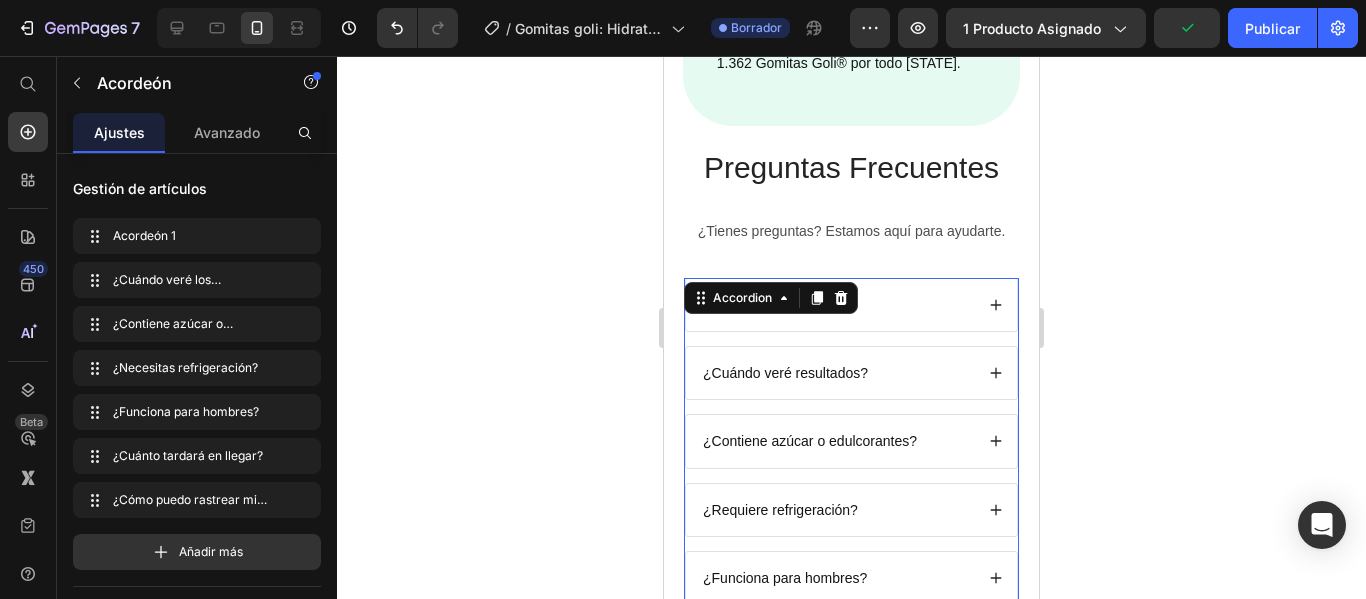 click on "¿Cuándo veré resultados?" at bounding box center (851, 373) 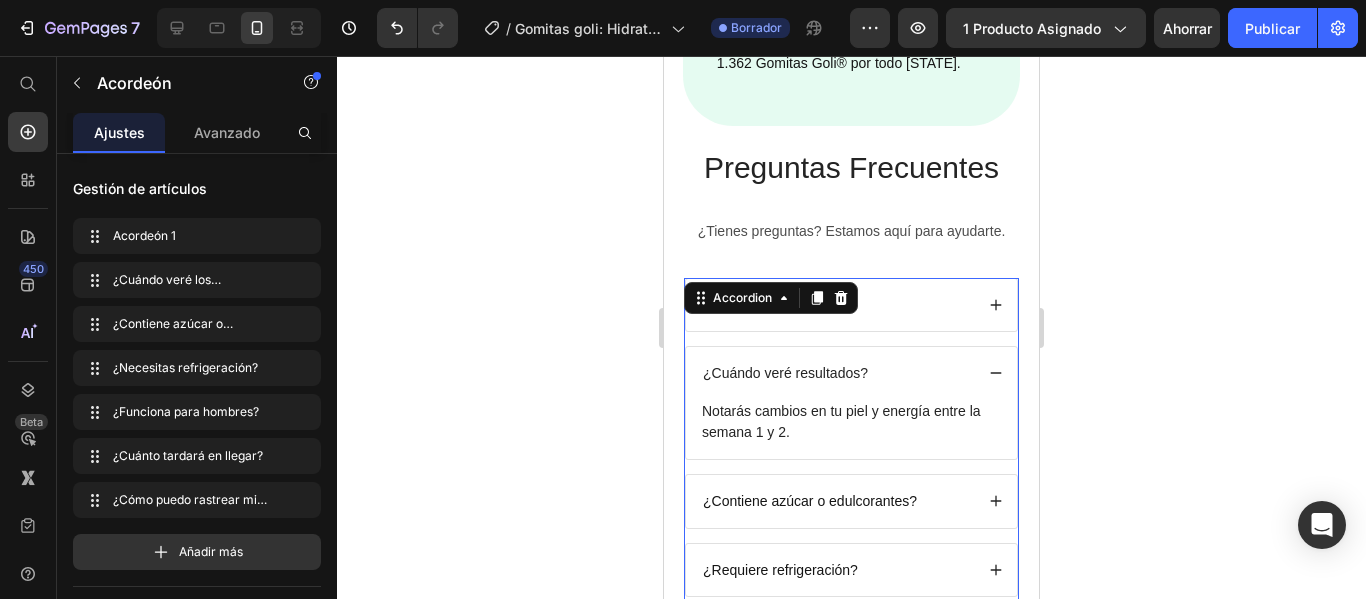 click on "Accordion 1" at bounding box center [836, 305] 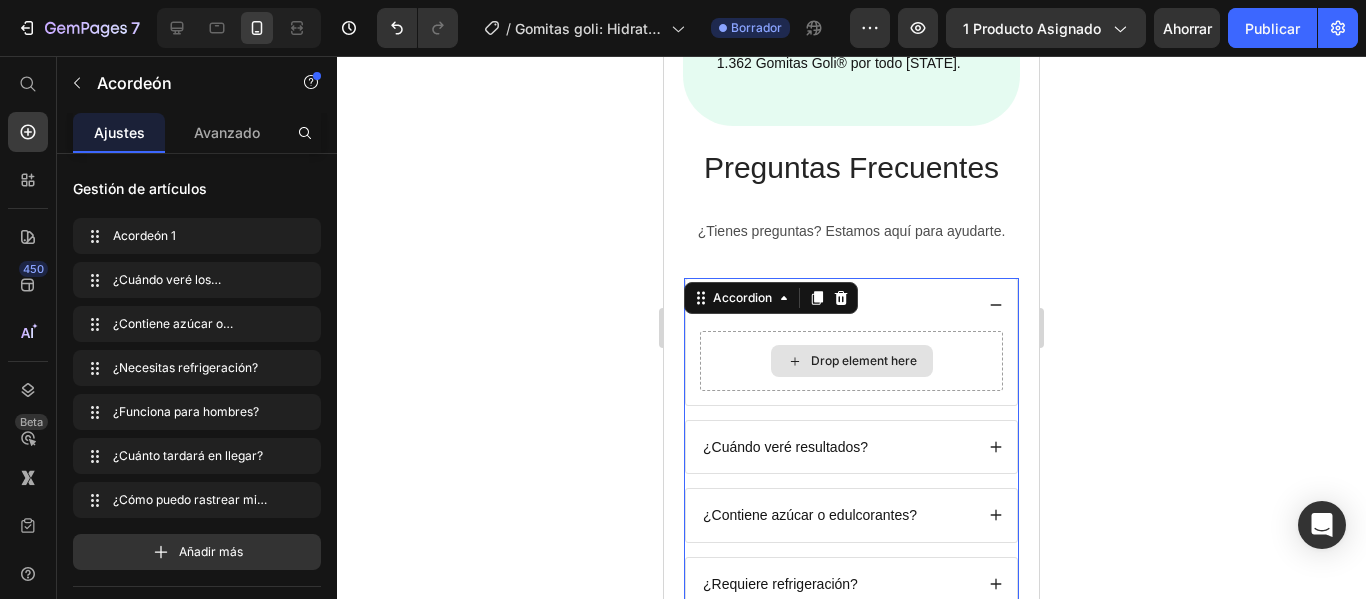 click on "Drop element here" at bounding box center (852, 361) 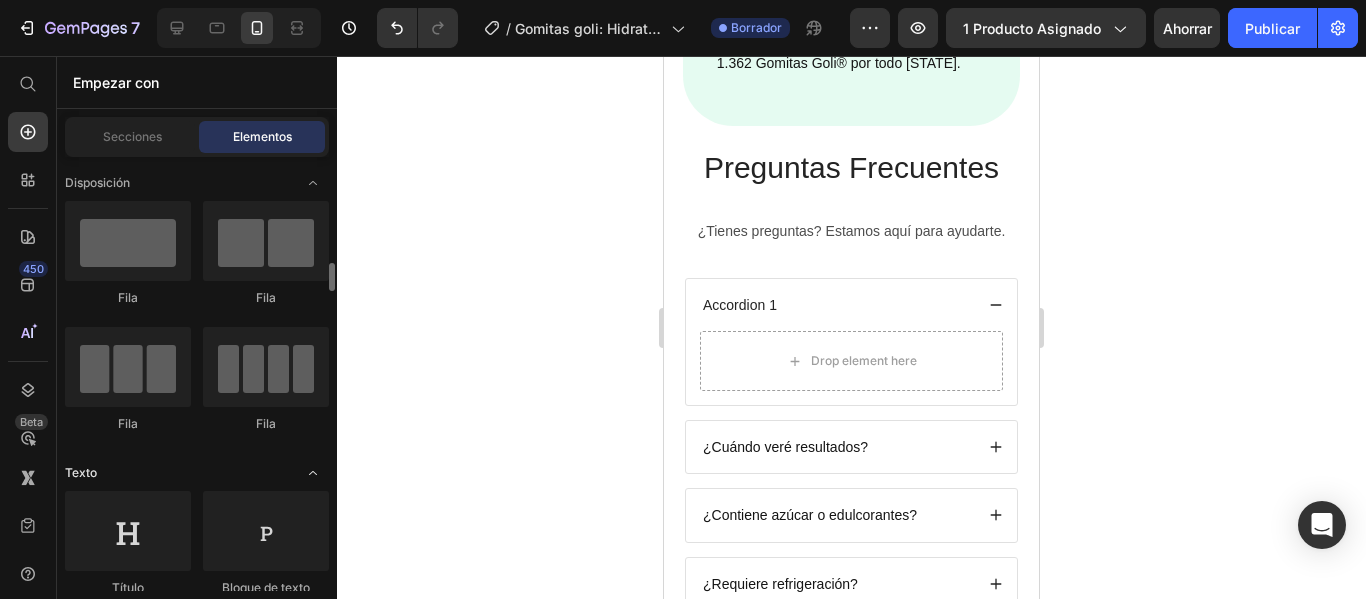 scroll, scrollTop: 100, scrollLeft: 0, axis: vertical 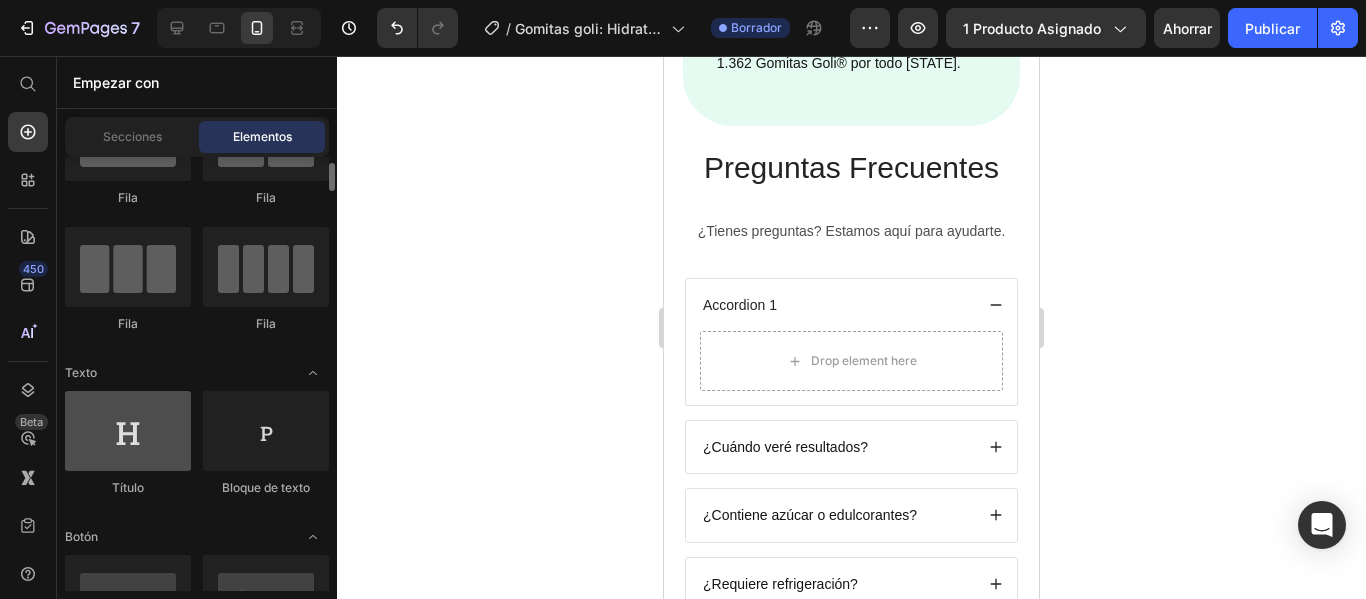 click at bounding box center [128, 431] 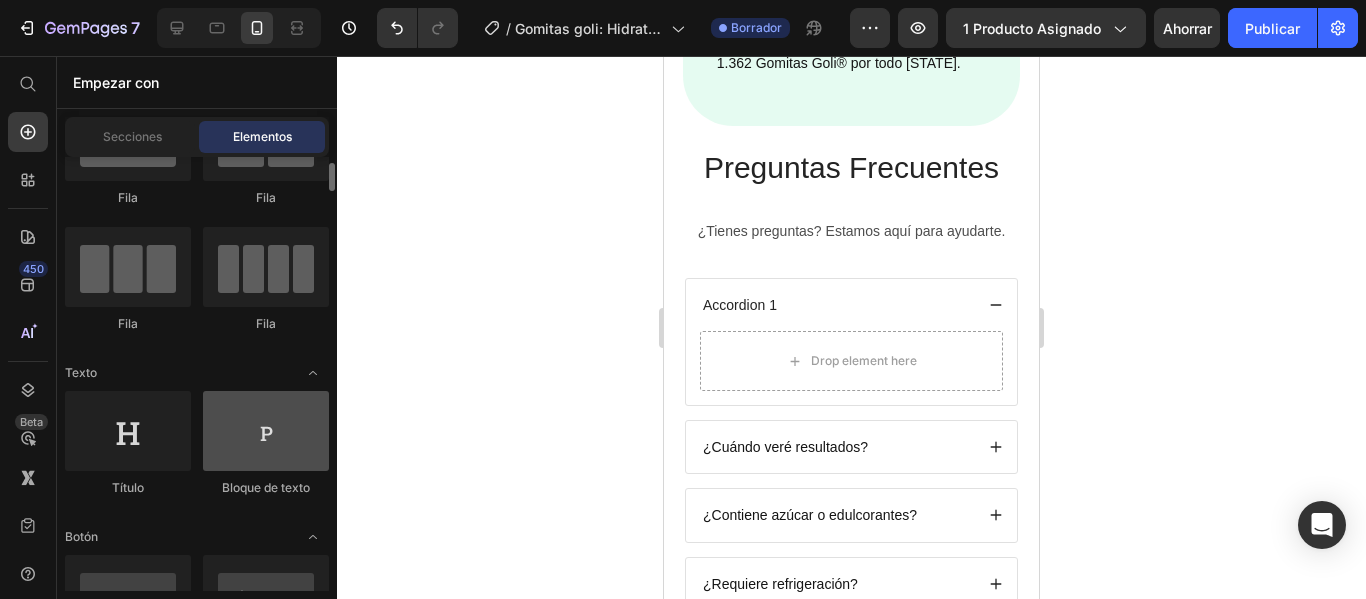 click at bounding box center (266, 431) 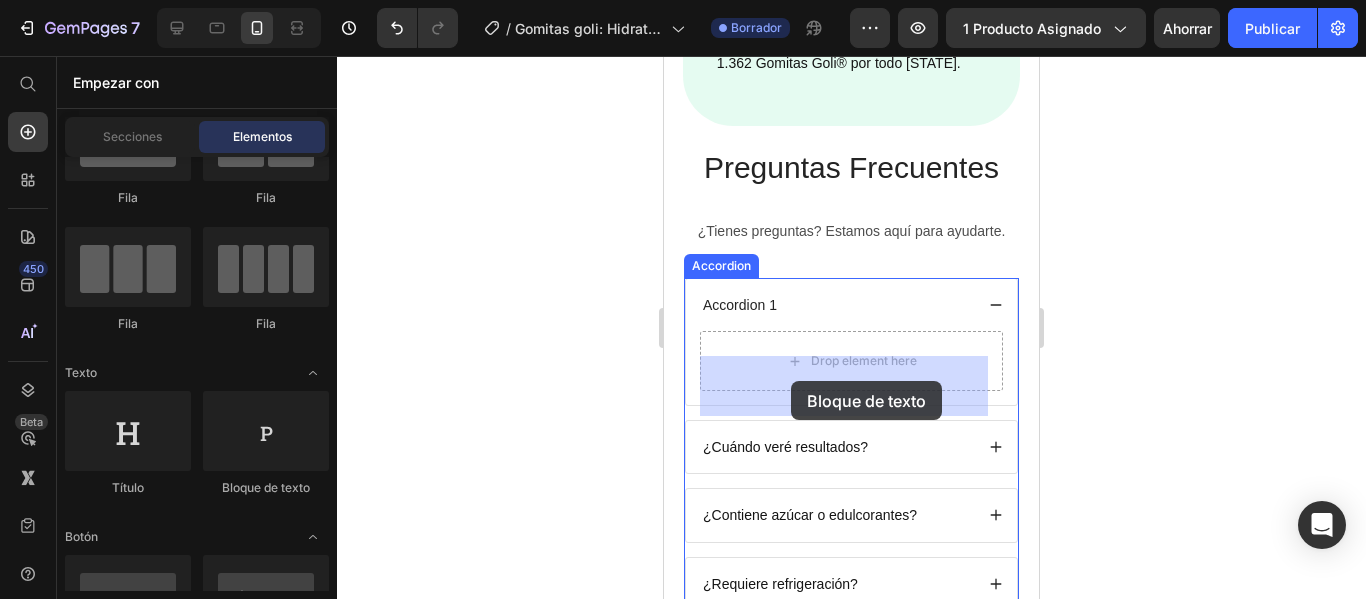 drag, startPoint x: 935, startPoint y: 485, endPoint x: 791, endPoint y: 381, distance: 177.62883 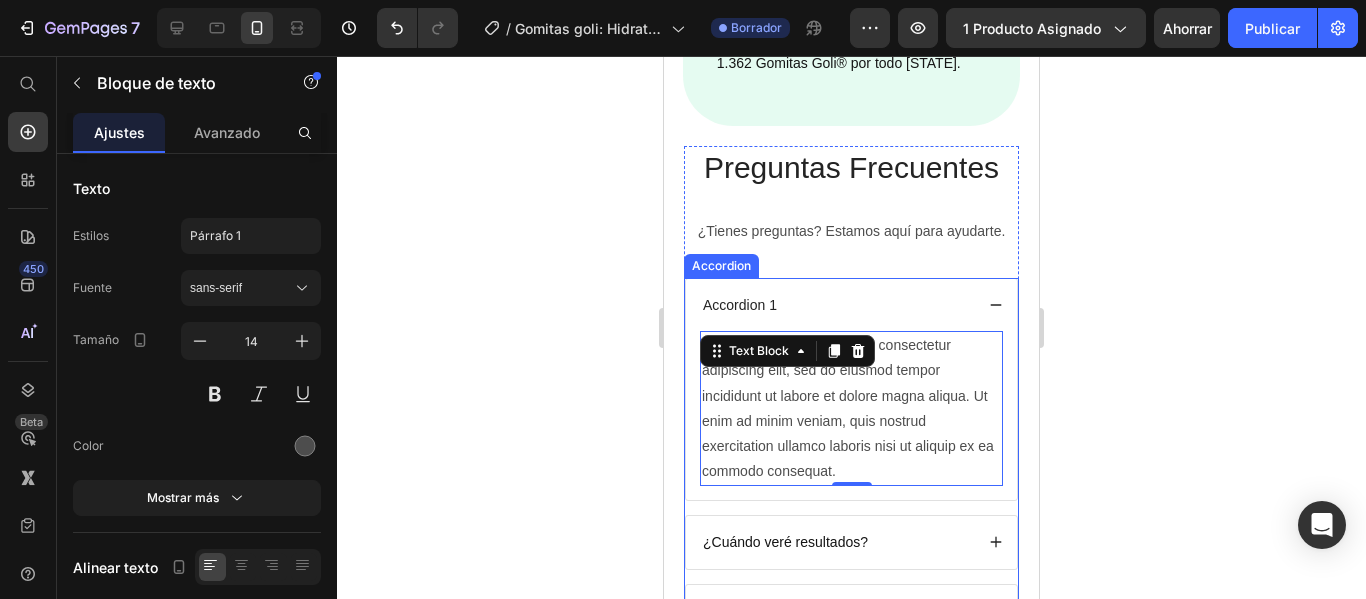 click on "Accordion 1" at bounding box center [740, 305] 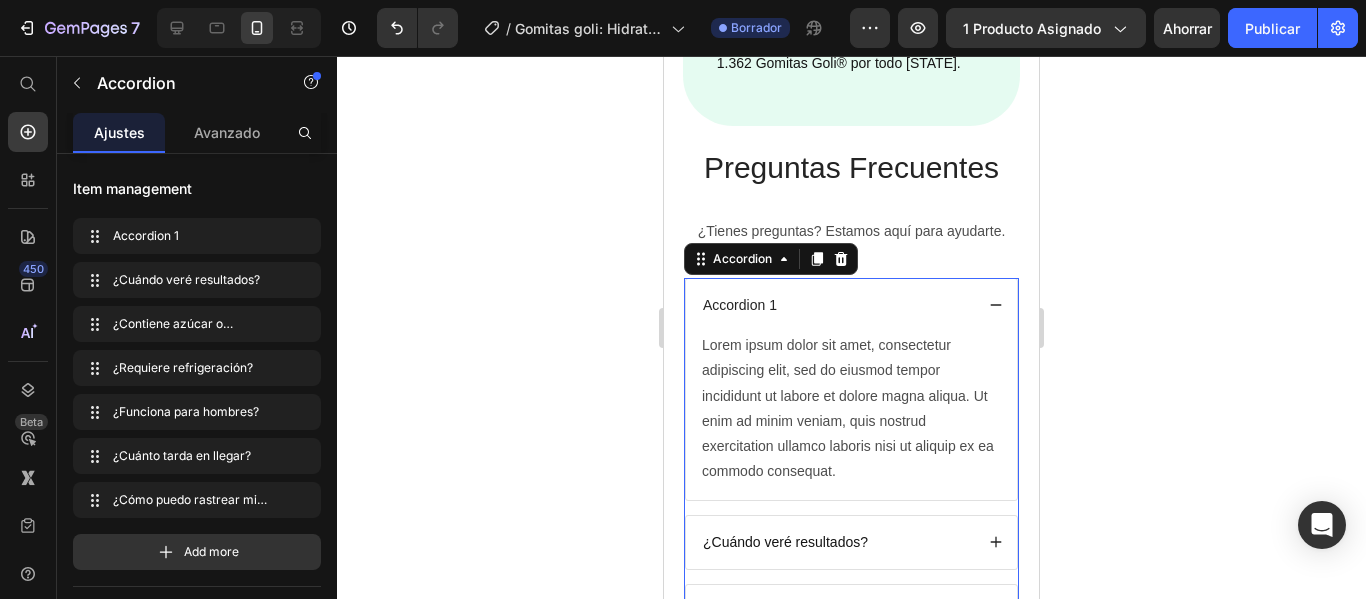 click on "Accordion 1" at bounding box center (740, 305) 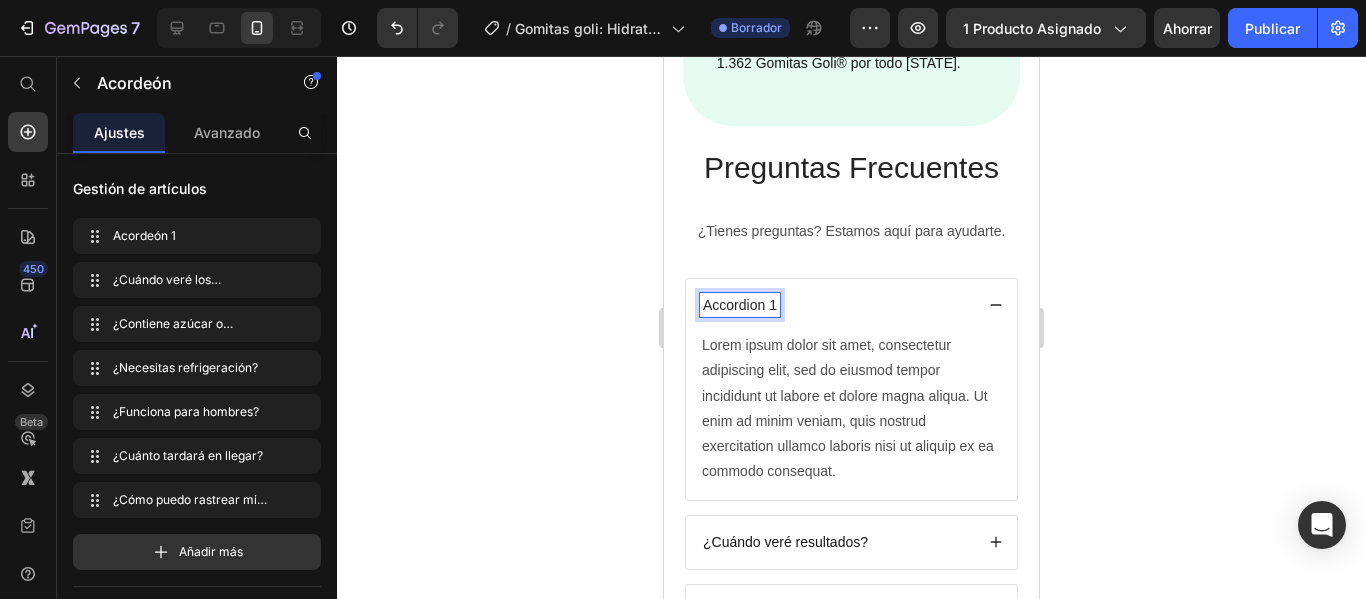 click on "Accordion 1" at bounding box center (740, 305) 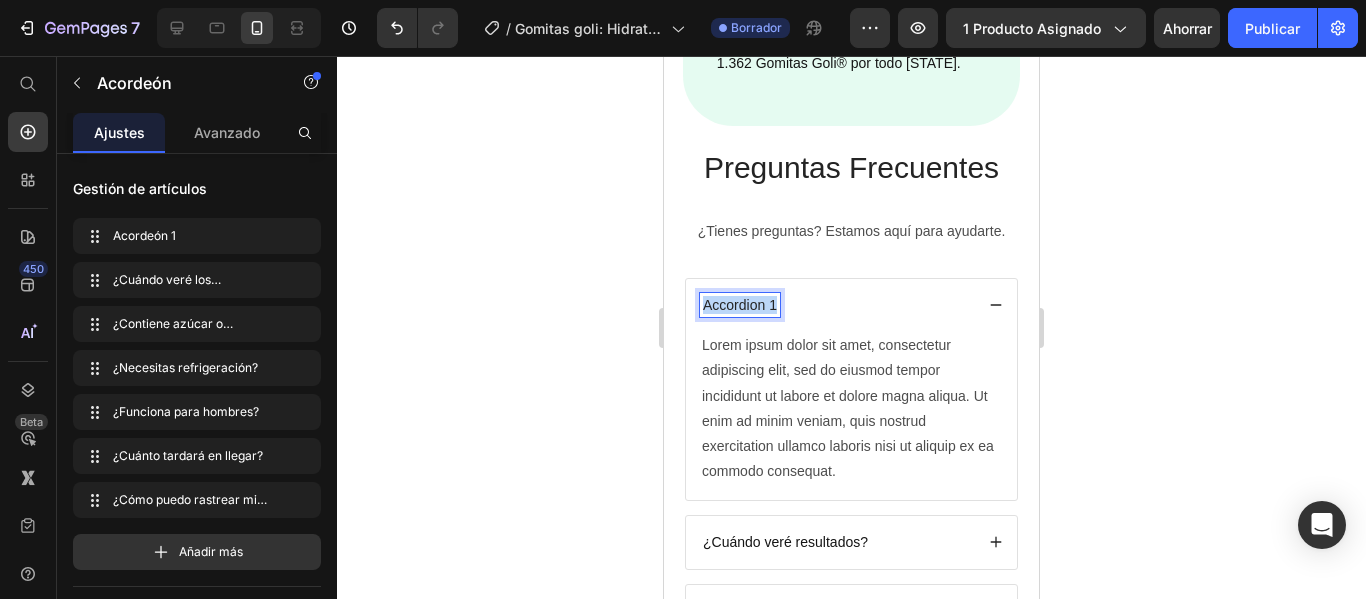 drag, startPoint x: 777, startPoint y: 330, endPoint x: 698, endPoint y: 327, distance: 79.05694 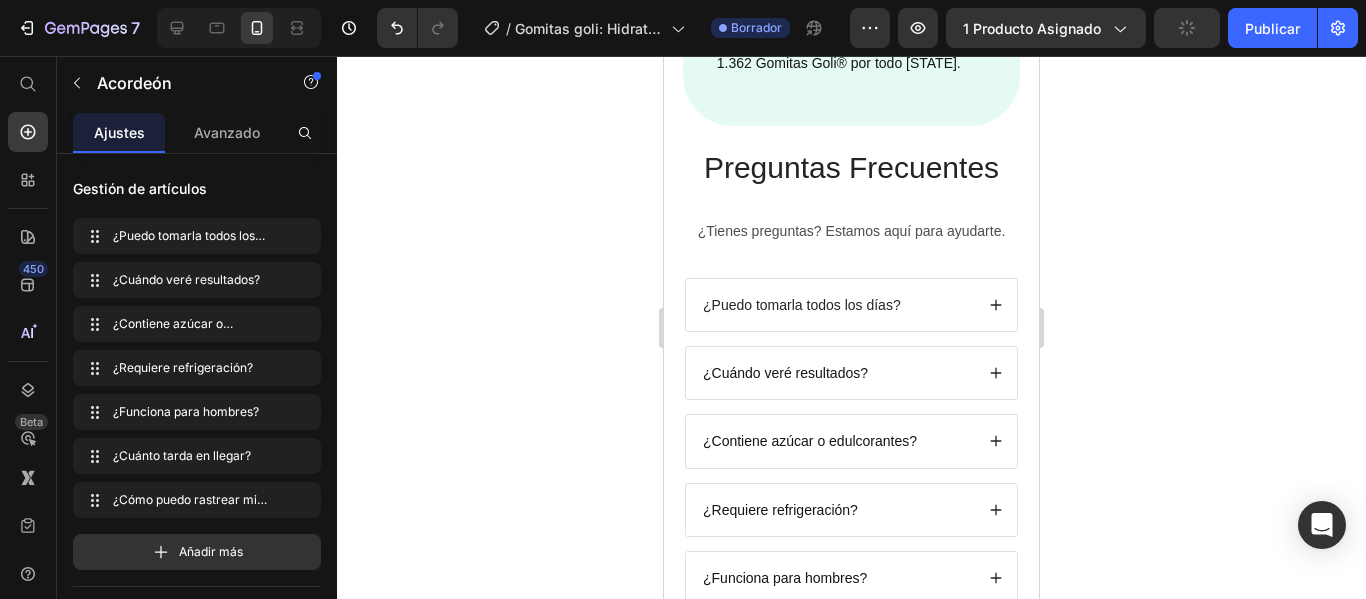 click on "¿Puedo tomarla todos los días?" at bounding box center [851, 305] 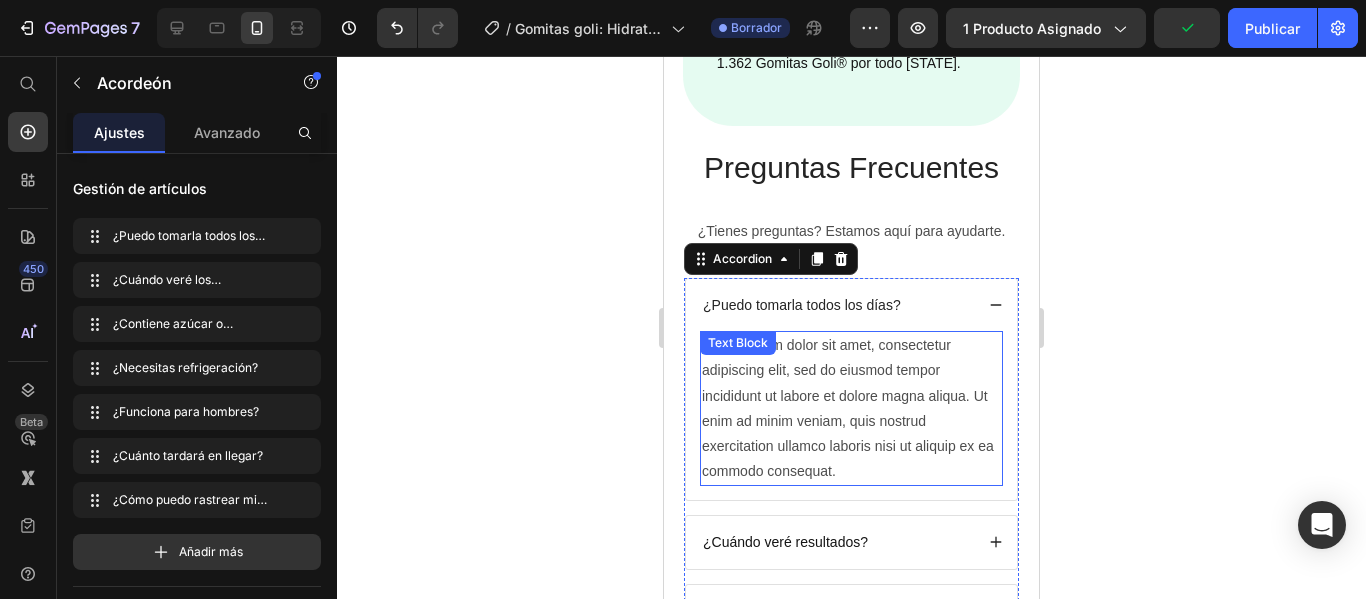 drag, startPoint x: 838, startPoint y: 439, endPoint x: 871, endPoint y: 493, distance: 63.28507 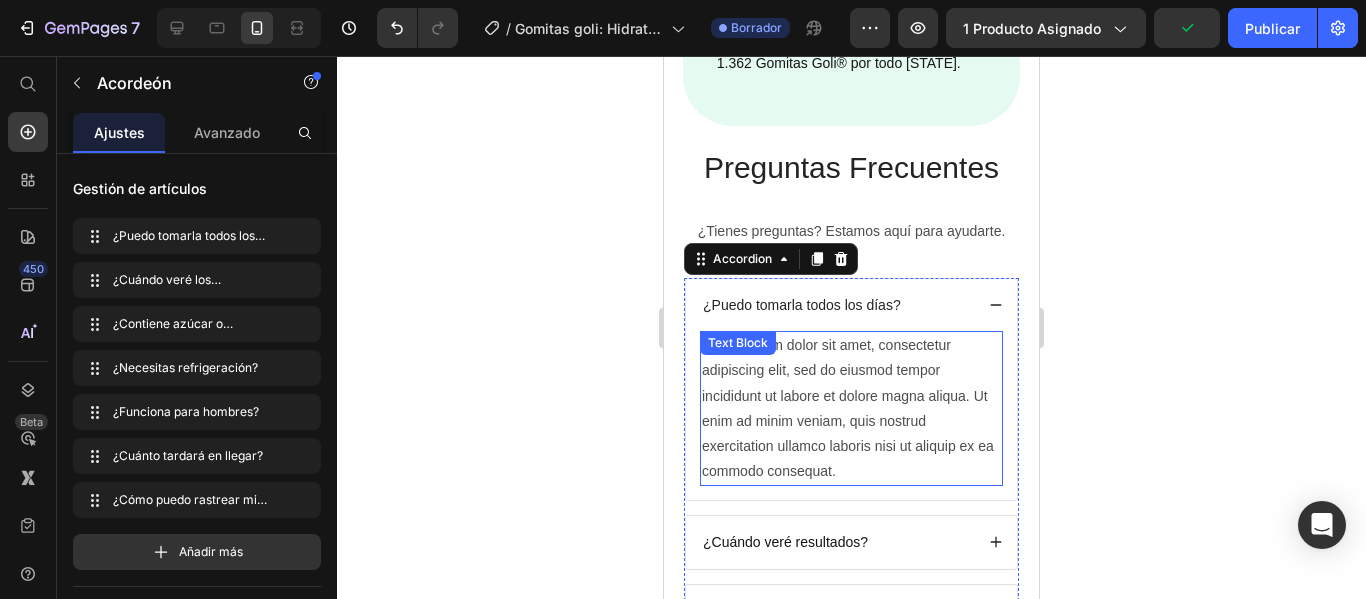 click on "Lorem ipsum dolor sit amet, consectetur adipiscing elit, sed do eiusmod tempor incididunt ut labore et dolore magna aliqua. Ut enim ad minim veniam, quis nostrud exercitation ullamco laboris nisi ut aliquip ex ea commodo consequat." at bounding box center (851, 408) 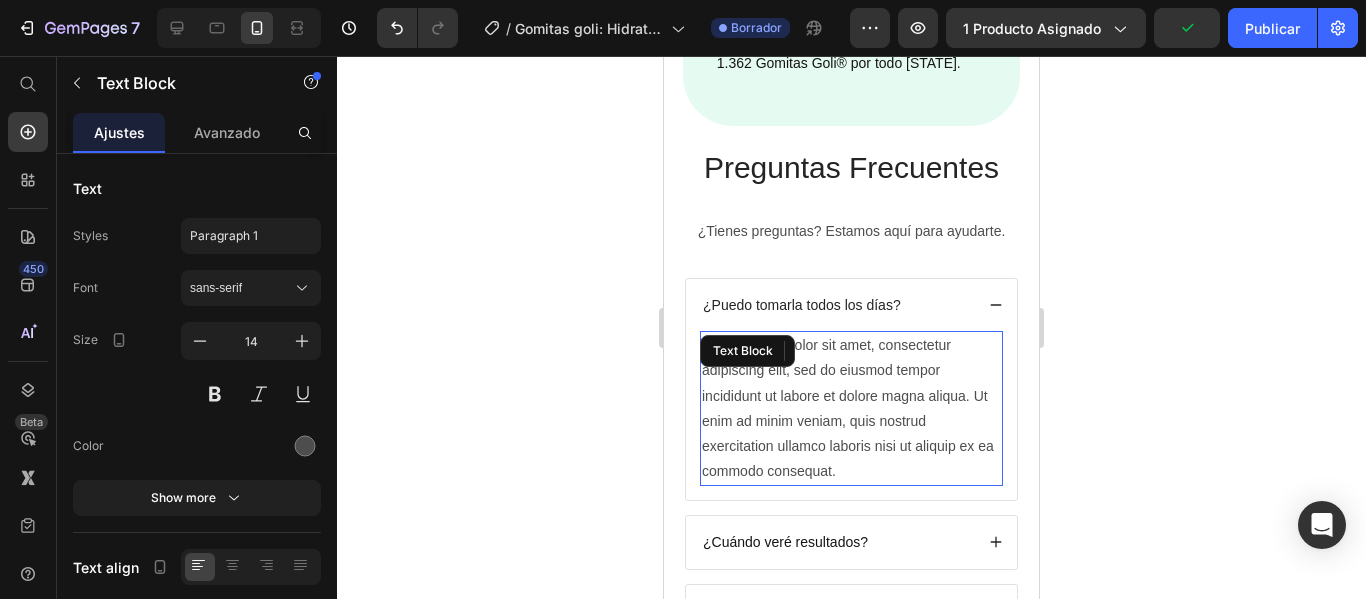 click on "Lorem ipsum dolor sit amet, consectetur adipiscing elit, sed do eiusmod tempor incididunt ut labore et dolore magna aliqua. Ut enim ad minim veniam, quis nostrud exercitation ullamco laboris nisi ut aliquip ex ea commodo consequat." at bounding box center (851, 408) 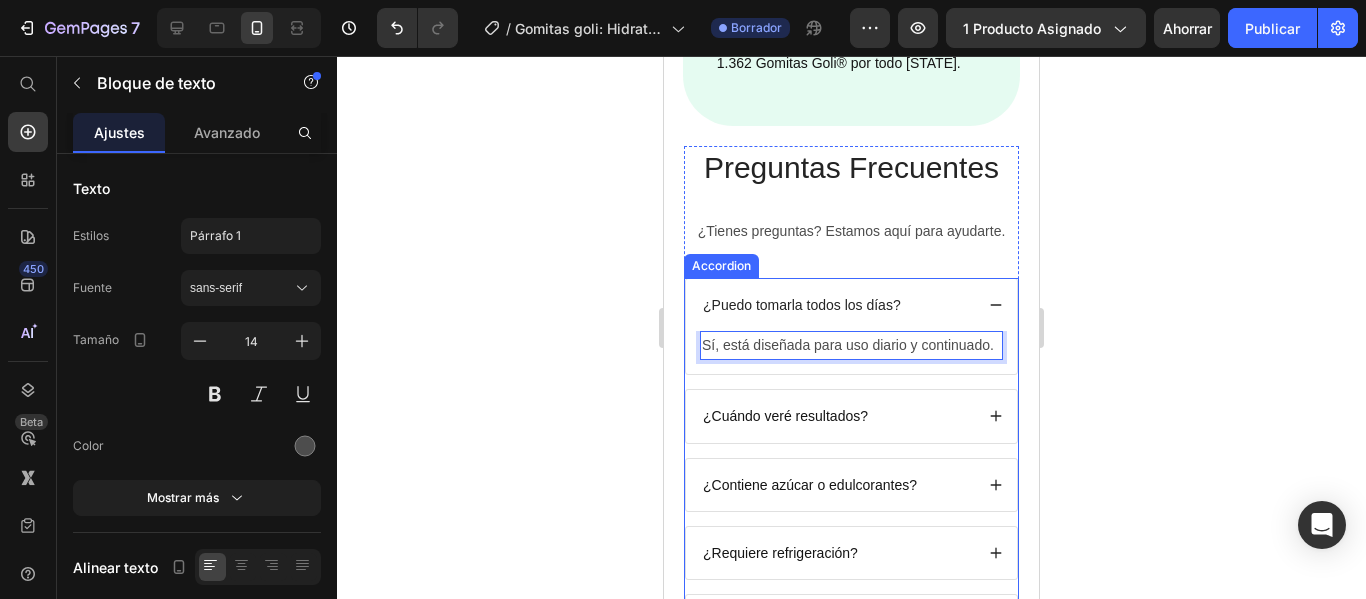 click 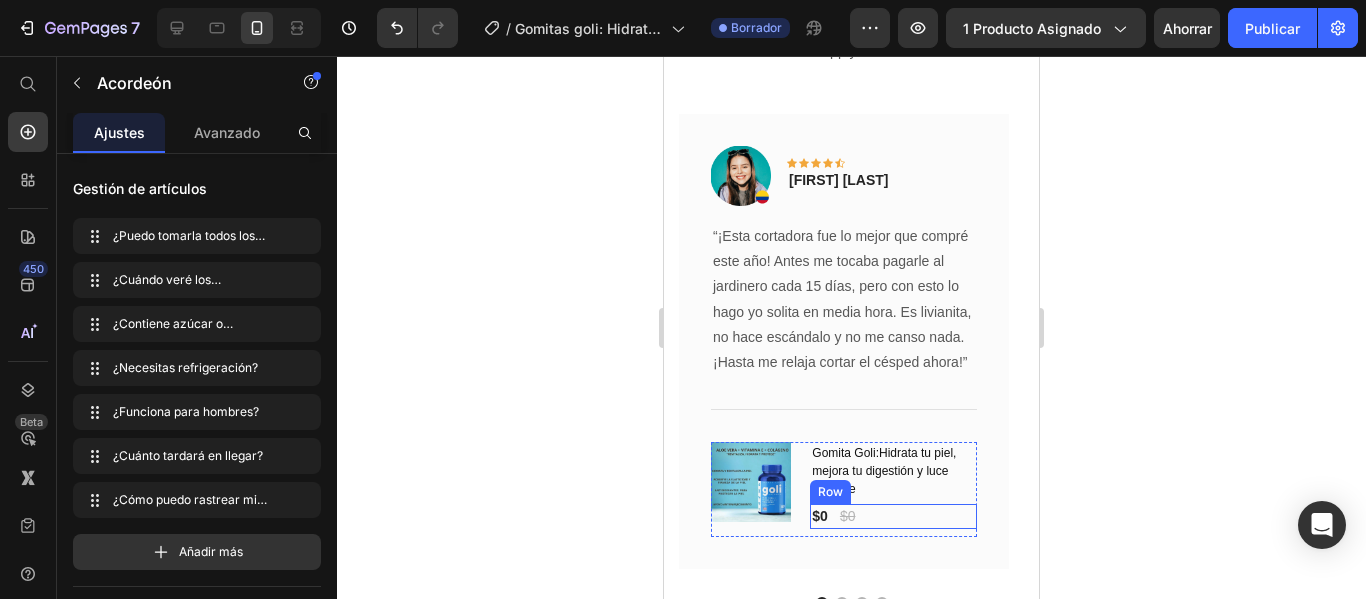 scroll, scrollTop: 7600, scrollLeft: 0, axis: vertical 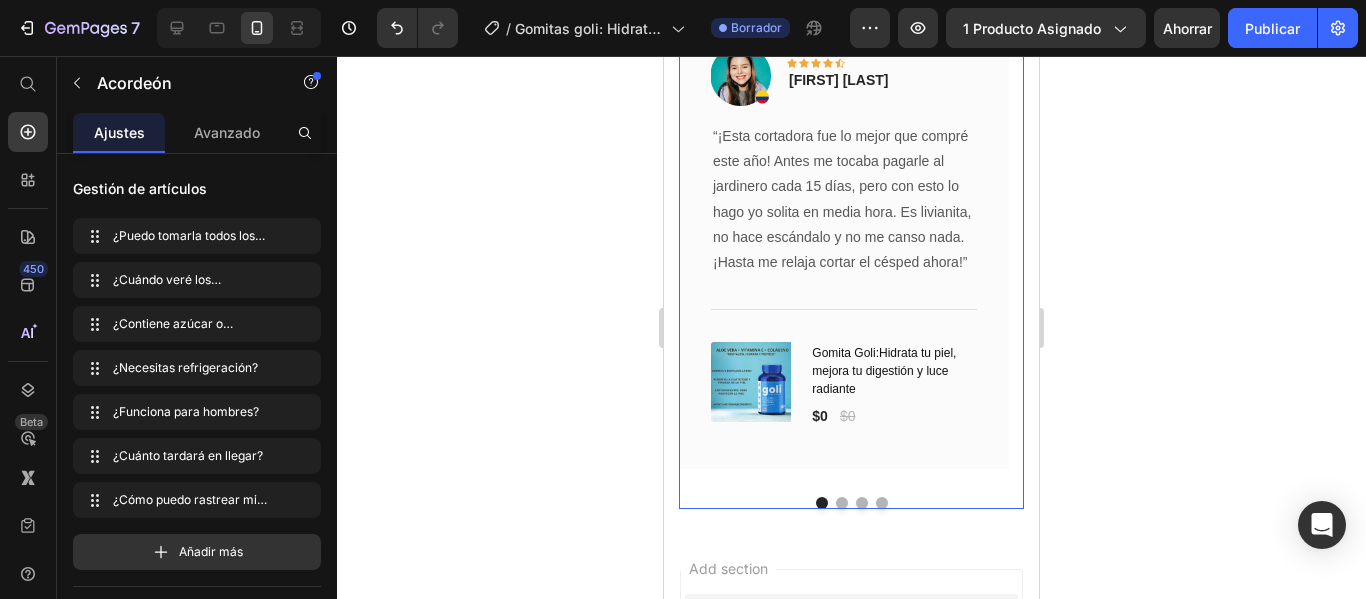 click at bounding box center (842, 503) 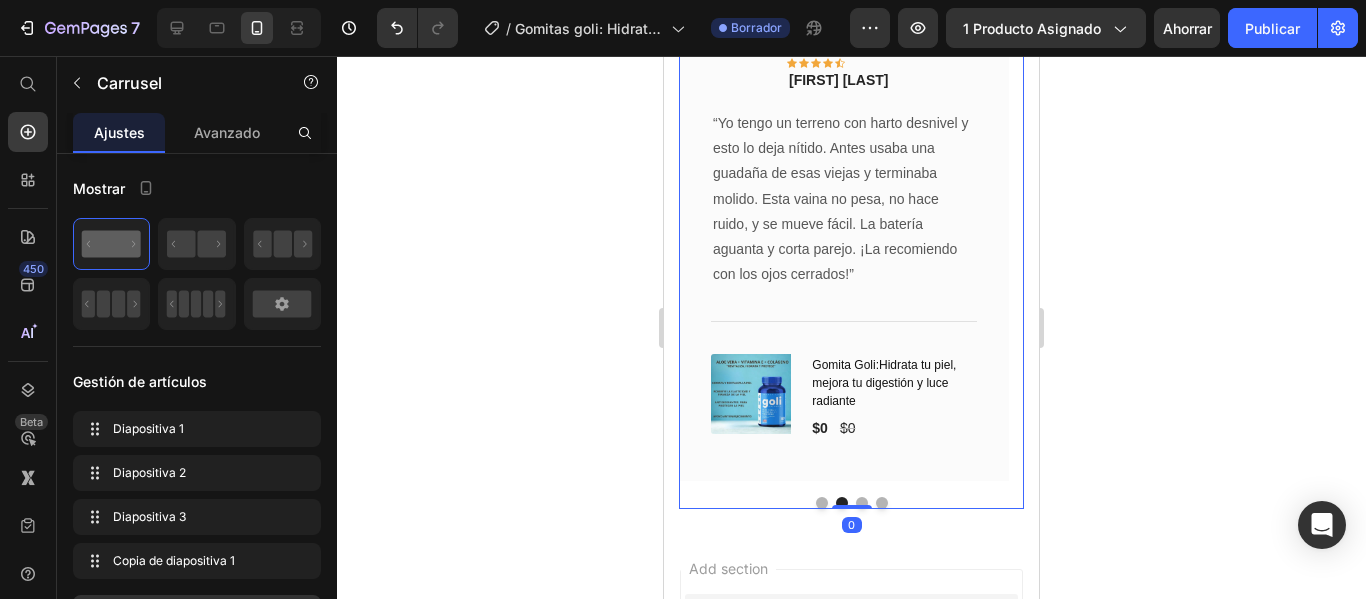 click on "Image
Icon
Icon
Icon
Icon
Icon Row [FIRST] [LAST] Text block Row “¡Esta cortadora fue lo mejor que compré este año! Antes me tocaba pagarle al jardinero cada 15 días, pero con esto lo hago yo solita en media hora. Es livianita, no hace escándalo y no me canso nada. ¡Hasta me relaja cortar el césped ahora!” Text block                Title Line (P) Images & Gallery Gomita Goli:Hidrata tu piel, mejora tu digestión y luce radiante (P) Title $0 (P) Price $0 (P) Price Row Product Row Image
Icon
Icon
Icon
Icon
Icon Row [FIRST] [LAST] Text block Row “Yo tengo un terreno con harto desnivel y esto lo deja nítido. Antes usaba una guadaña de esas viejas y terminaba molido. Esta vaina no pesa, no hace ruido, y se mueve fácil. La batería aguanta y corta parejo. ¡La recomiendo con los ojos cerrados!” Text block                Title $0" at bounding box center (851, 261) 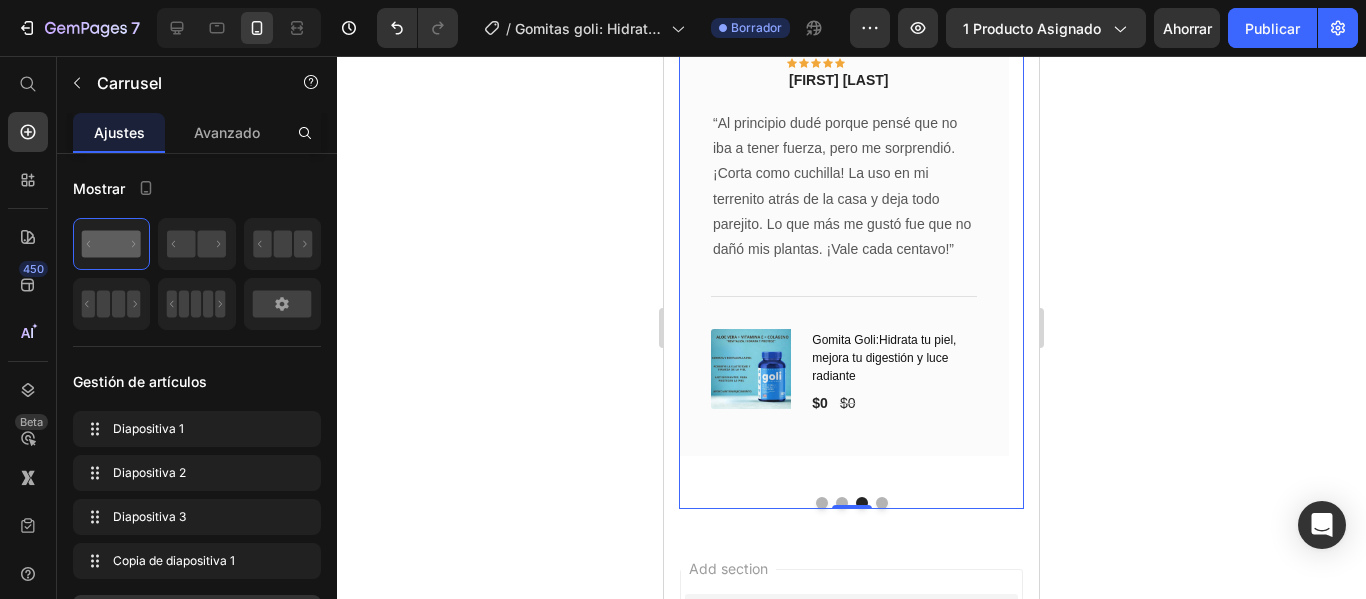 click at bounding box center (882, 503) 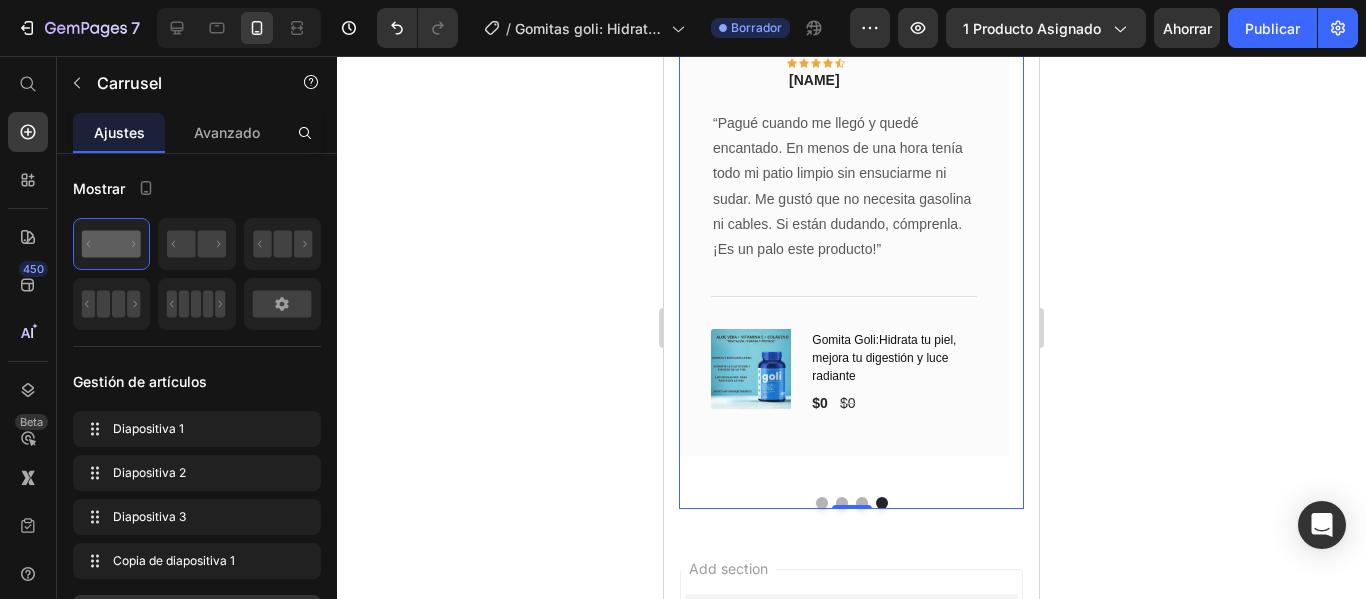 click at bounding box center [822, 503] 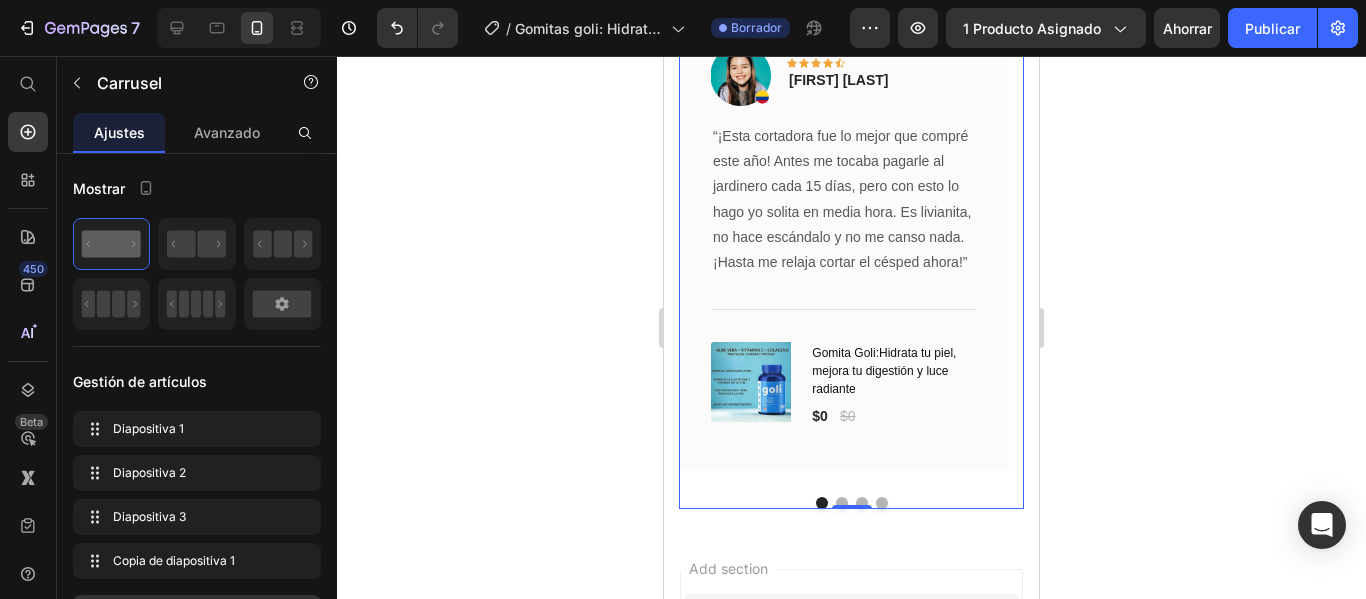 click at bounding box center (822, 503) 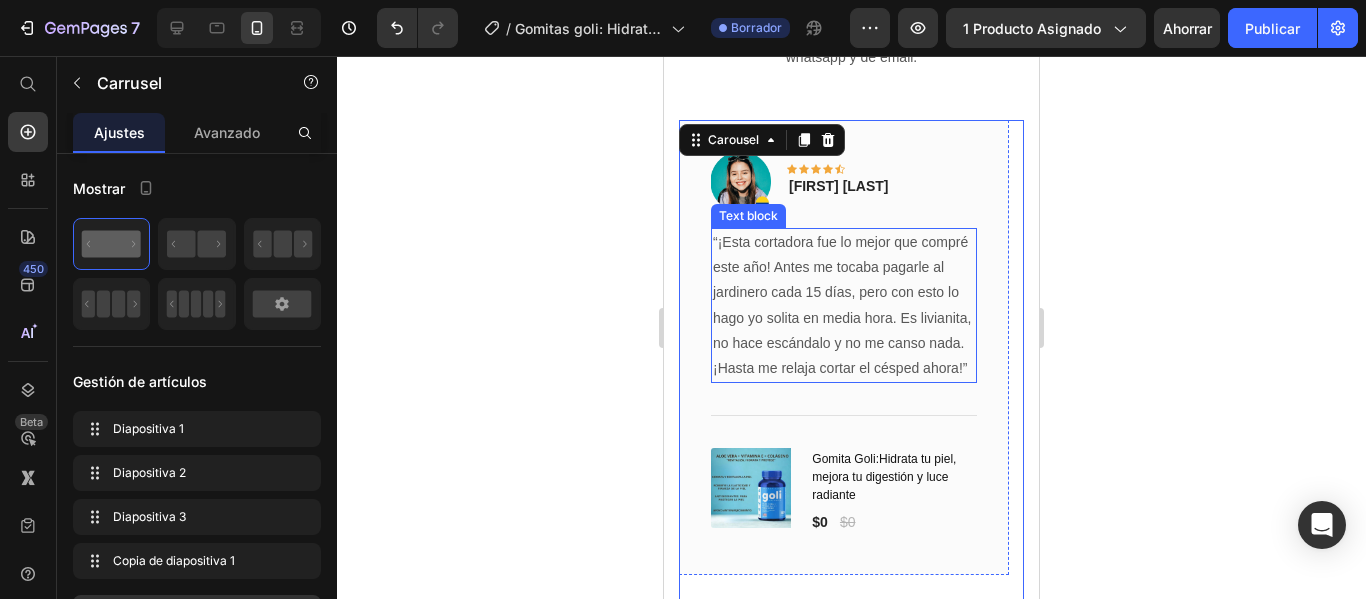 scroll, scrollTop: 7400, scrollLeft: 0, axis: vertical 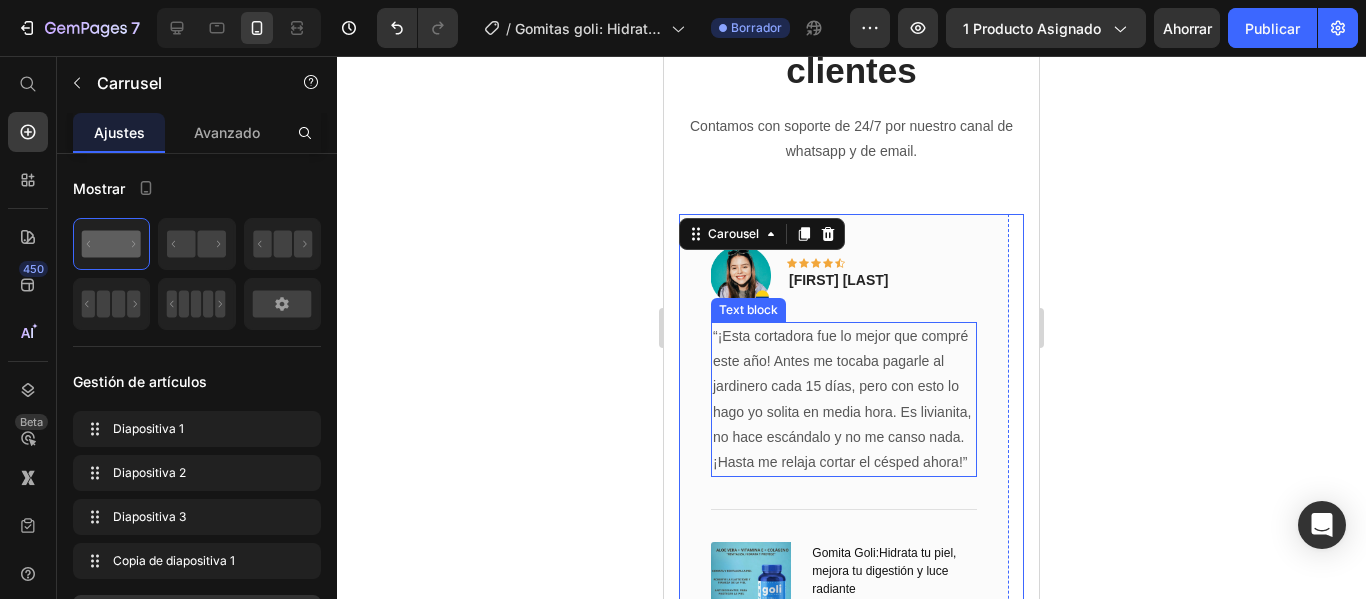 click on "“¡Esta cortadora fue lo mejor que compré este año! Antes me tocaba pagarle al jardinero cada 15 días, pero con esto lo hago yo solita en media hora. Es livianita, no hace escándalo y no me canso nada. ¡Hasta me relaja cortar el césped ahora!”" at bounding box center (844, 399) 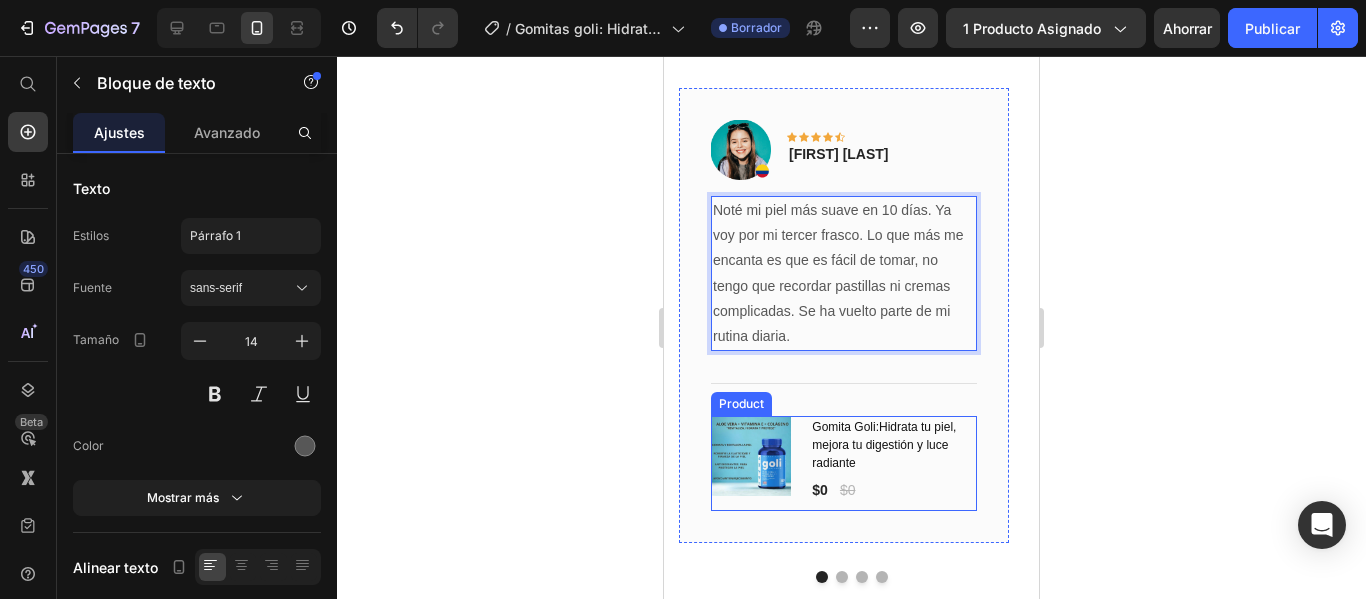 scroll, scrollTop: 7600, scrollLeft: 0, axis: vertical 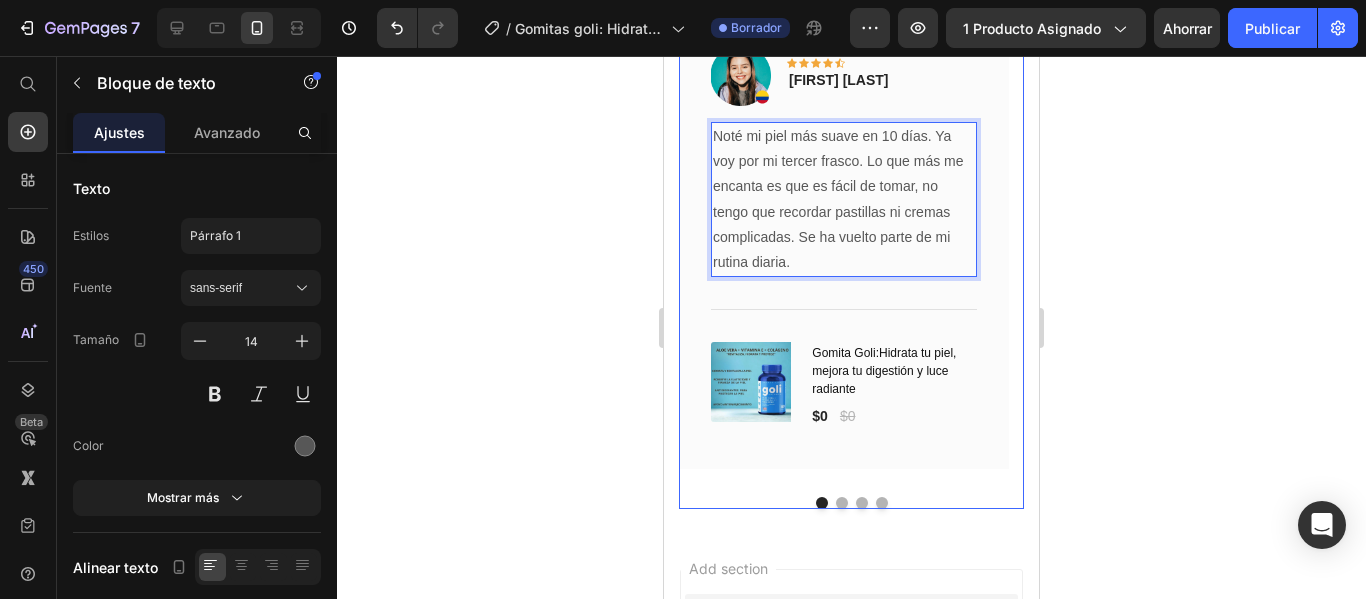 click at bounding box center (842, 503) 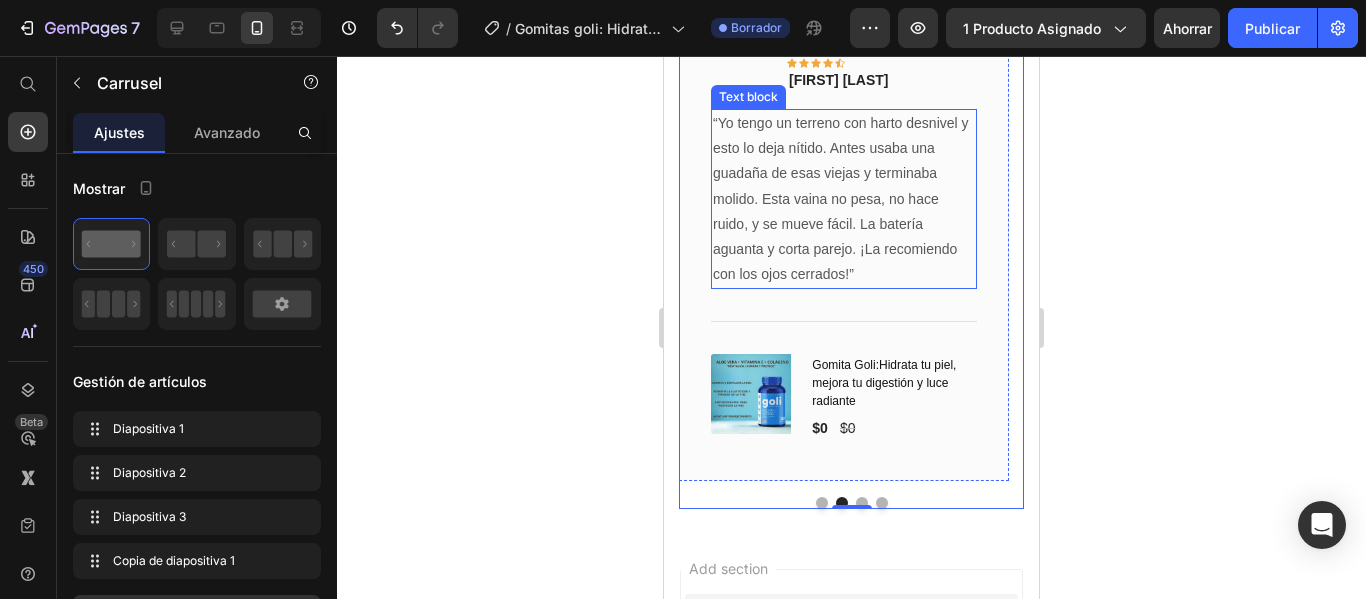click on "“Yo tengo un terreno con harto desnivel y esto lo deja nítido. Antes usaba una guadaña de esas viejas y terminaba molido. Esta vaina no pesa, no hace ruido, y se mueve fácil. La batería aguanta y corta parejo. ¡La recomiendo con los ojos cerrados!”" at bounding box center [844, 199] 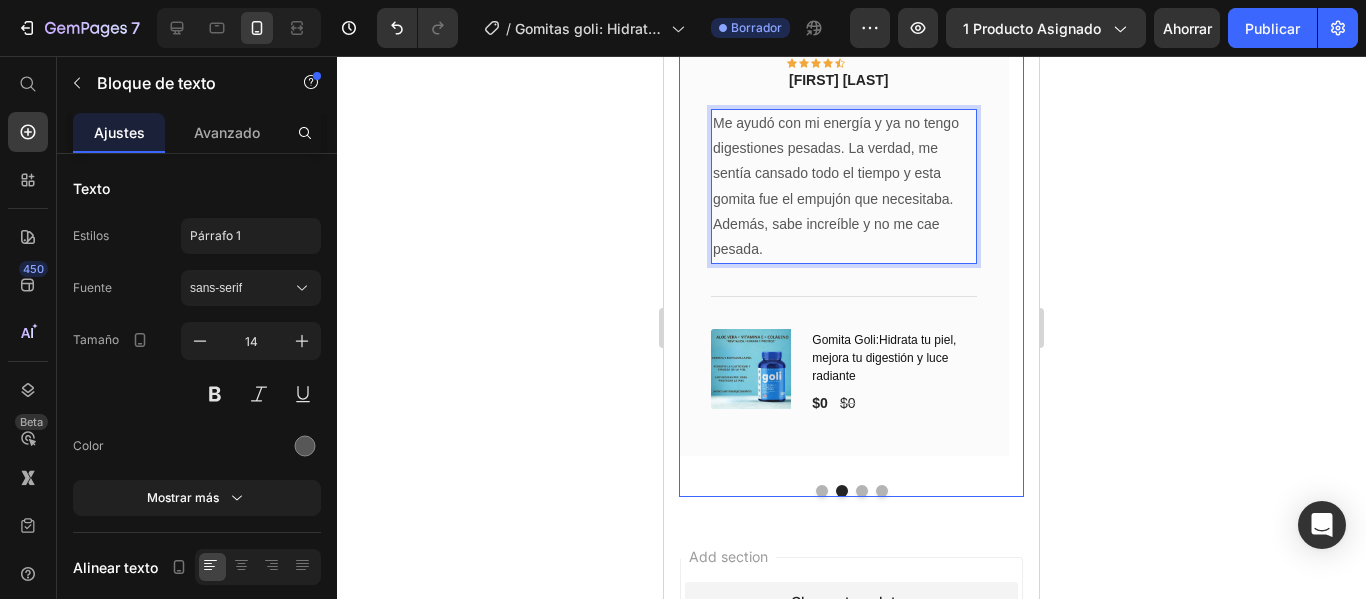 click at bounding box center (862, 491) 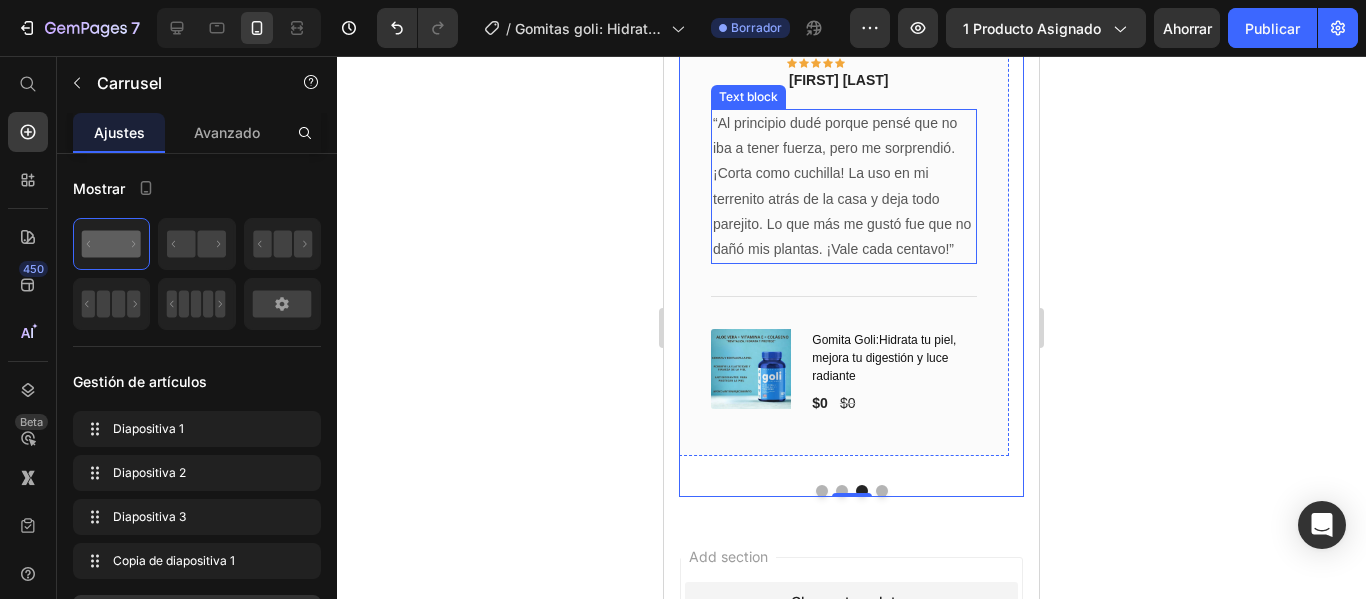 click on "“Al principio dudé porque pensé que no iba a tener fuerza, pero me sorprendió. ¡Corta como cuchilla! La uso en mi terrenito atrás de la casa y deja todo parejito. Lo que más me gustó fue que no dañó mis plantas. ¡Vale cada centavo!”" at bounding box center (844, 186) 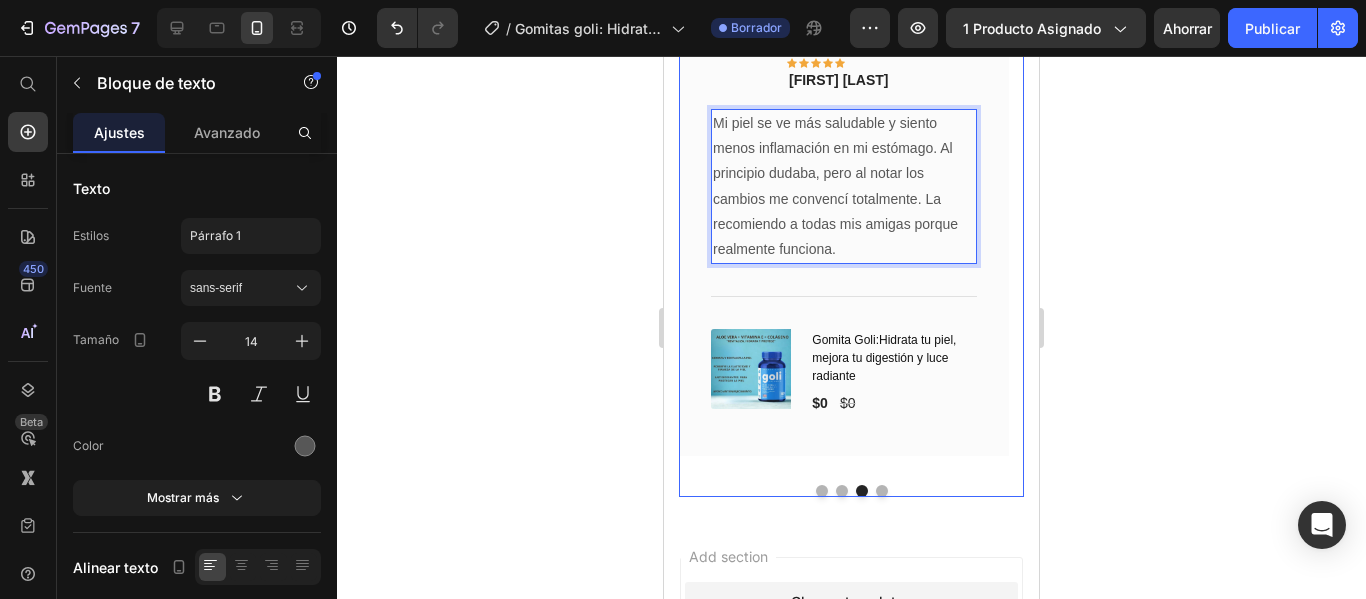 click at bounding box center (882, 491) 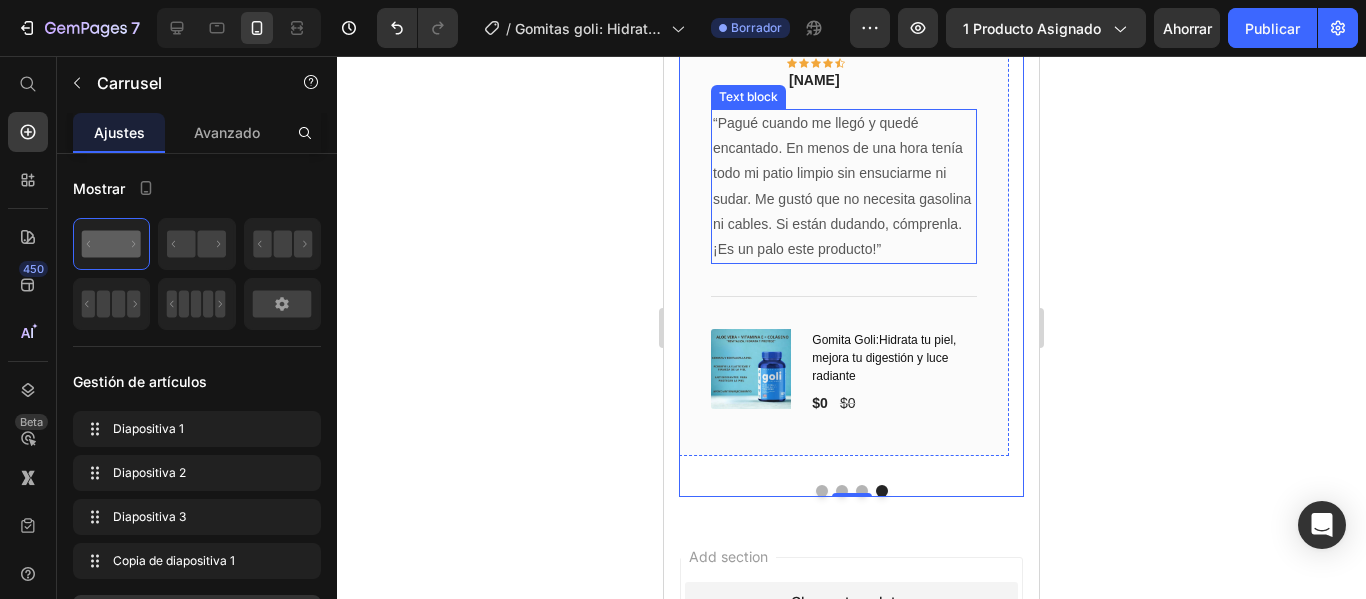 click on "“Pagué cuando me llegó y quedé encantado. En menos de una hora tenía todo mi patio limpio sin ensuciarme ni sudar. Me gustó que no necesita gasolina ni cables. Si están dudando, cómprenla. ¡Es un palo este producto!”" at bounding box center (844, 186) 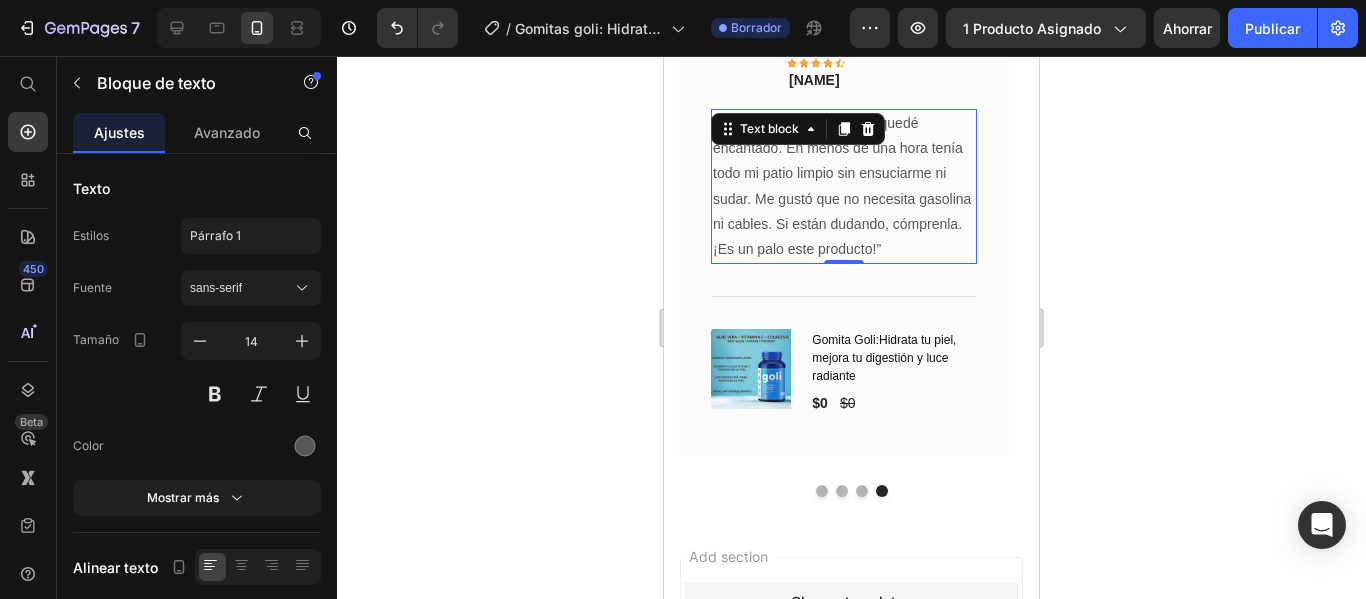click on "“Pagué cuando me llegó y quedé encantado. En menos de una hora tenía todo mi patio limpio sin ensuciarme ni sudar. Me gustó que no necesita gasolina ni cables. Si están dudando, cómprenla. ¡Es un palo este producto!”" at bounding box center [844, 186] 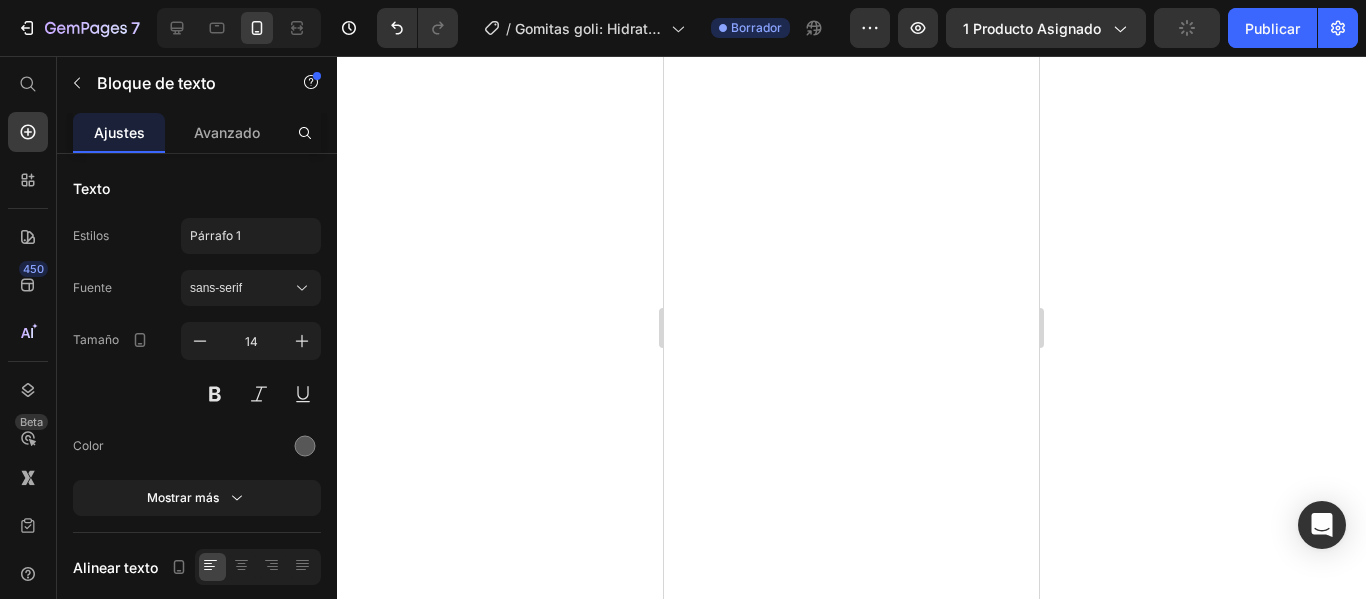 scroll, scrollTop: 0, scrollLeft: 0, axis: both 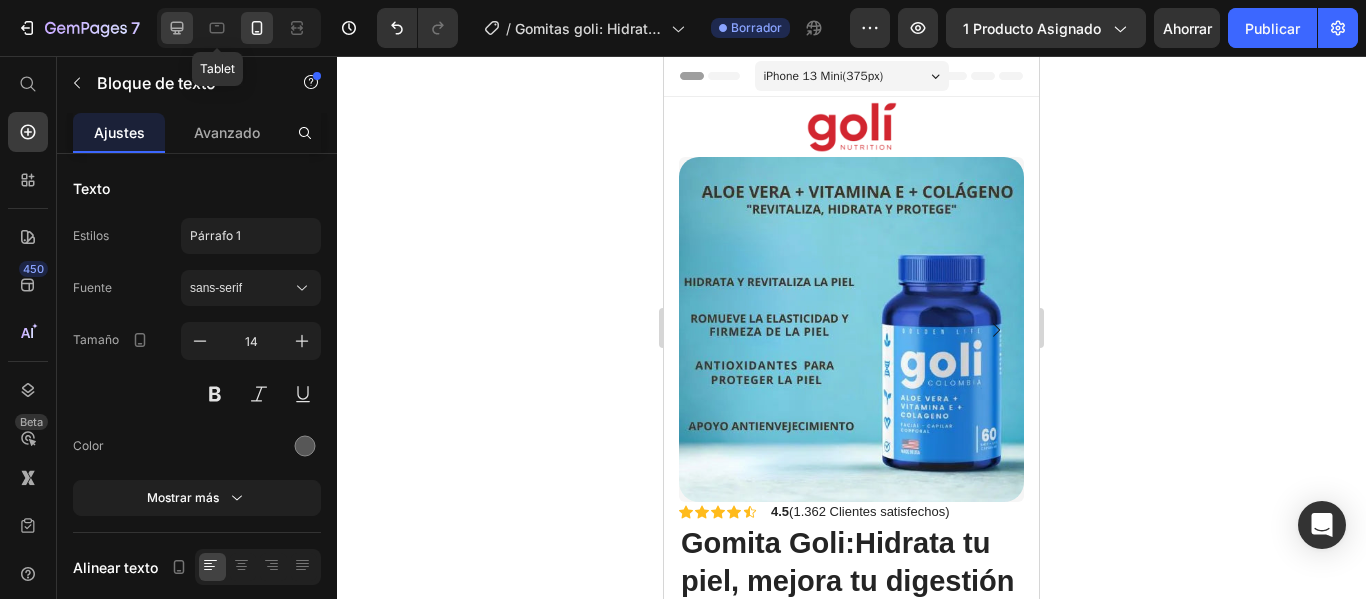 click 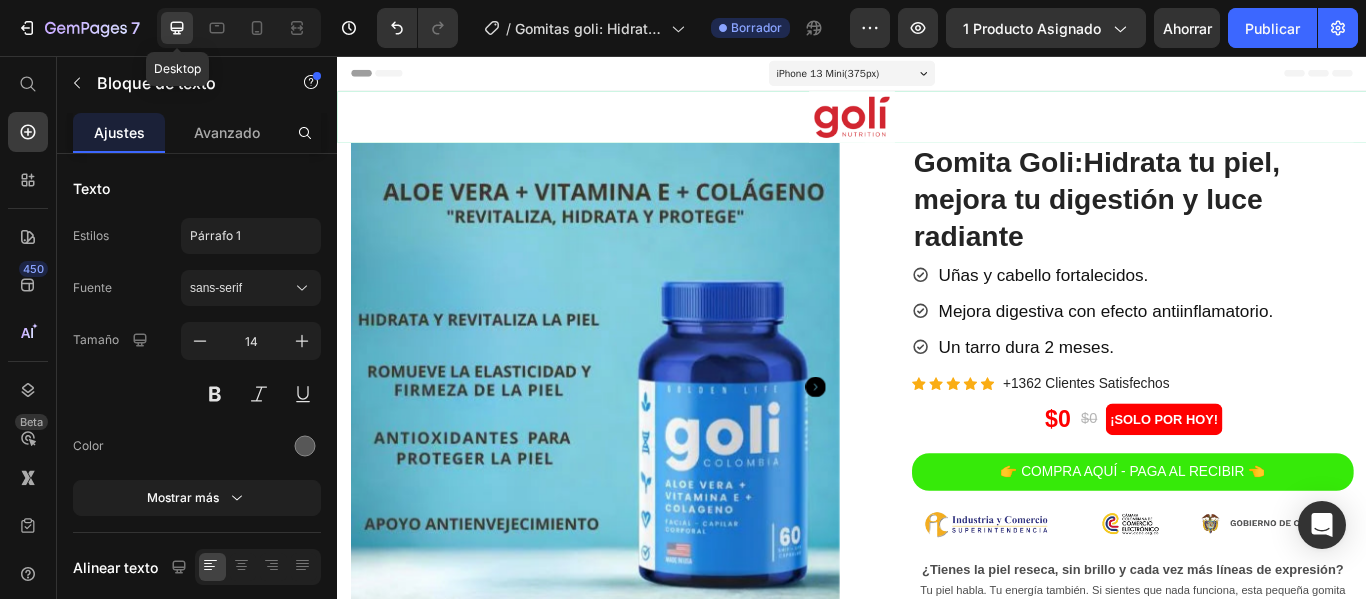 type on "16" 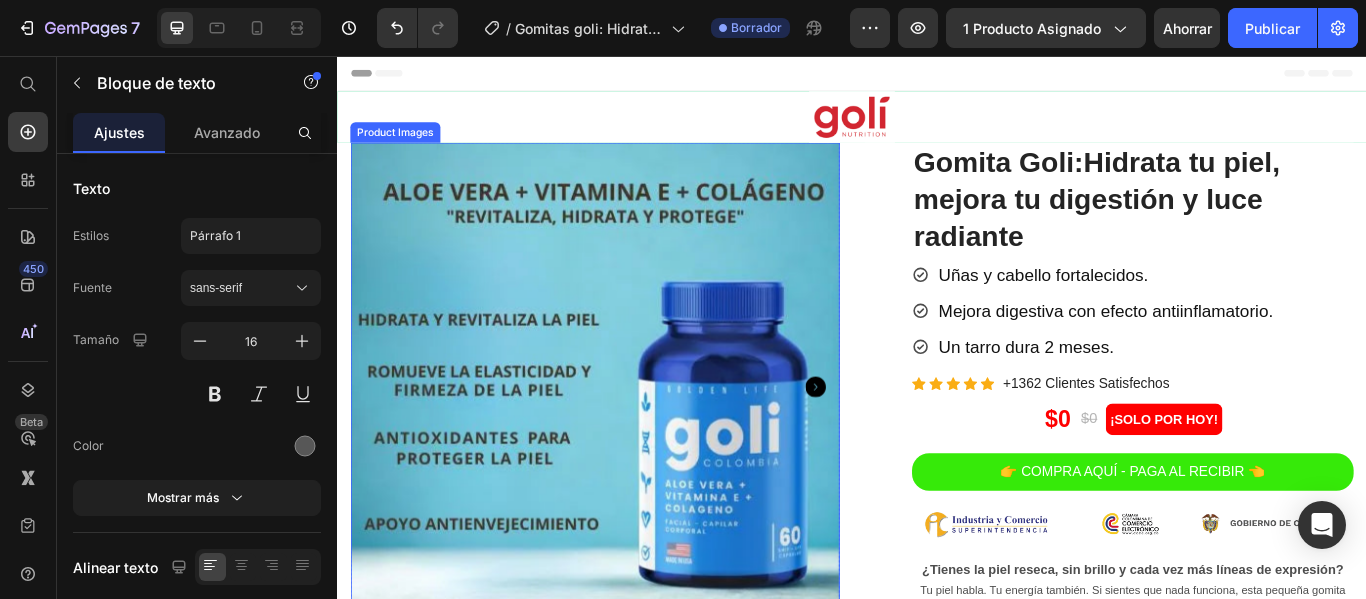 click 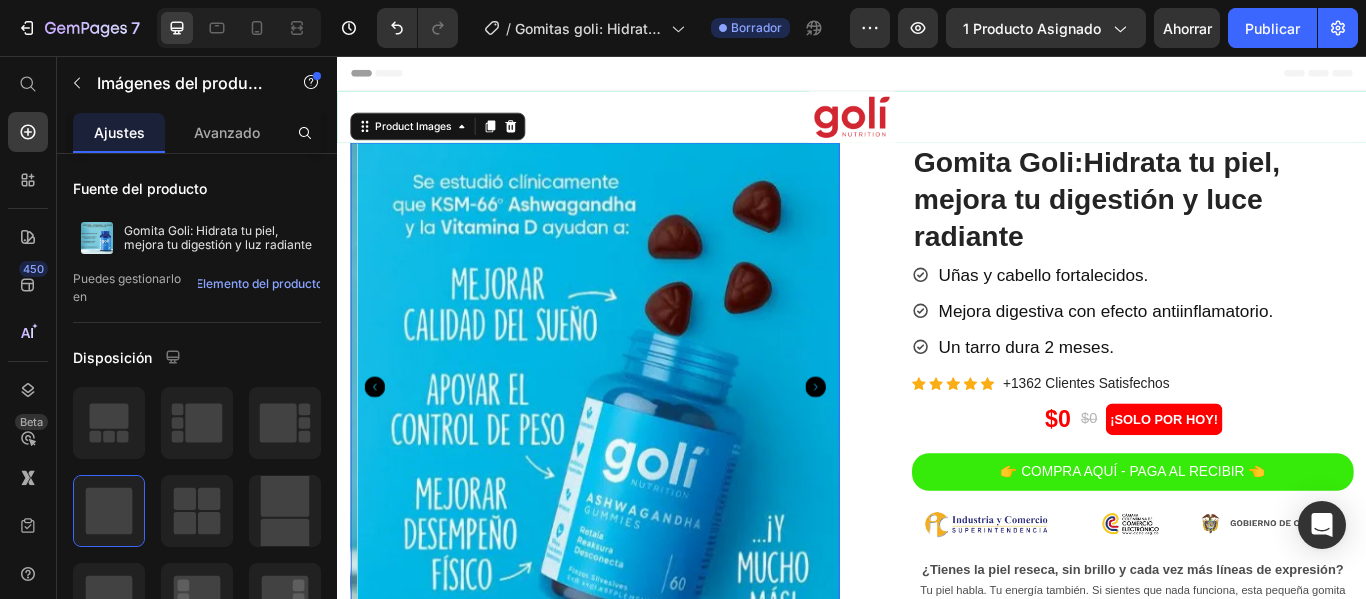 click 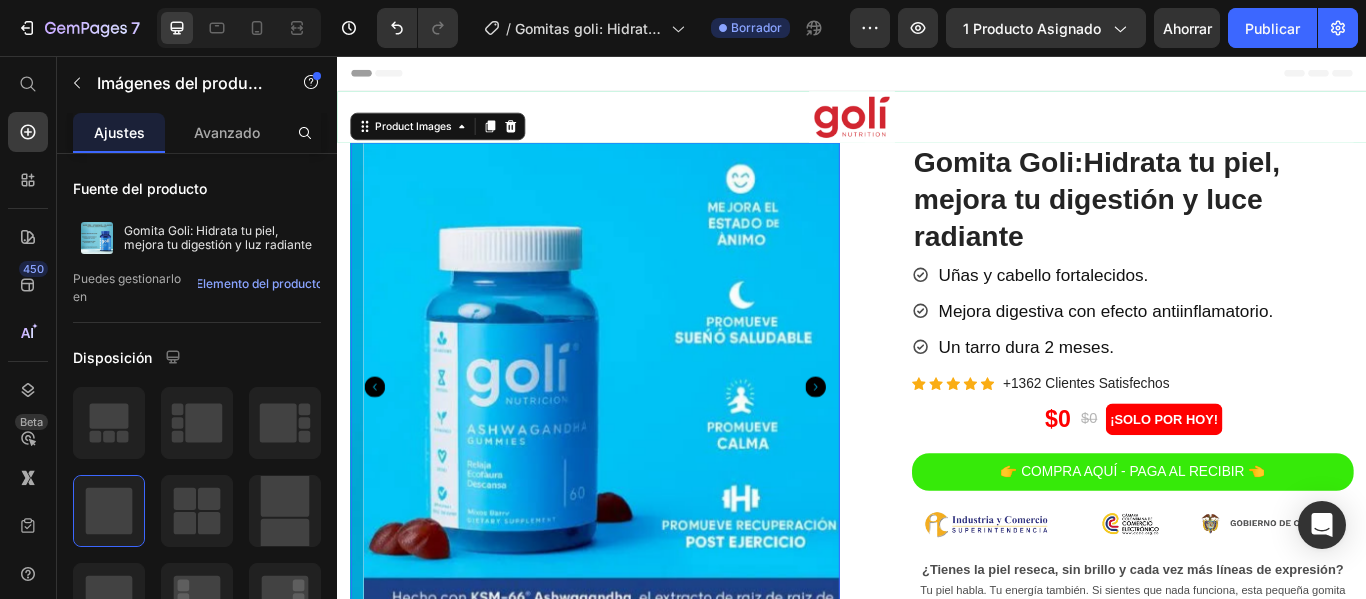 click 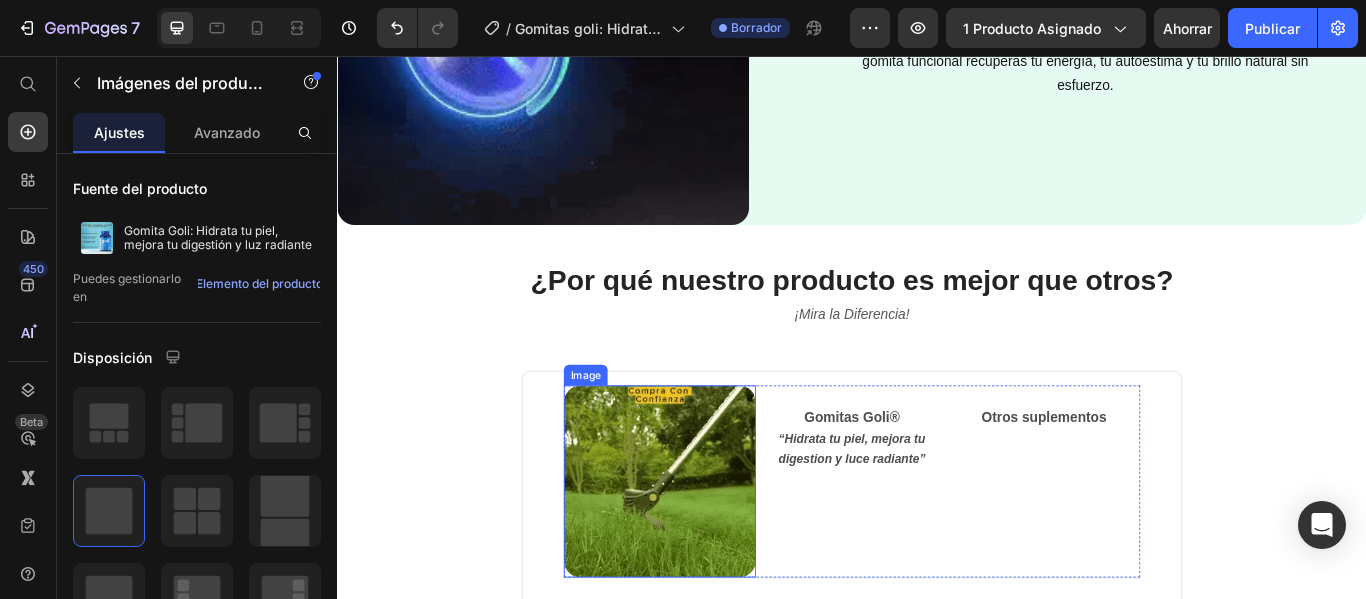 scroll, scrollTop: 1100, scrollLeft: 0, axis: vertical 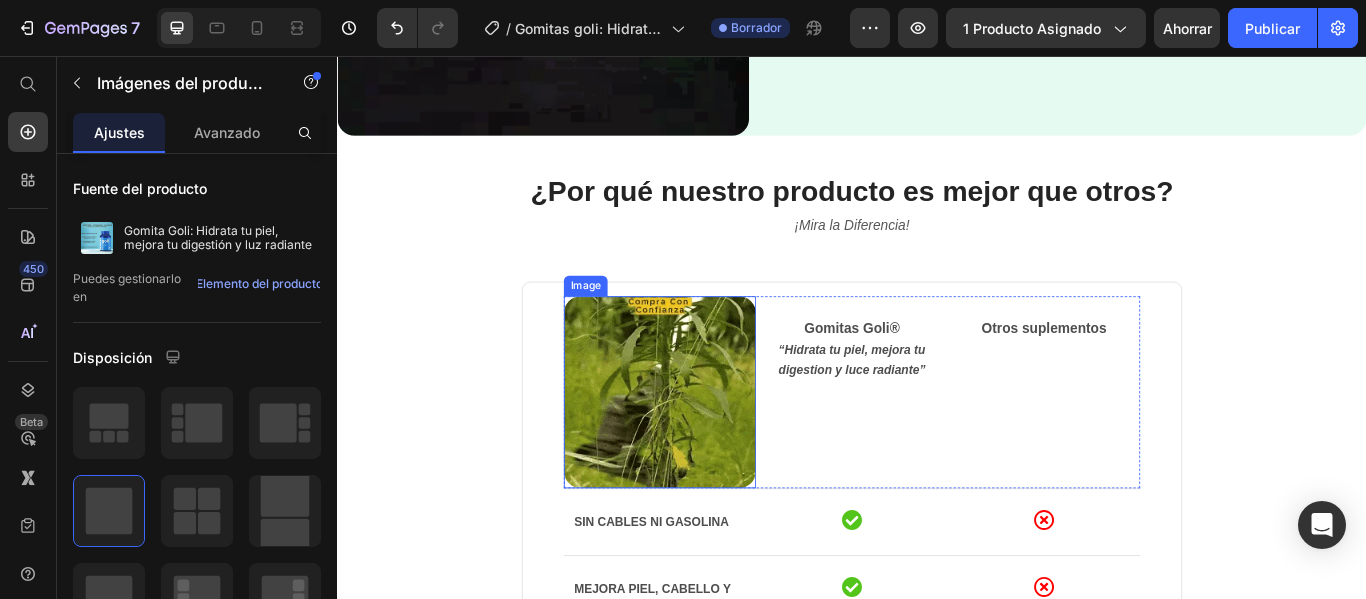 click at bounding box center (713, 448) 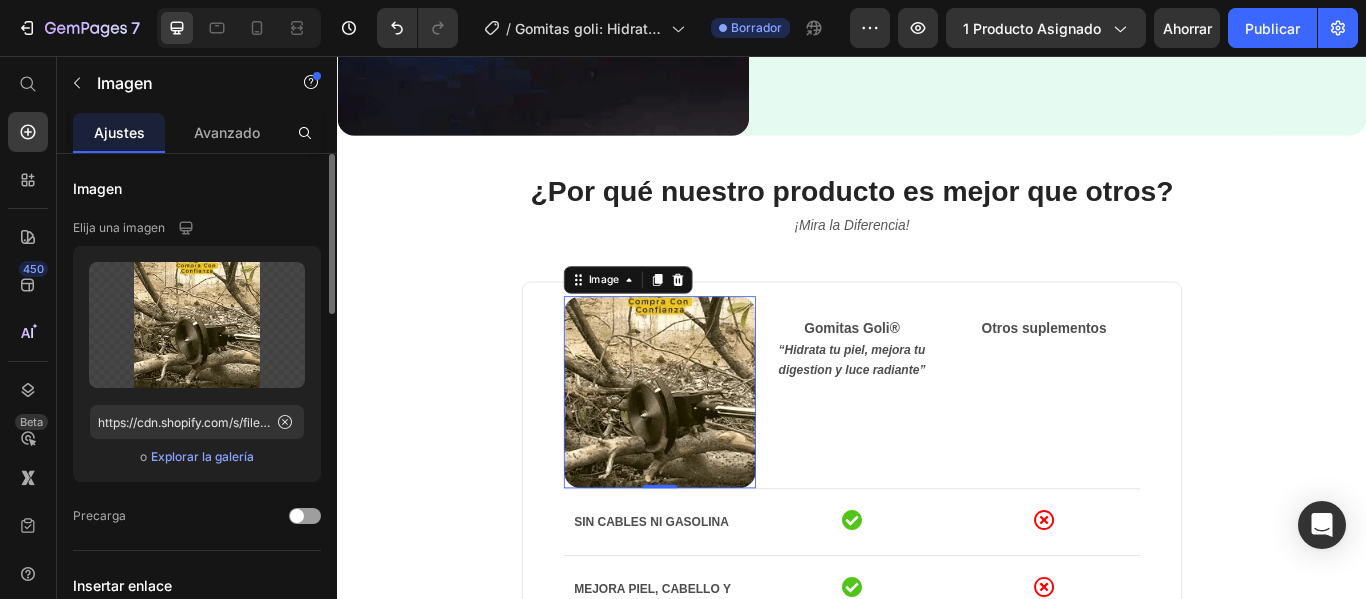 click on "Explorar la galería" at bounding box center [202, 456] 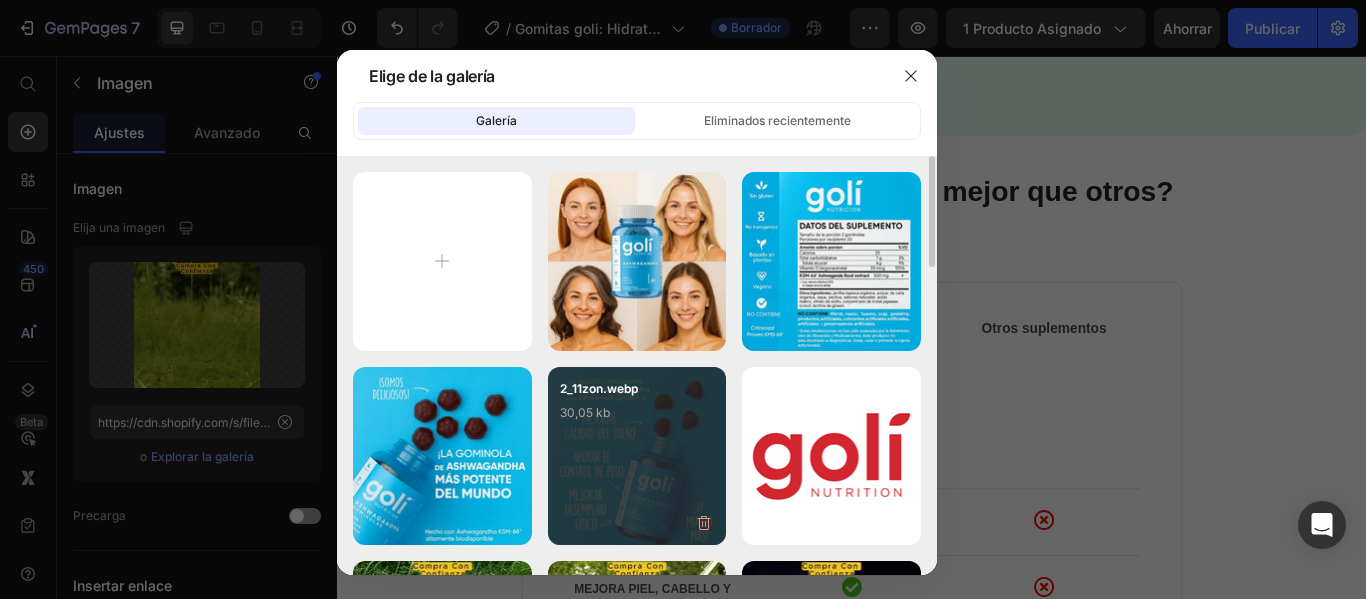 click on "2_11zon.webp 30,05 kb" at bounding box center [637, 419] 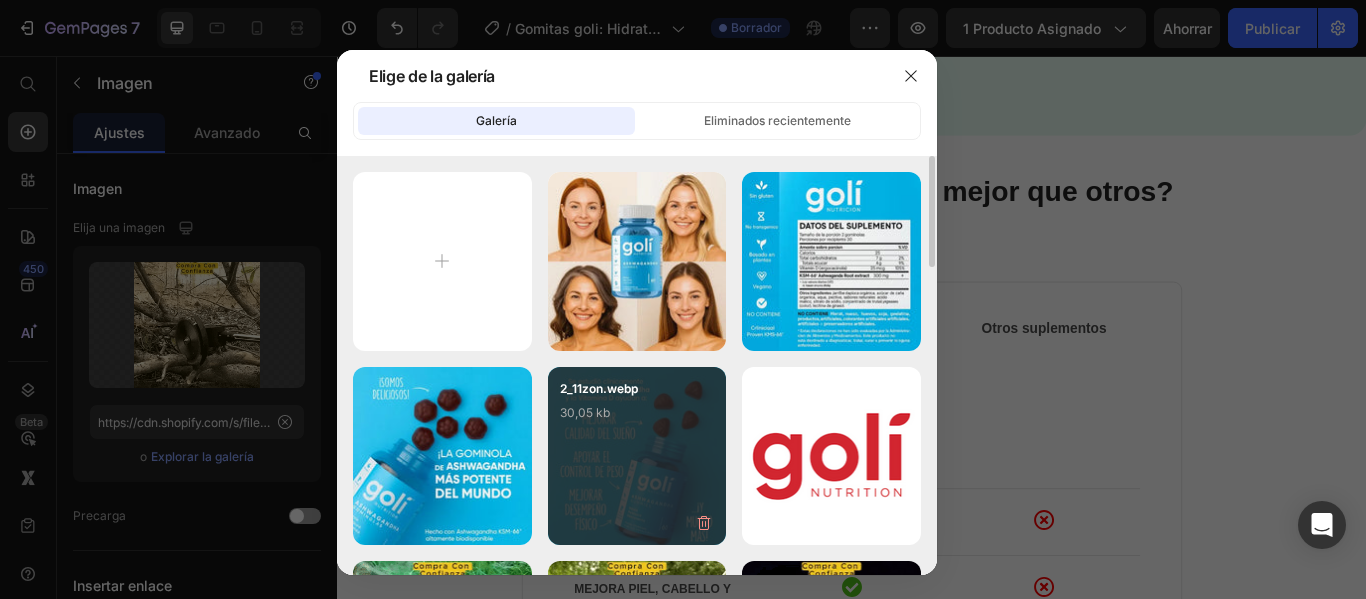 type on "https://cdn.shopify.com/s/files/1/0714/8571/8759/files/gempages_547003309001540832-d8789f60-e86e-4dd3-8903-31a936604399.webp" 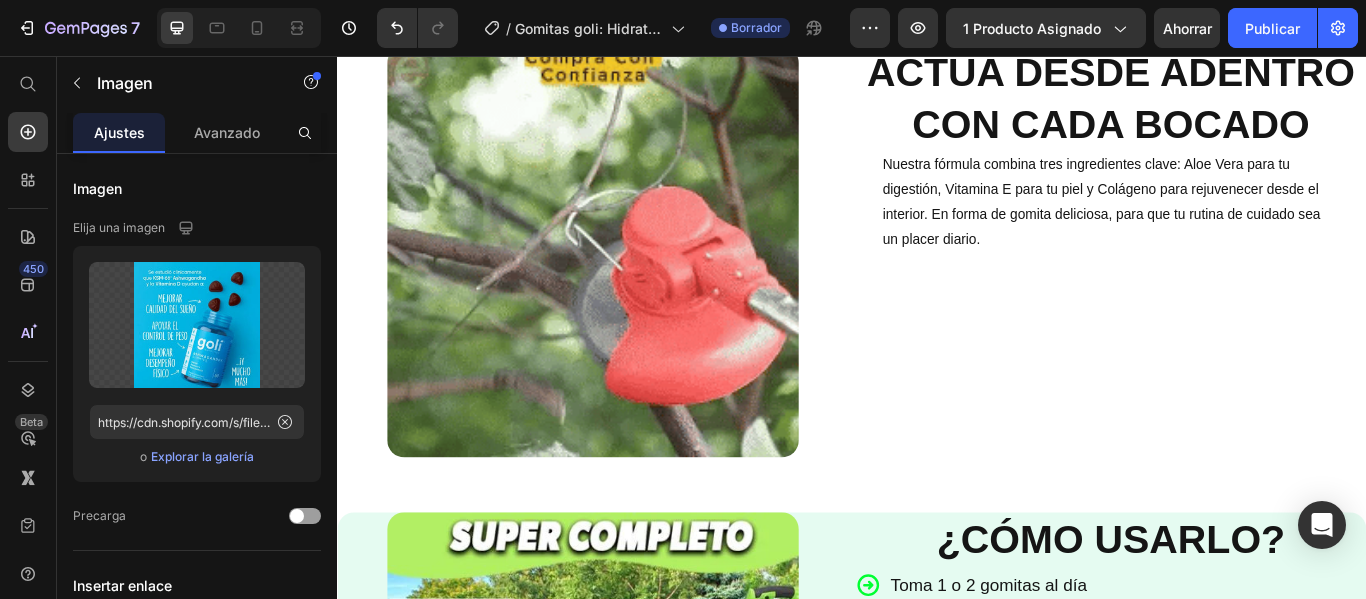 scroll, scrollTop: 2600, scrollLeft: 0, axis: vertical 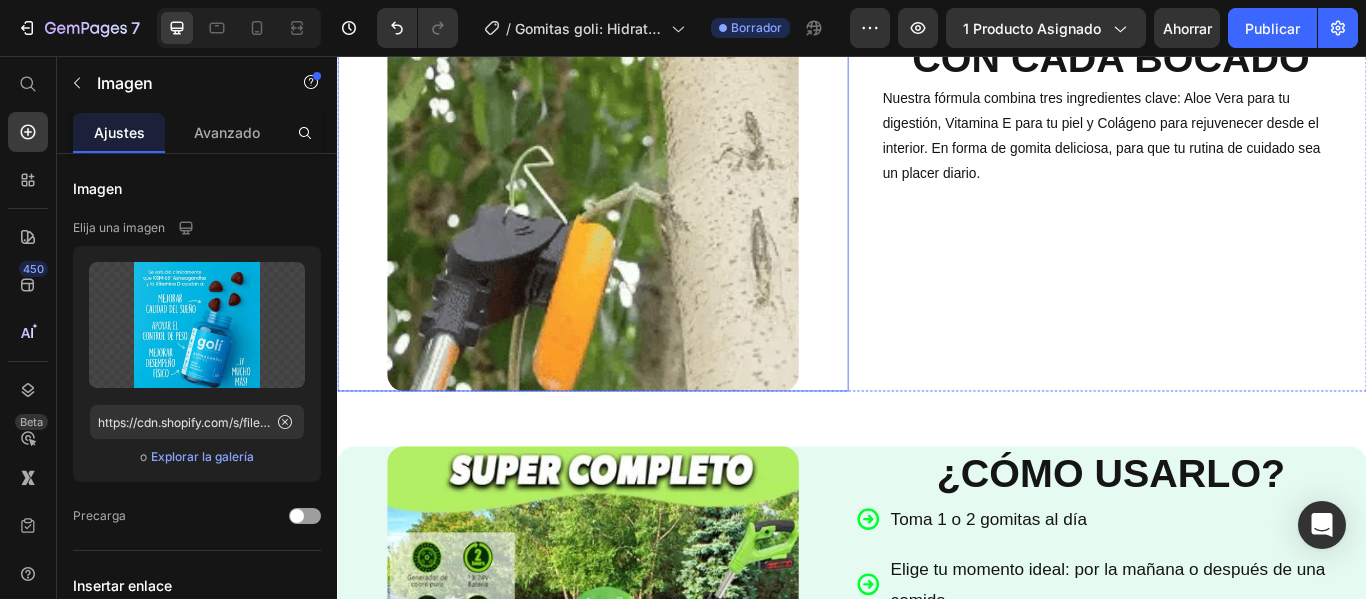 click at bounding box center [635, 207] 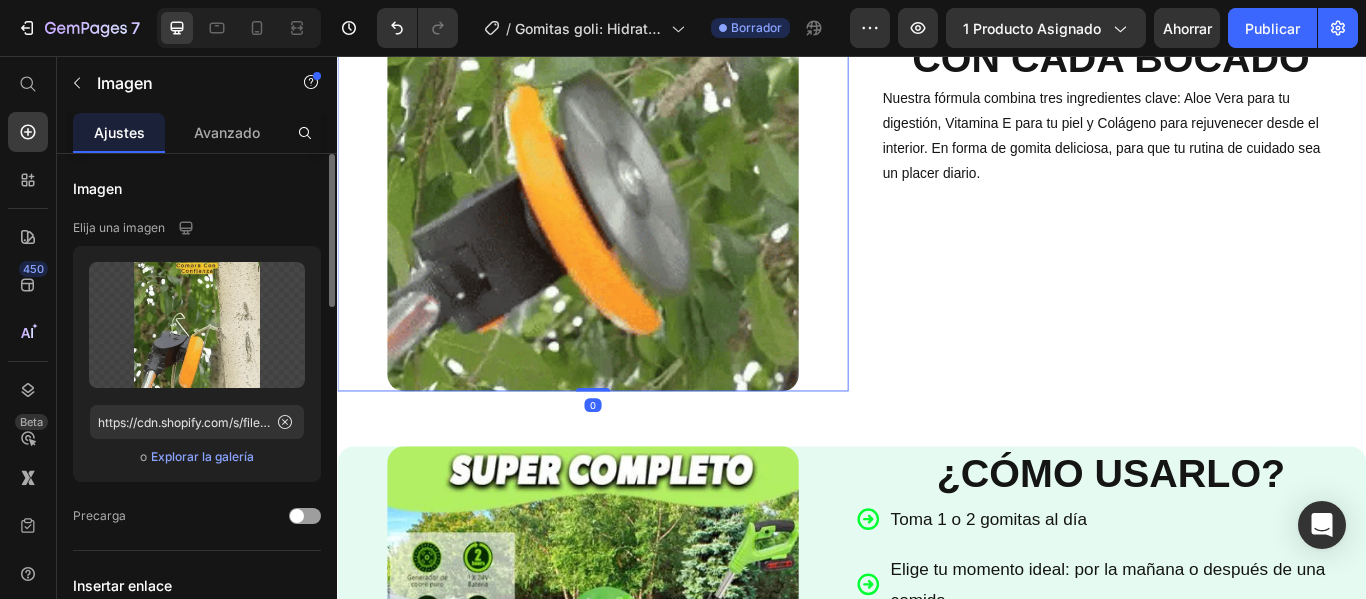 click on "Explorar la galería" at bounding box center [202, 456] 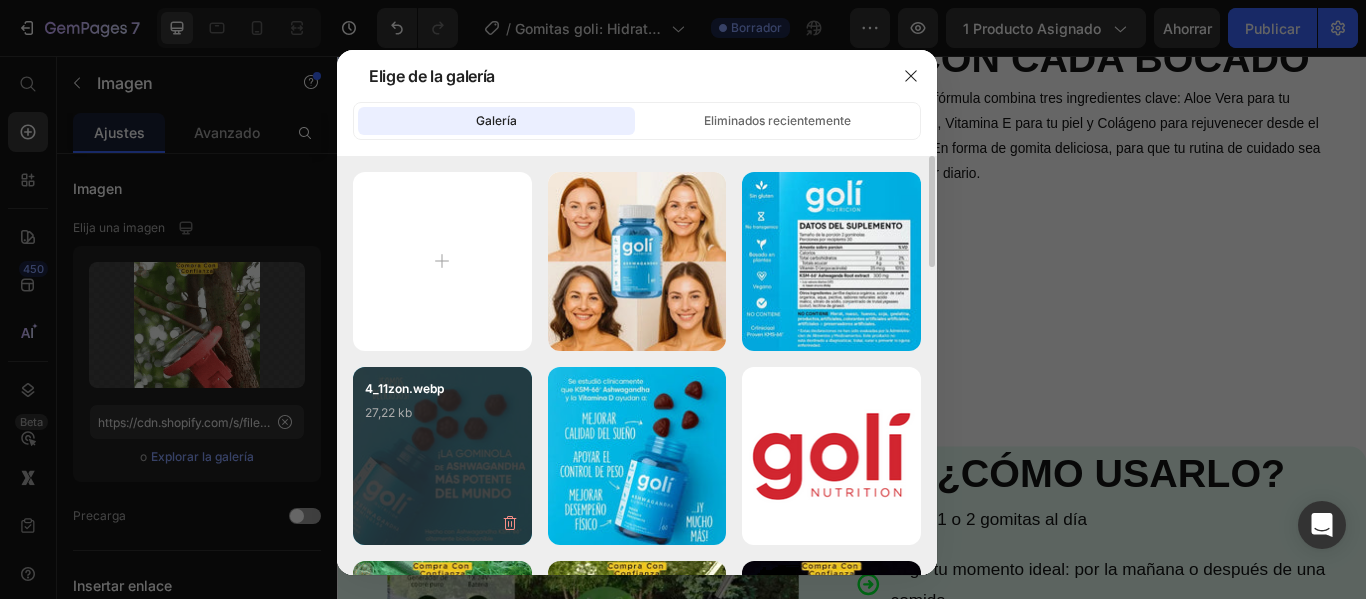 click on "4_11zon.webp 27,22 kb" at bounding box center (442, 419) 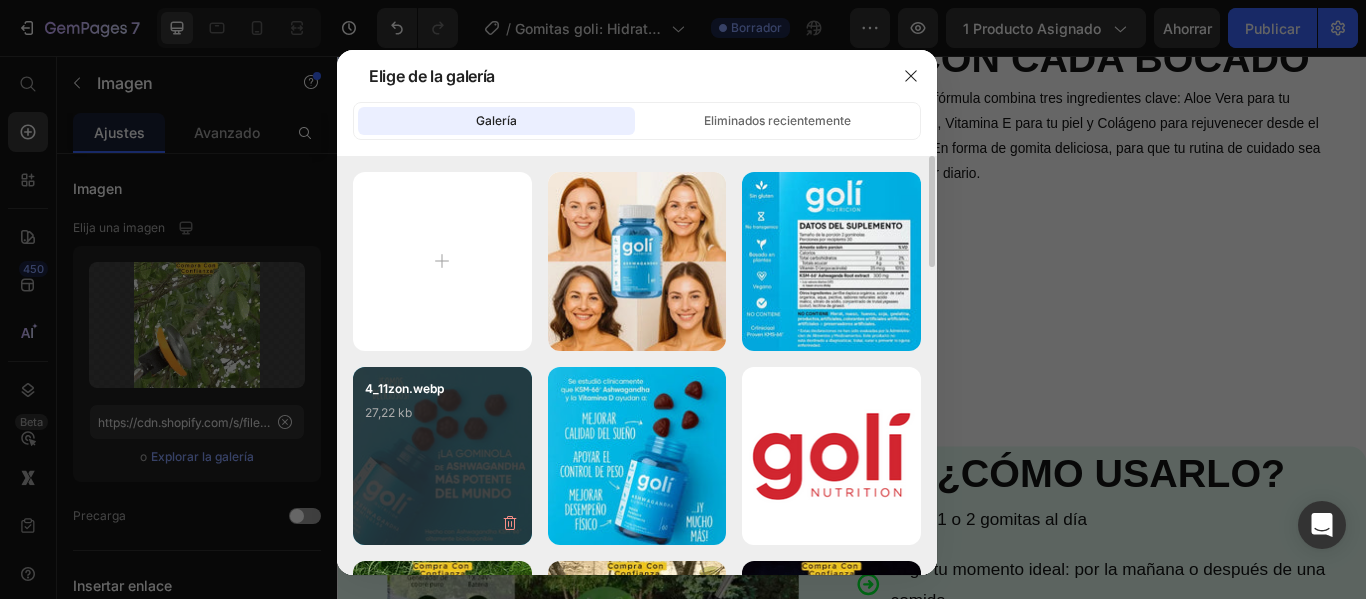 type on "https://cdn.shopify.com/s/files/1/0714/8571/8759/files/gempages_547003309001540832-2805b8d6-490f-4934-a70f-f13d427eb223.webp" 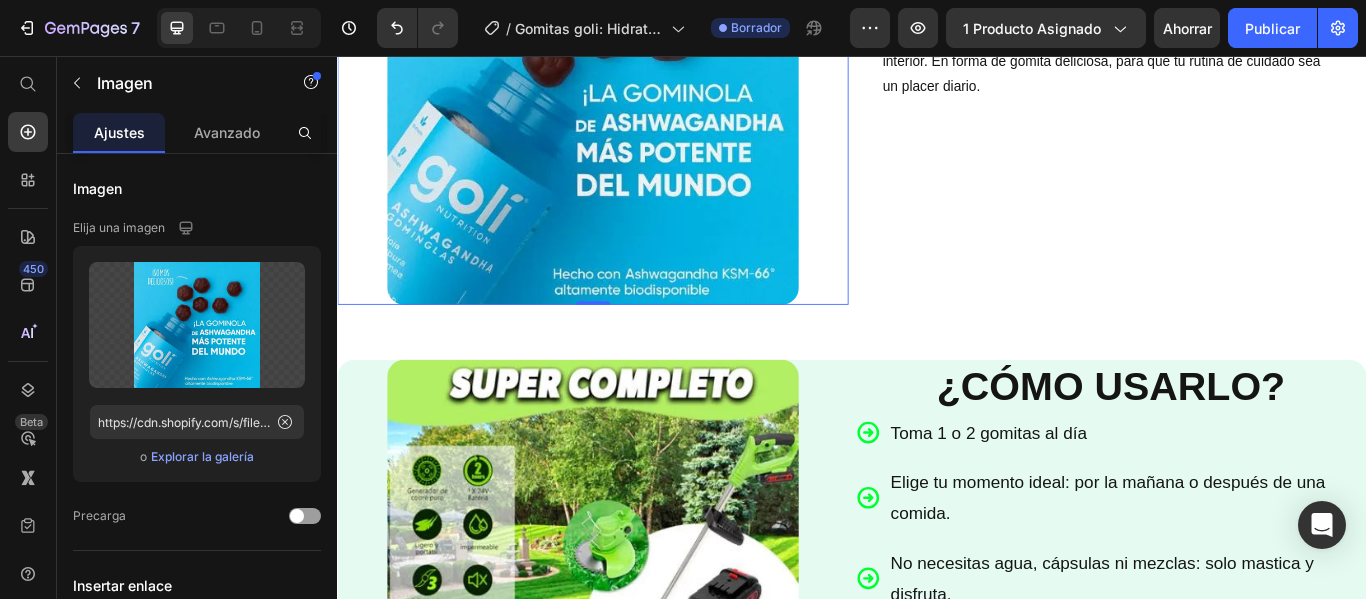 scroll, scrollTop: 2800, scrollLeft: 0, axis: vertical 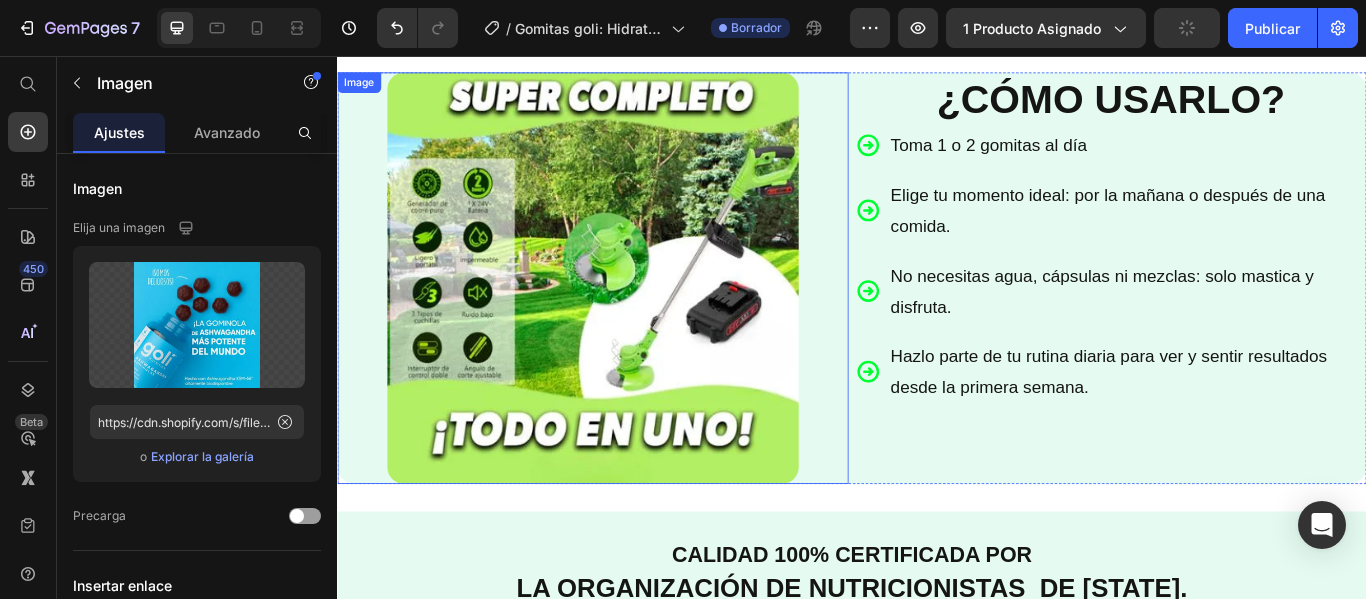 click at bounding box center [635, 315] 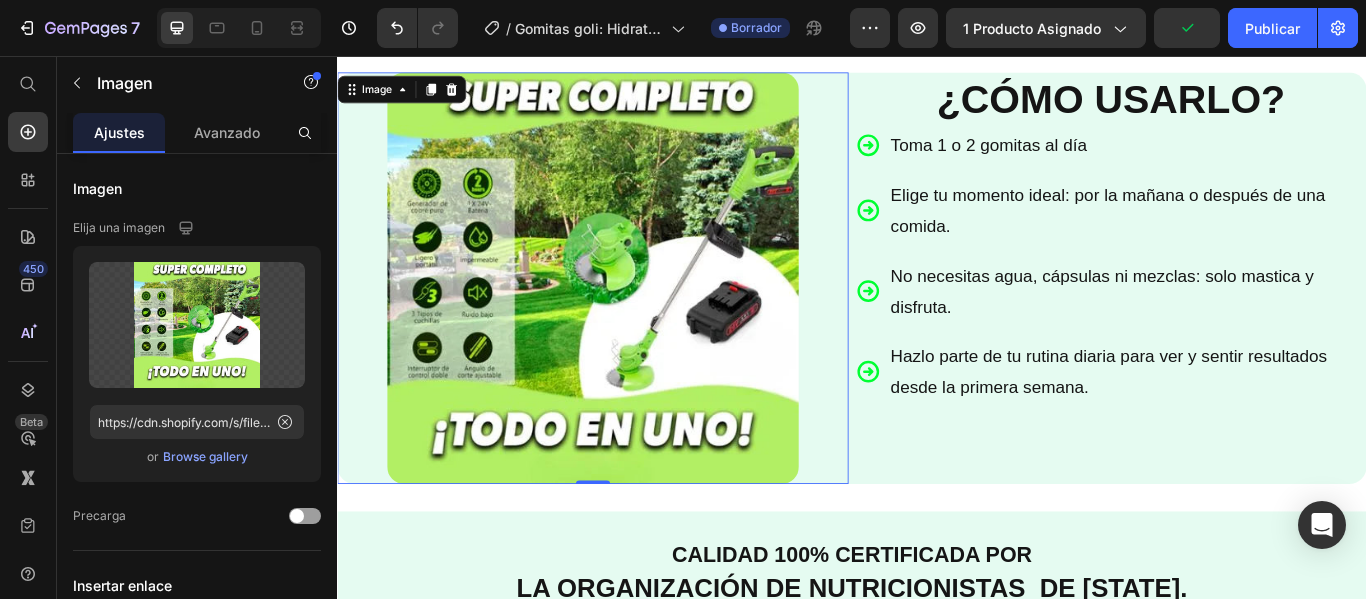 scroll, scrollTop: 3300, scrollLeft: 0, axis: vertical 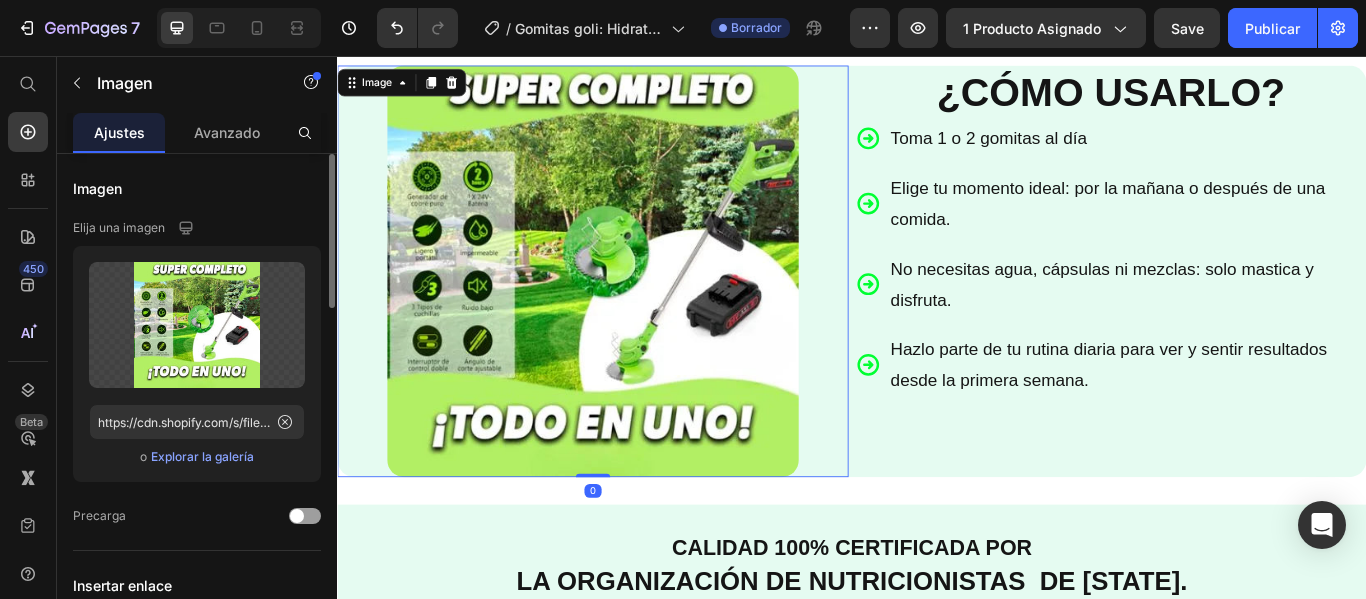 click on "Explorar la galería" at bounding box center (202, 456) 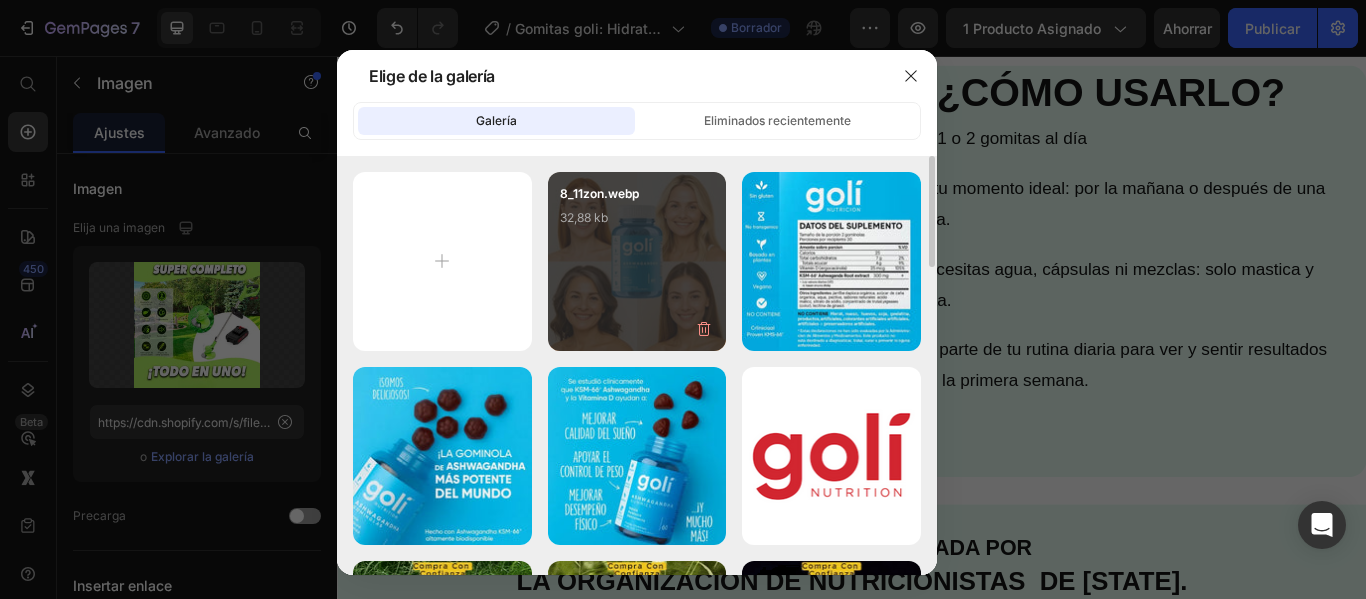 click on "8_11zon.webp 32,88 kb" at bounding box center [637, 261] 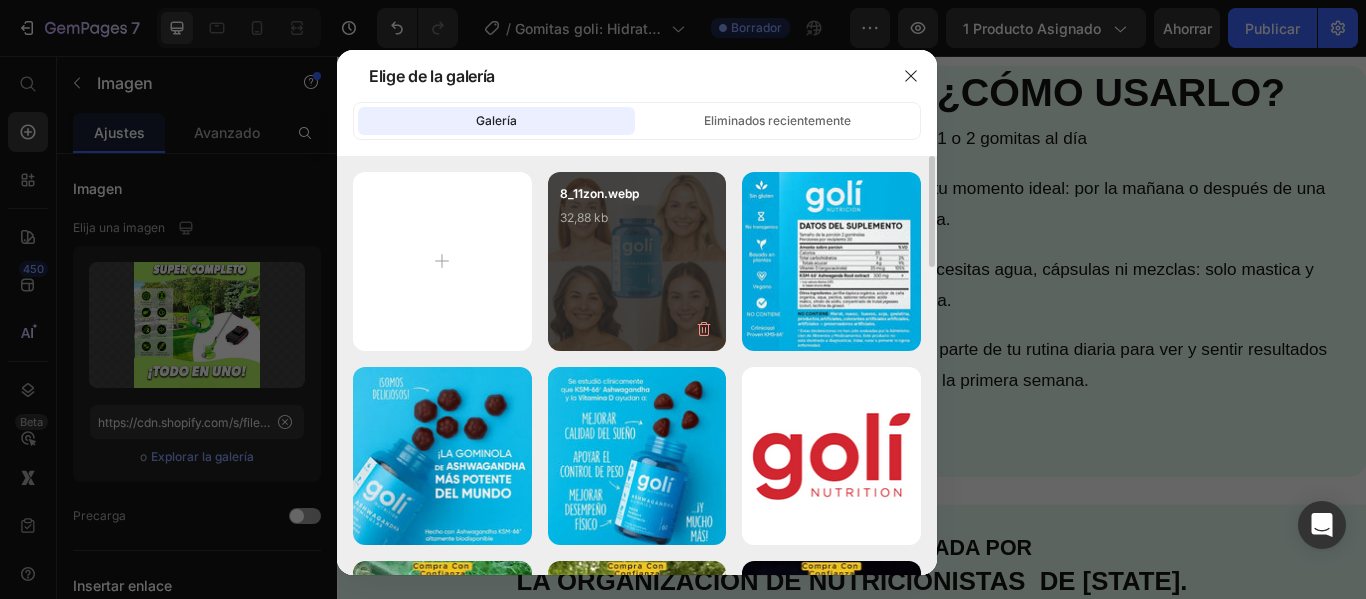 type on "https://cdn.shopify.com/s/files/1/0714/8571/8759/files/gempages_547003309001540832-64206e5e-a2cd-4b07-bc0a-159e545bbf03.webp" 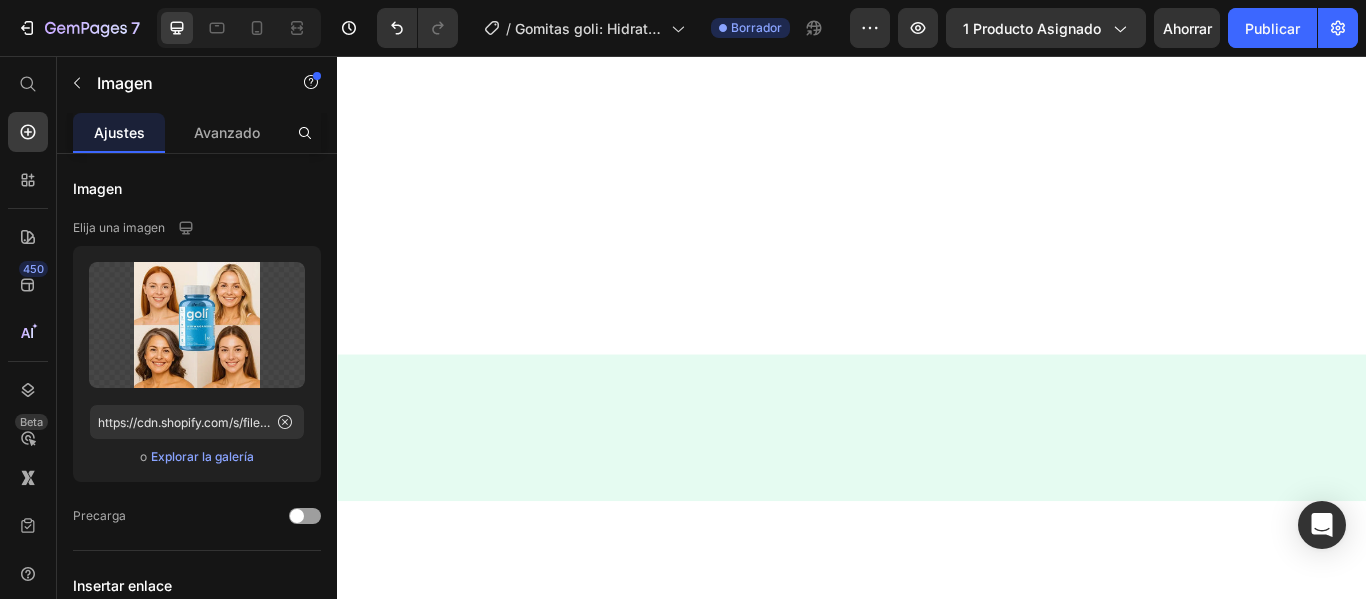 scroll, scrollTop: 0, scrollLeft: 0, axis: both 